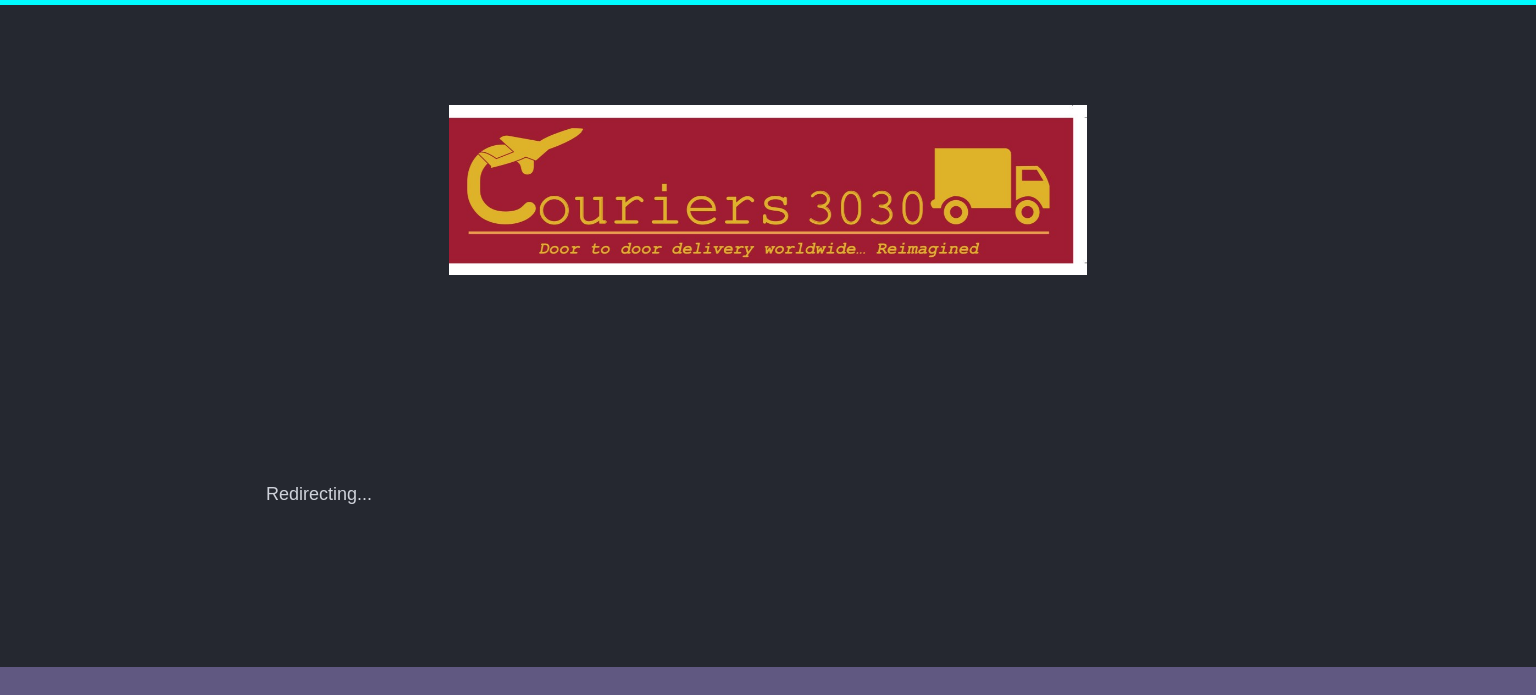 scroll, scrollTop: 0, scrollLeft: 0, axis: both 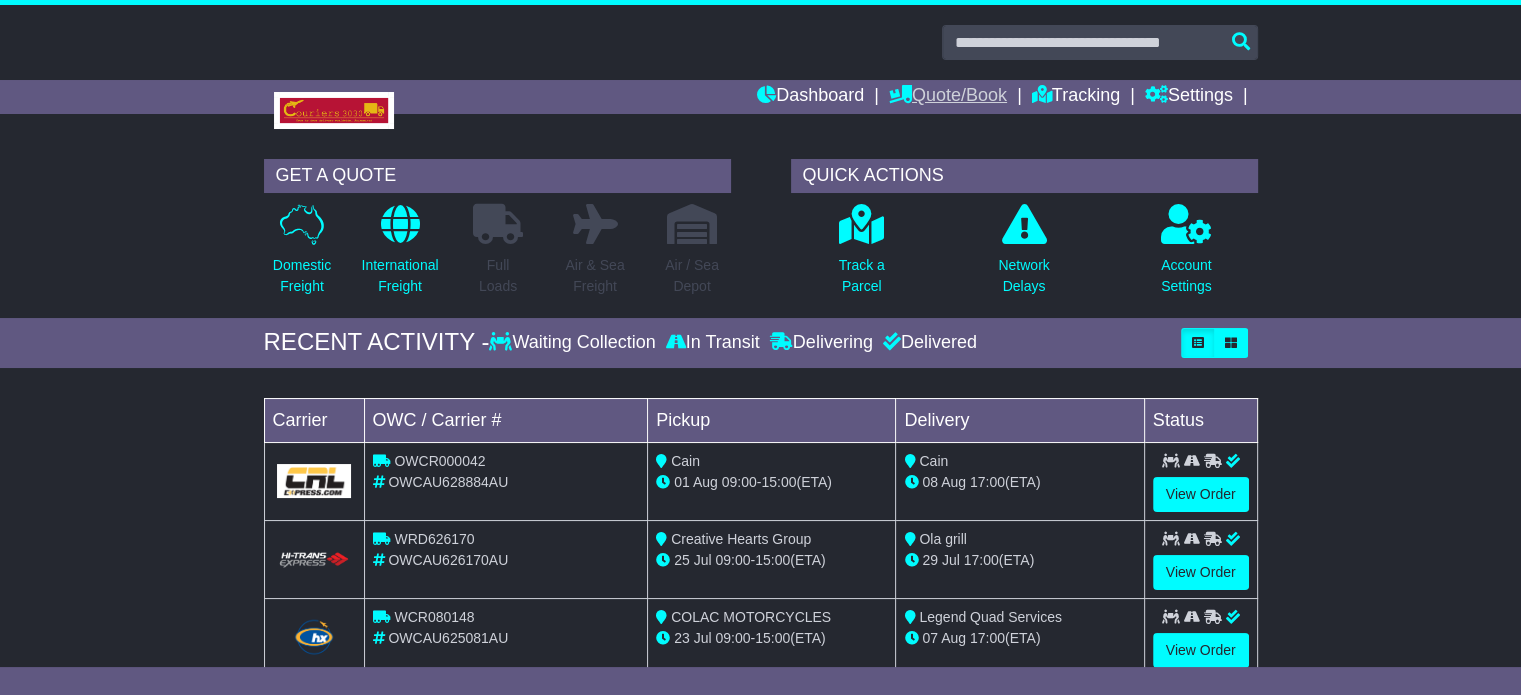 click on "Quote/Book" at bounding box center [948, 97] 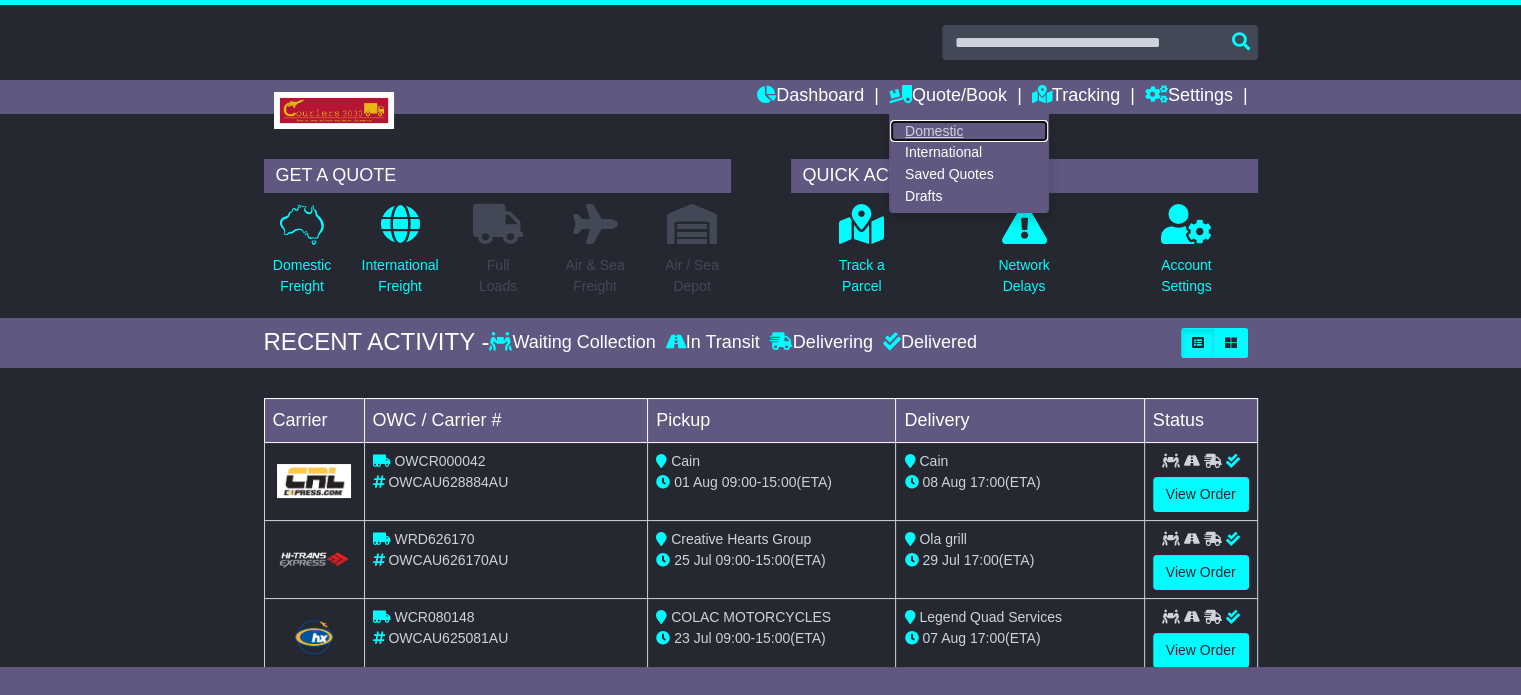 click on "Domestic" at bounding box center (969, 131) 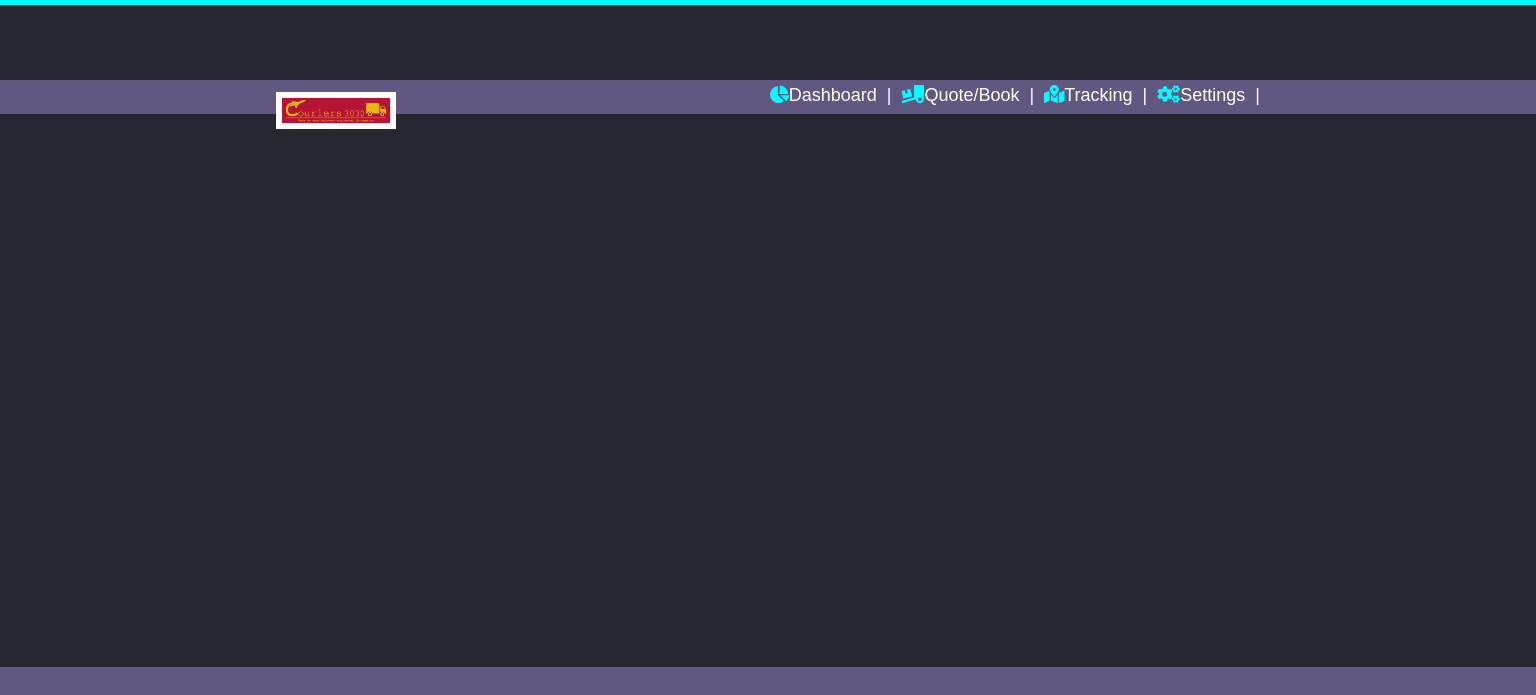 scroll, scrollTop: 0, scrollLeft: 0, axis: both 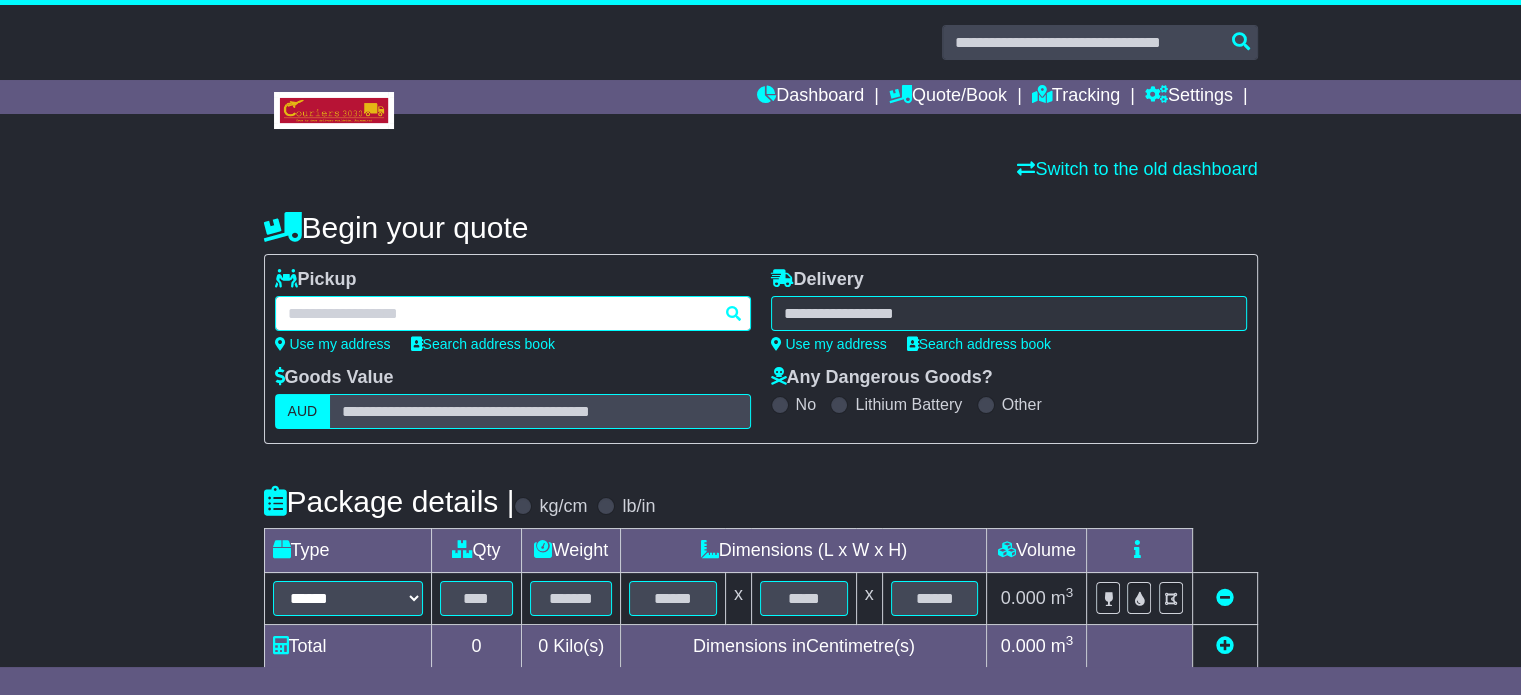 click at bounding box center [513, 313] 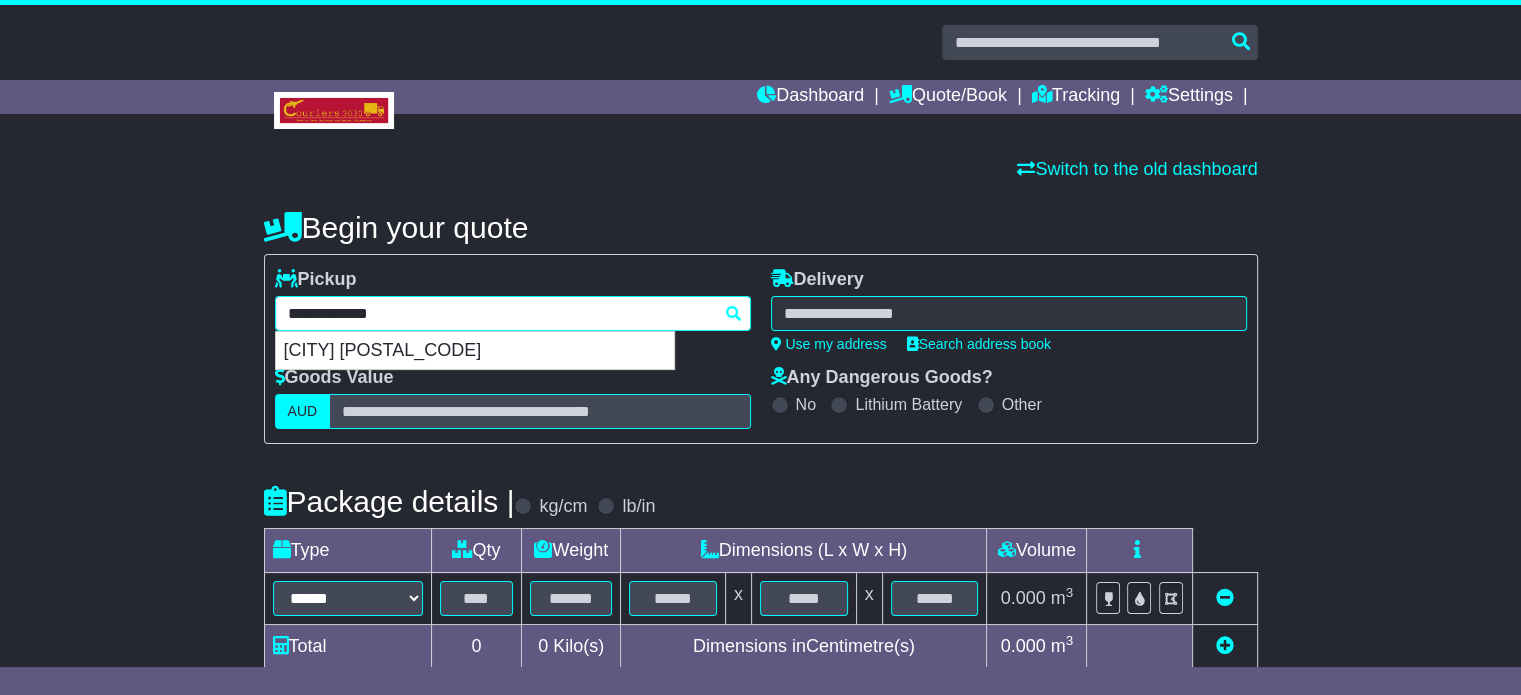 drag, startPoint x: 539, startPoint y: 352, endPoint x: 616, endPoint y: 125, distance: 239.70398 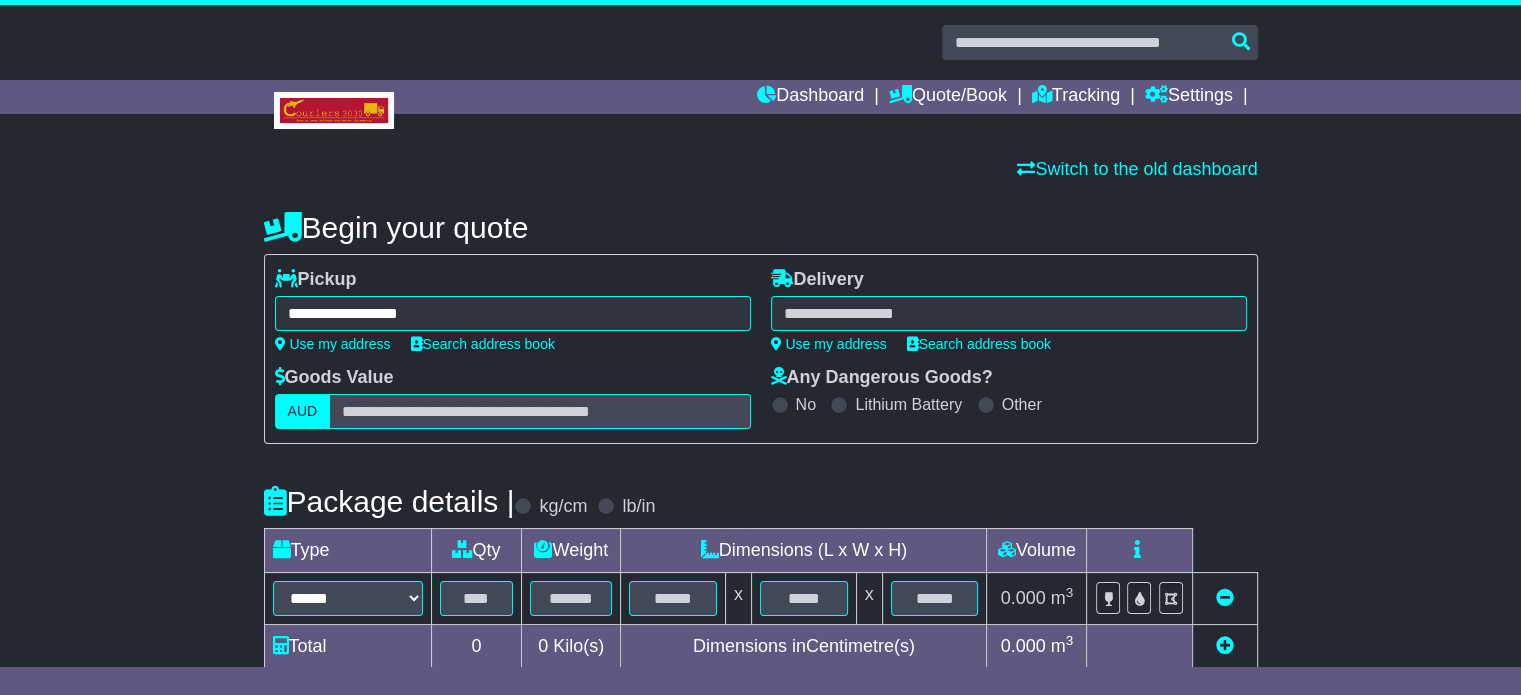 type on "**********" 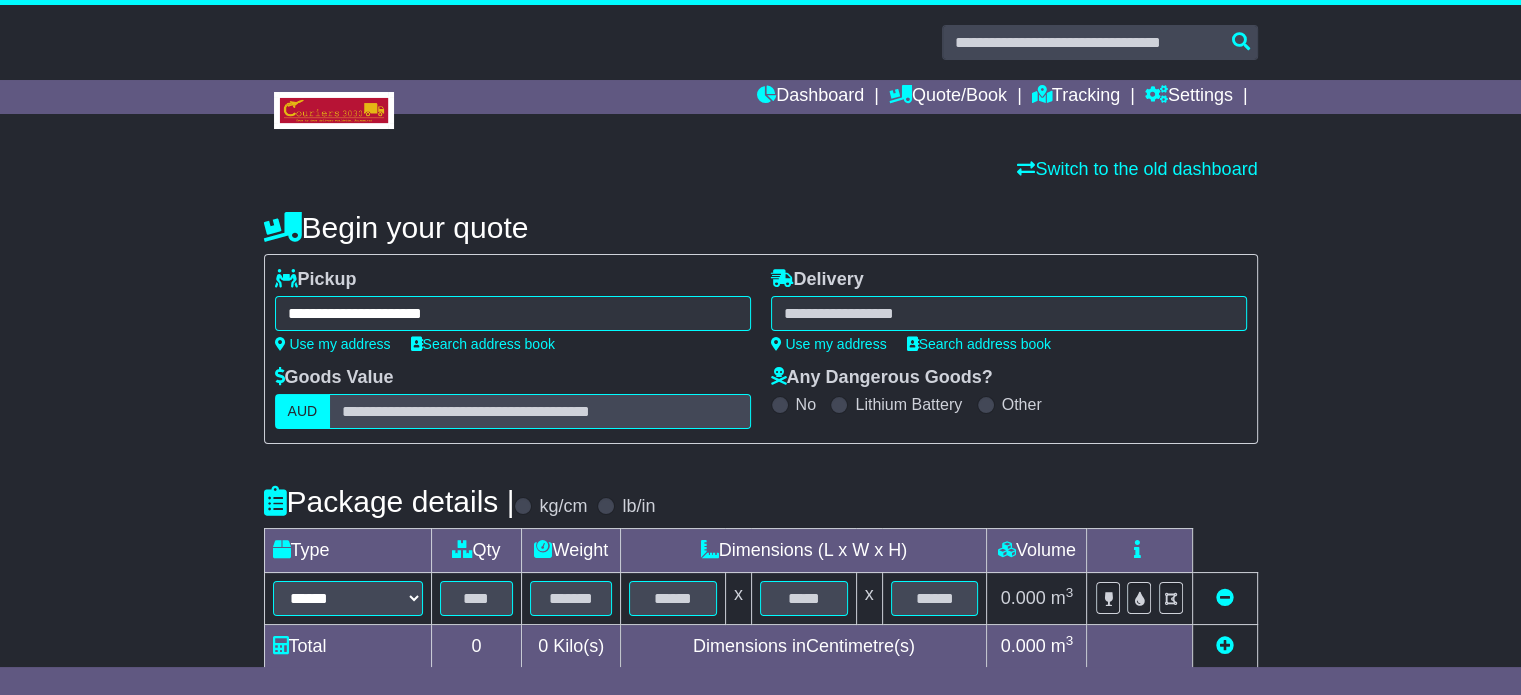 click at bounding box center (1009, 313) 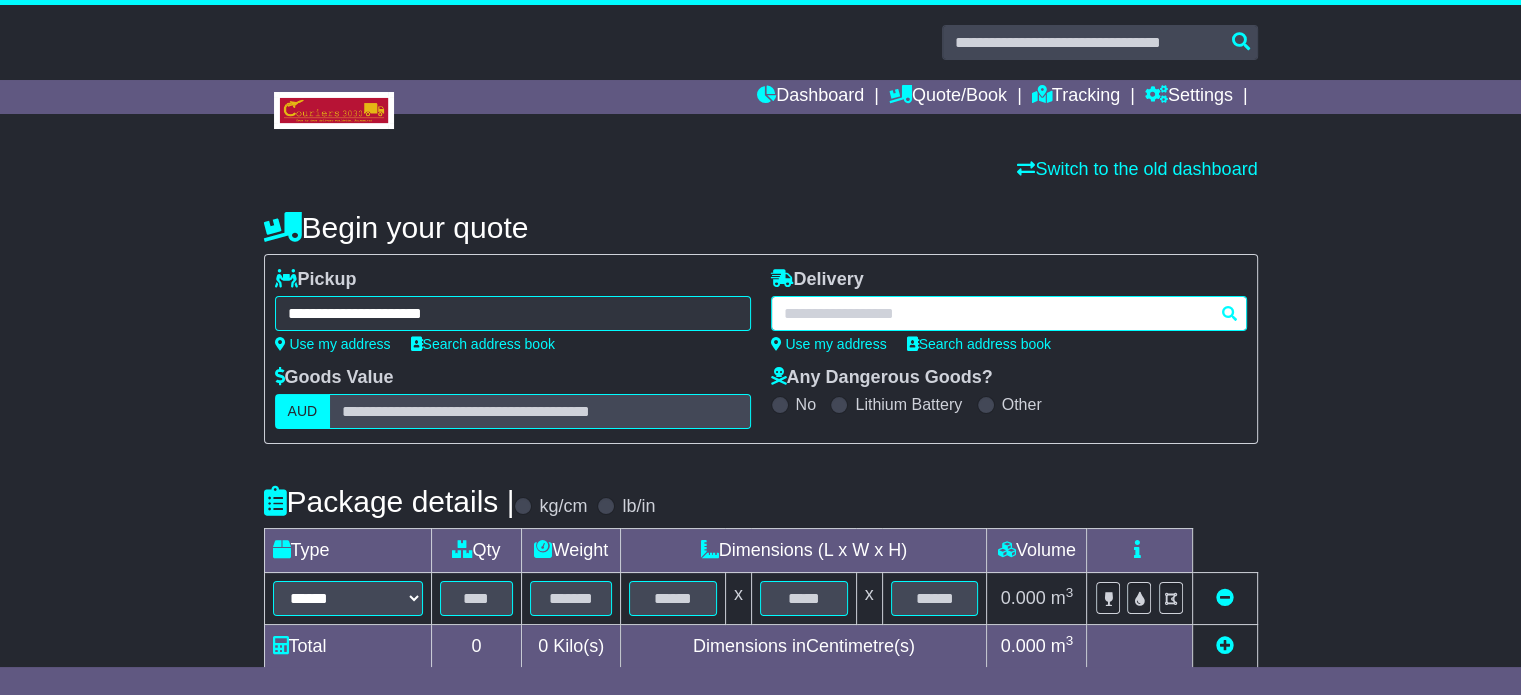 paste on "********" 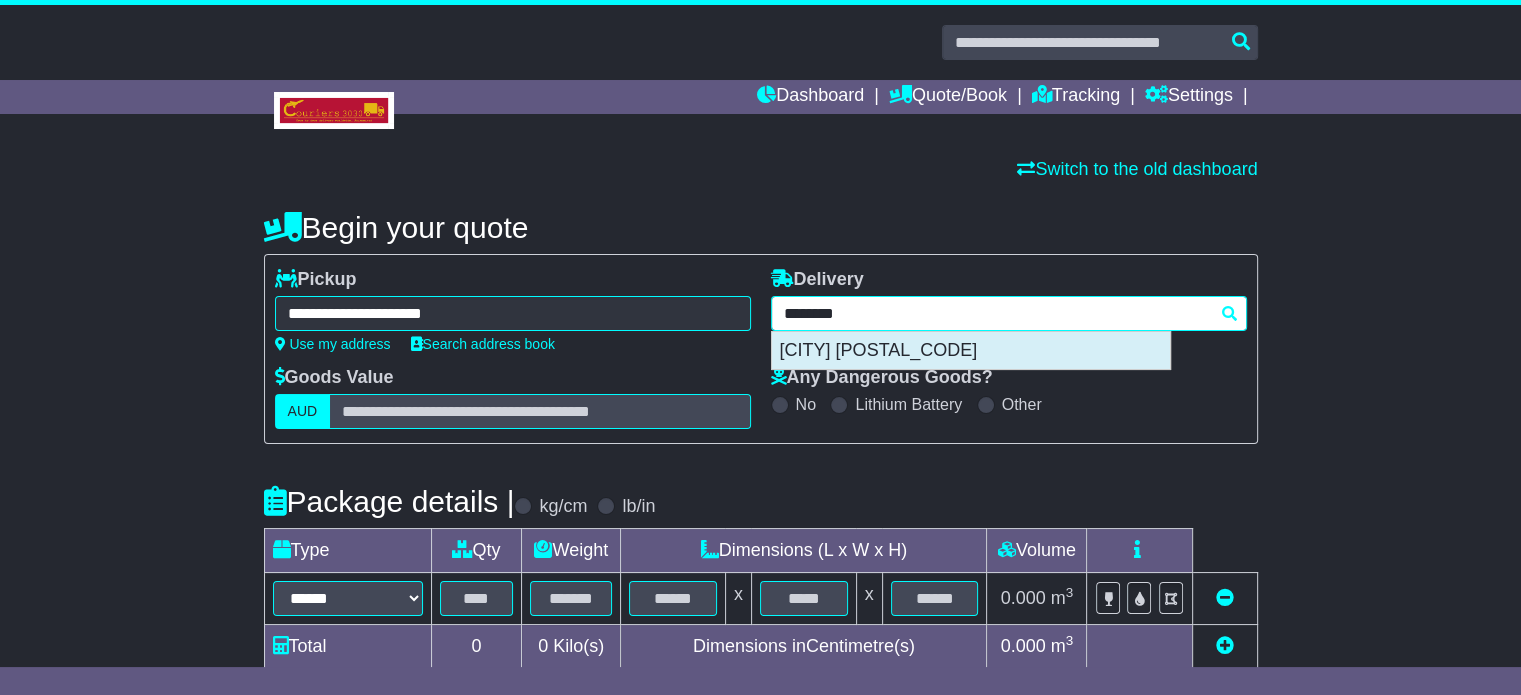 click on "WOOROLOO 6558" at bounding box center (971, 351) 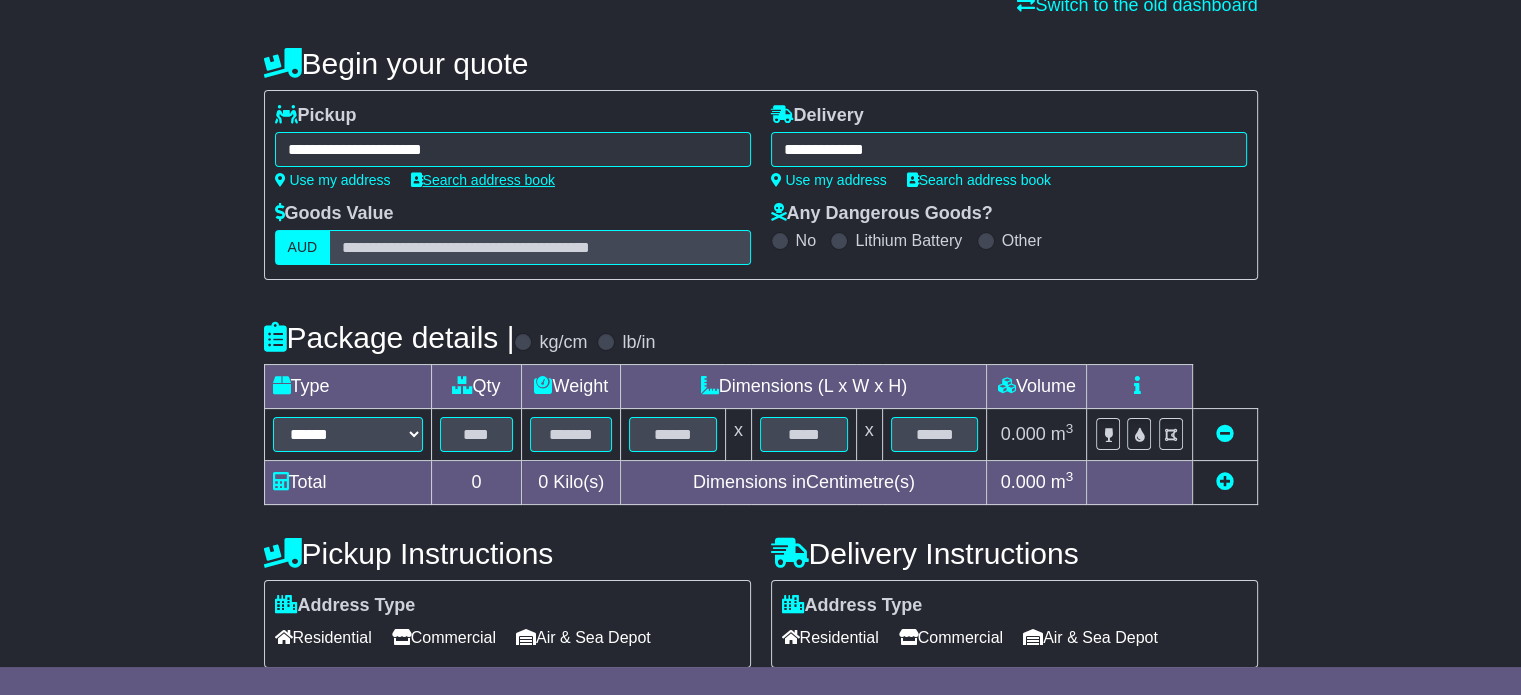 scroll, scrollTop: 360, scrollLeft: 0, axis: vertical 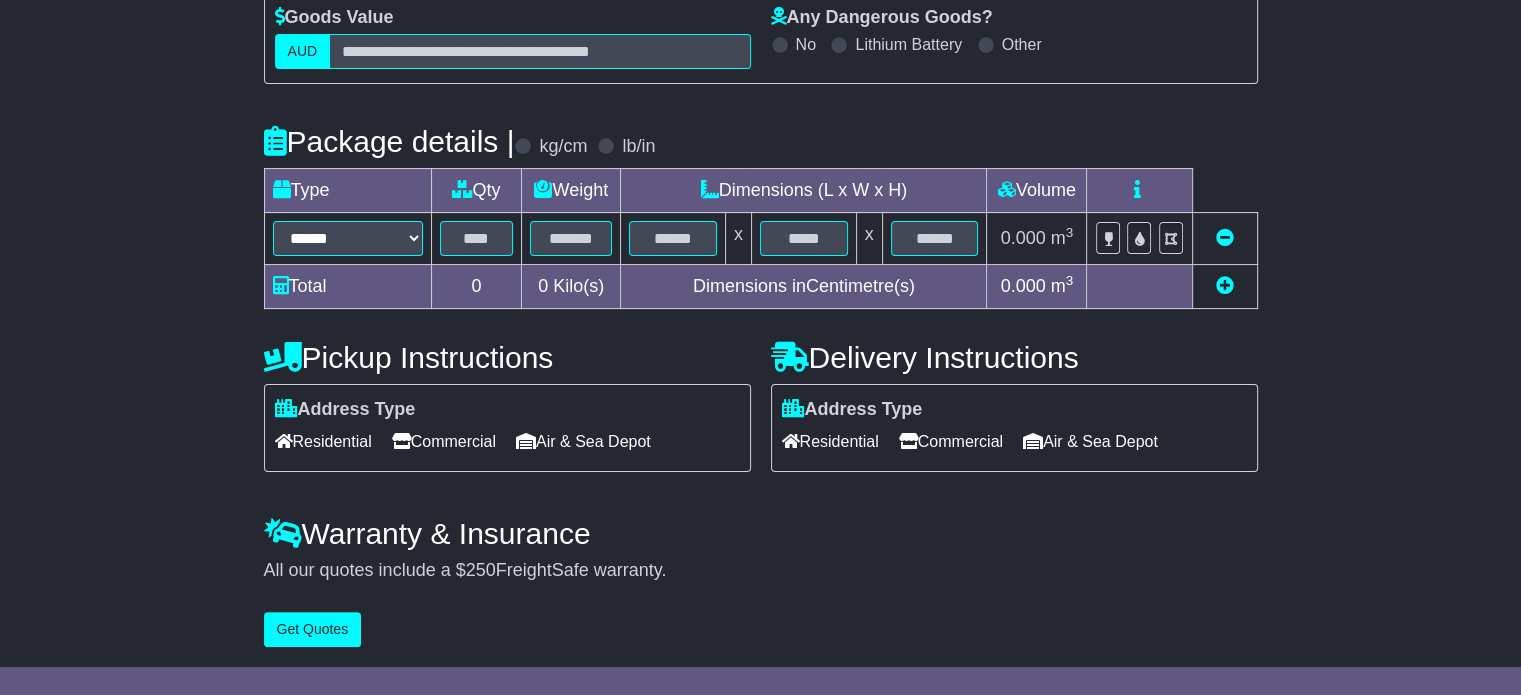 type on "**********" 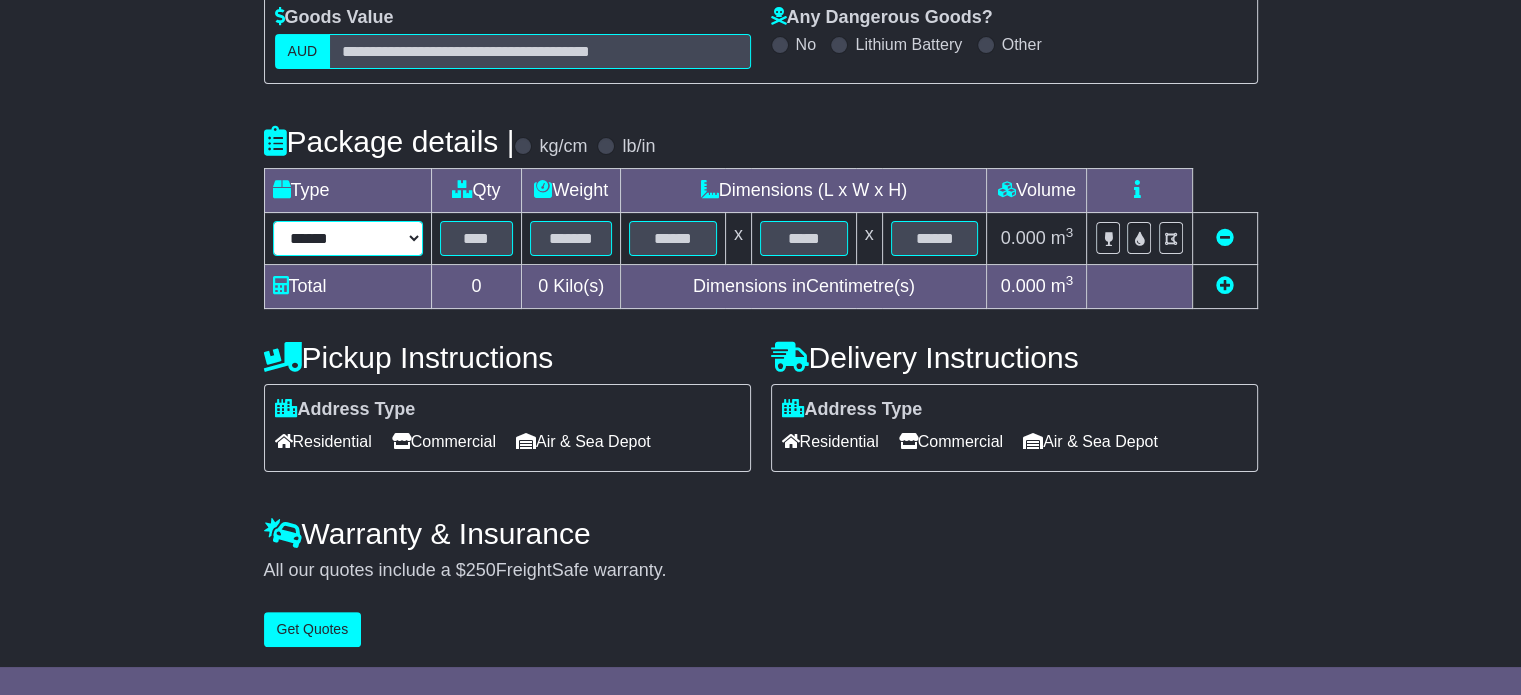 click on "****** ****** *** ******** ***** **** **** ****** *** *******" at bounding box center [348, 238] 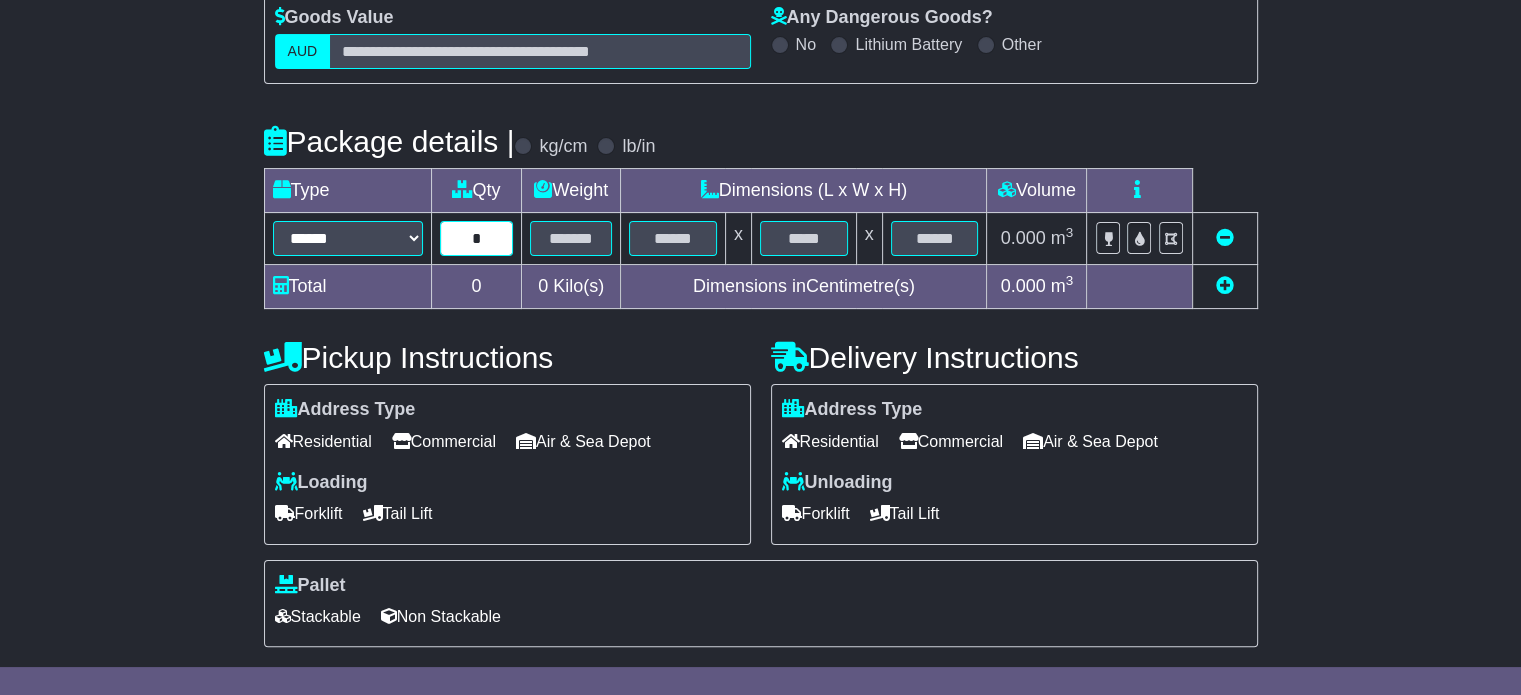 type on "*" 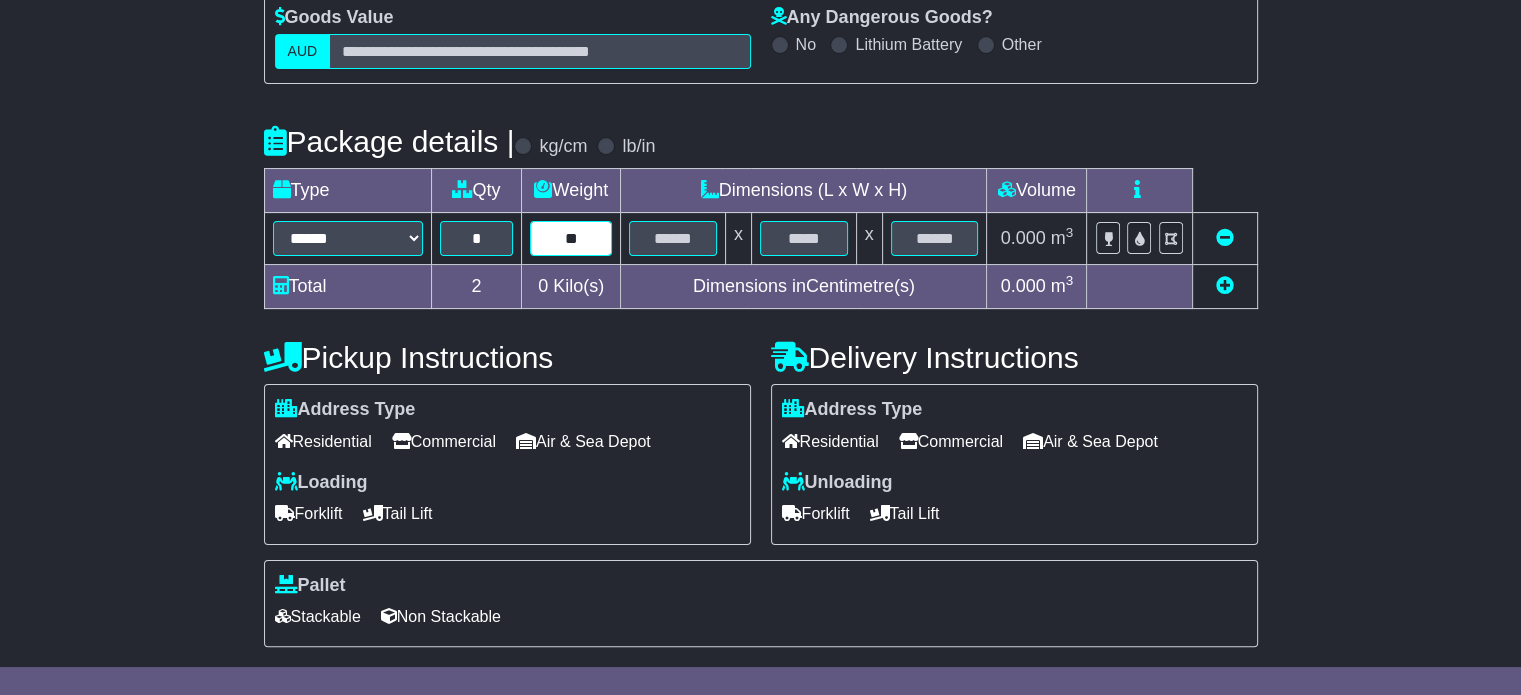 type on "**" 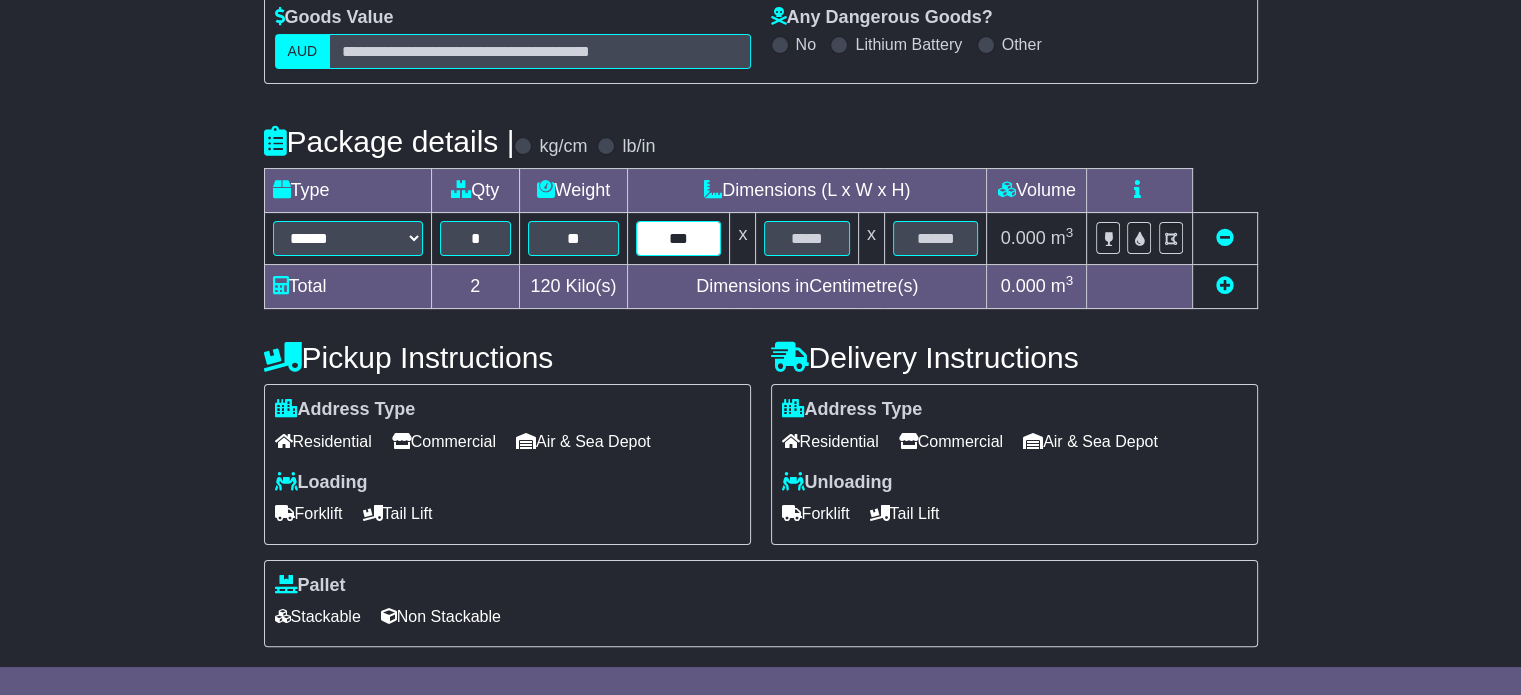 type on "***" 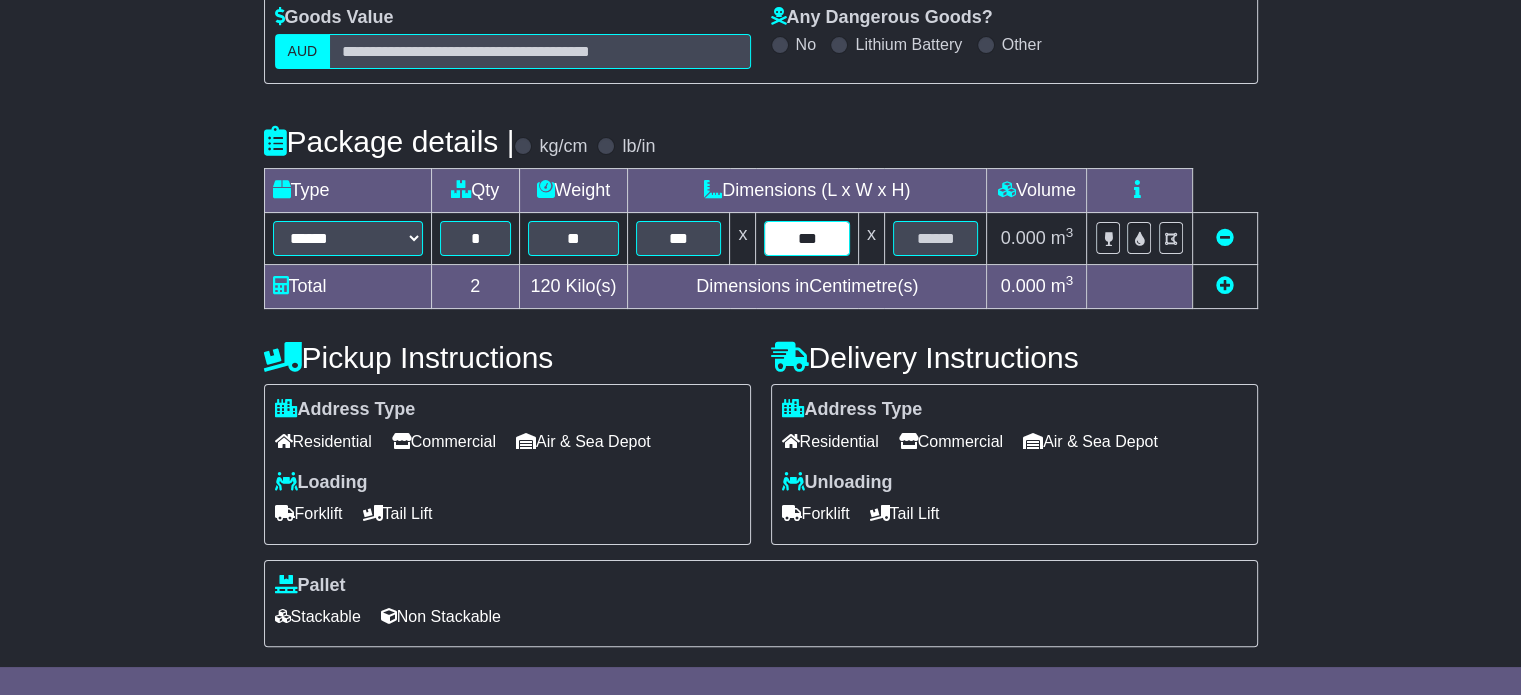 type on "***" 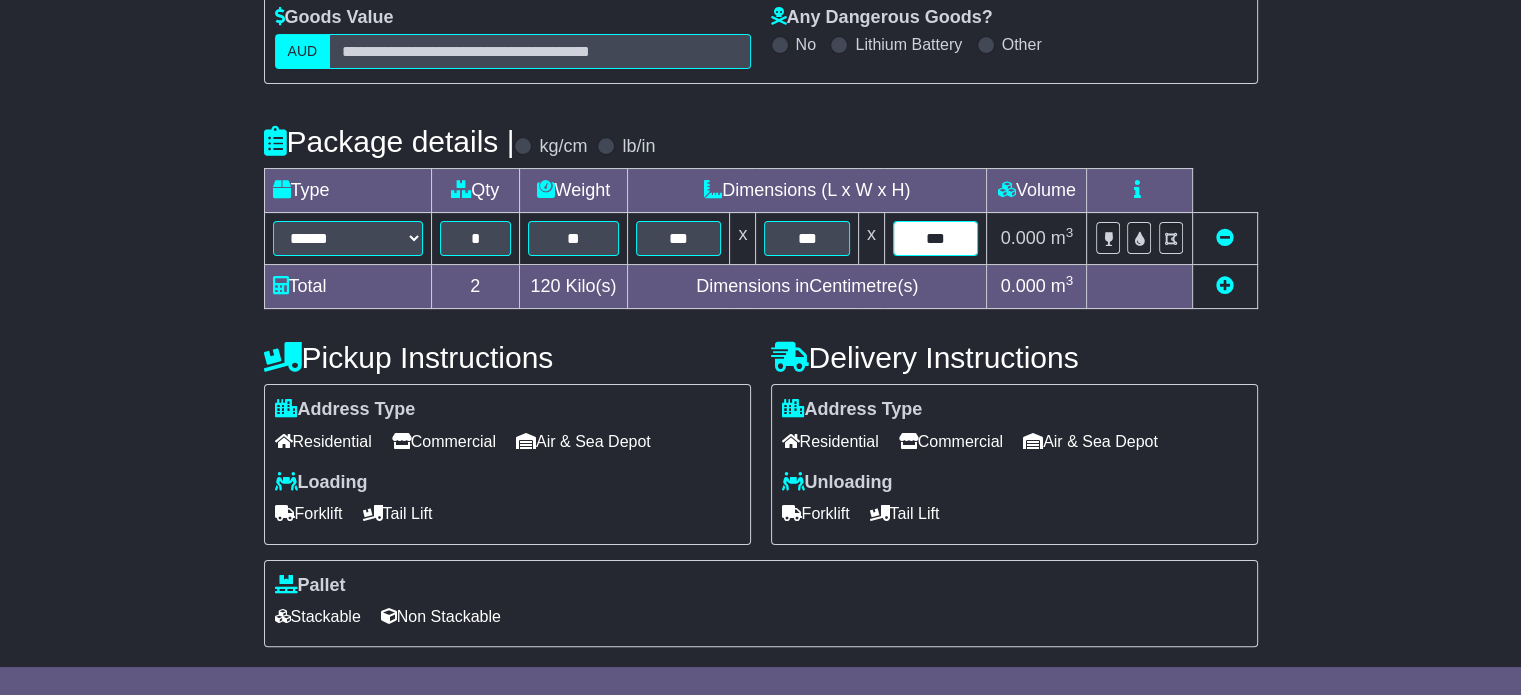 type on "***" 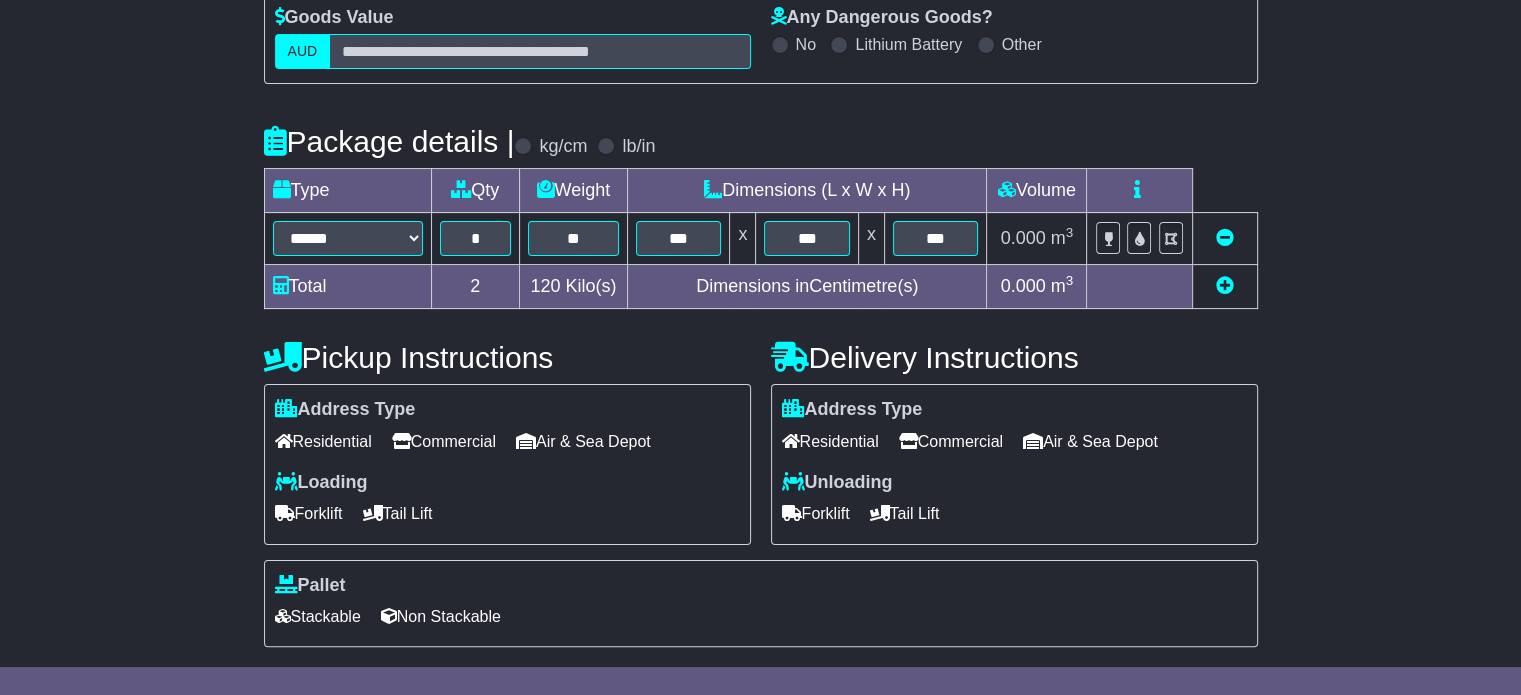 scroll, scrollTop: 535, scrollLeft: 0, axis: vertical 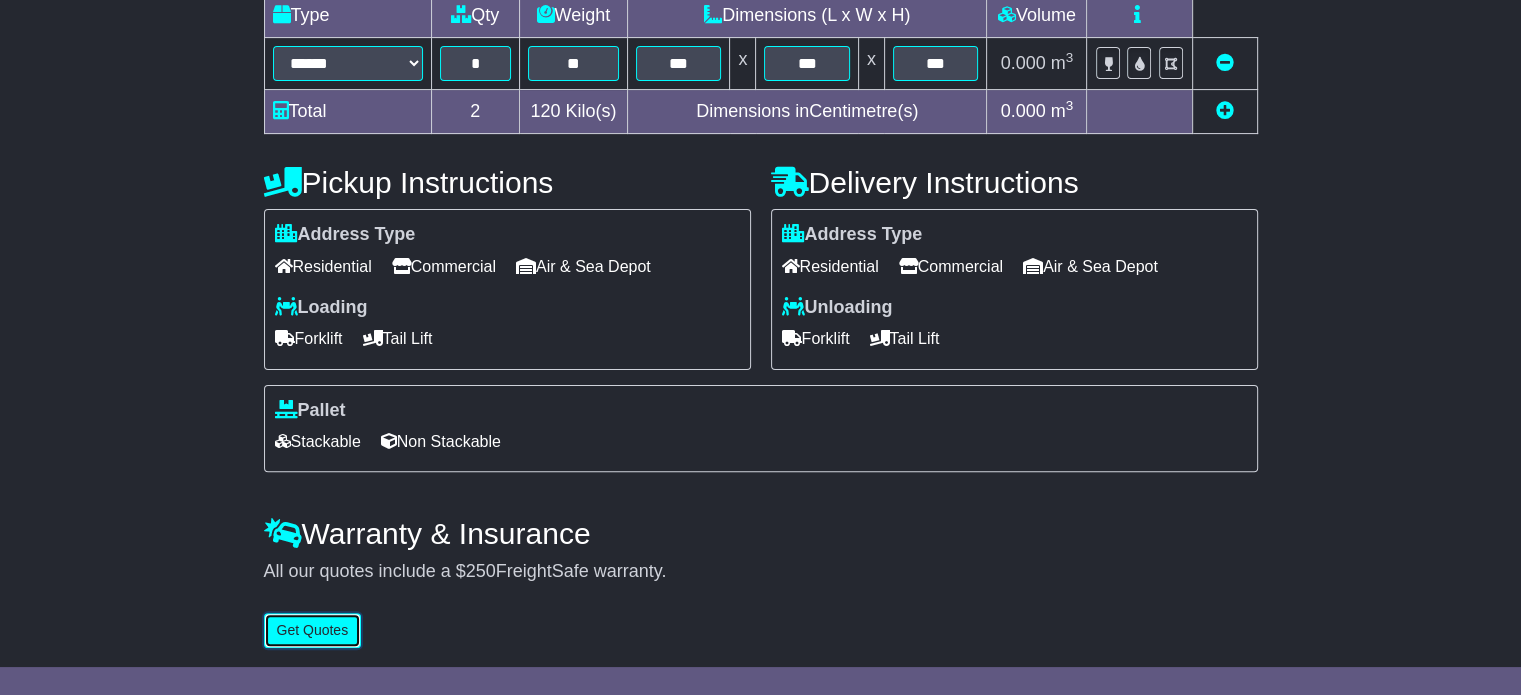 type 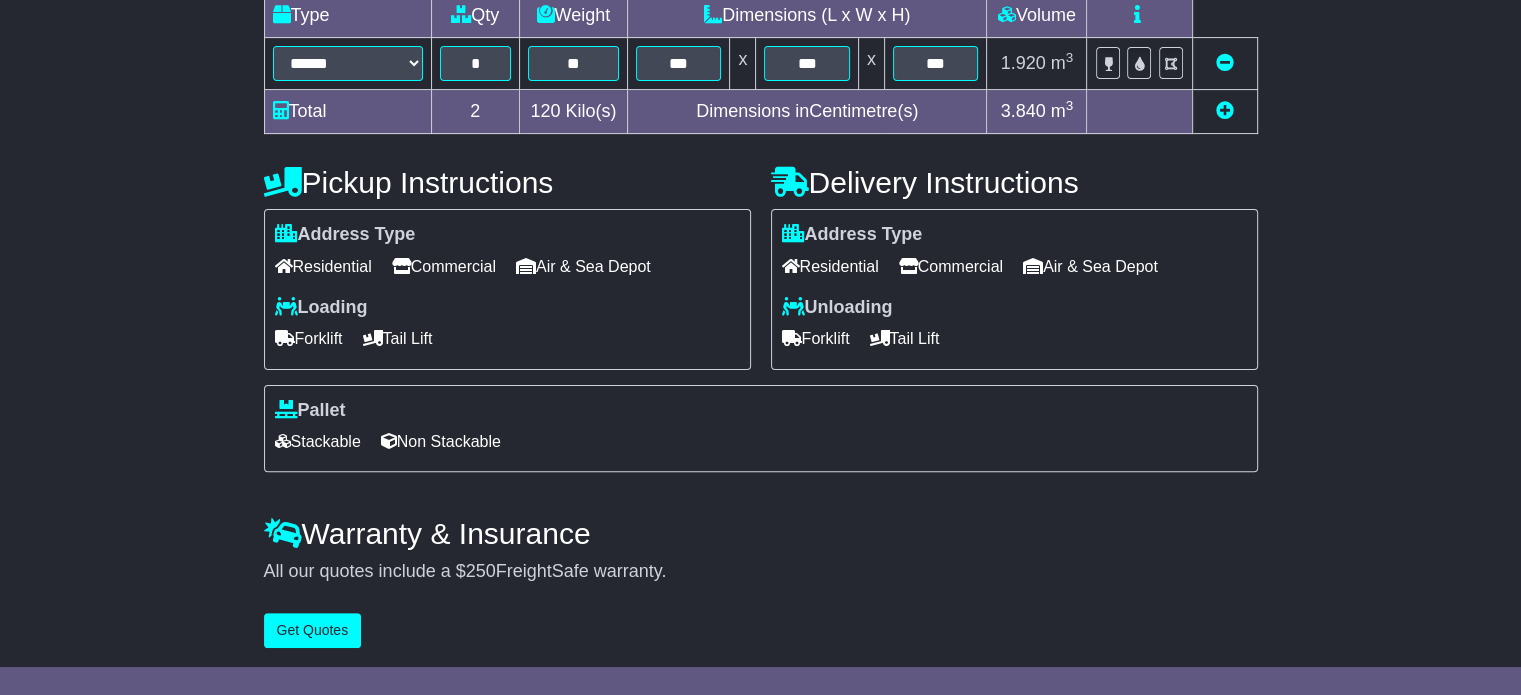 click on "Commercial" at bounding box center [444, 266] 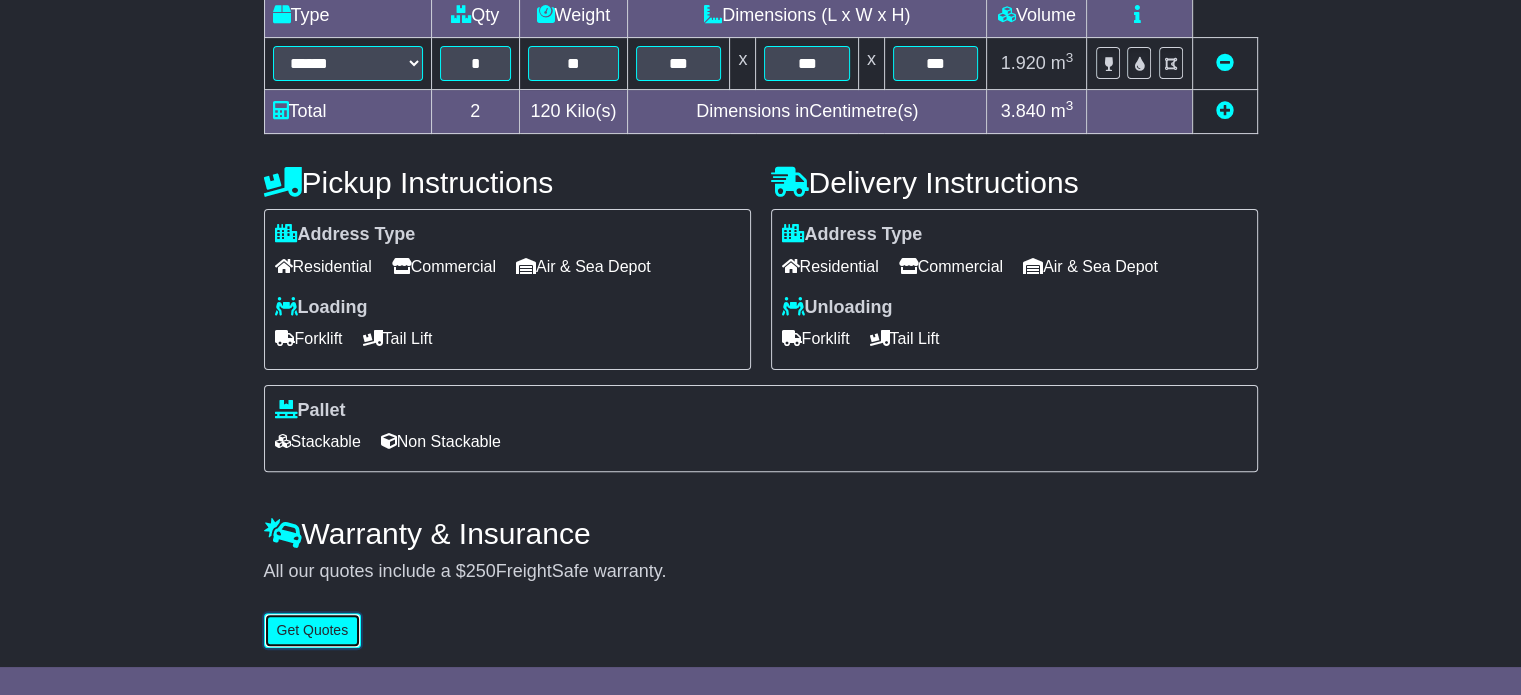 click on "Get Quotes" at bounding box center [313, 630] 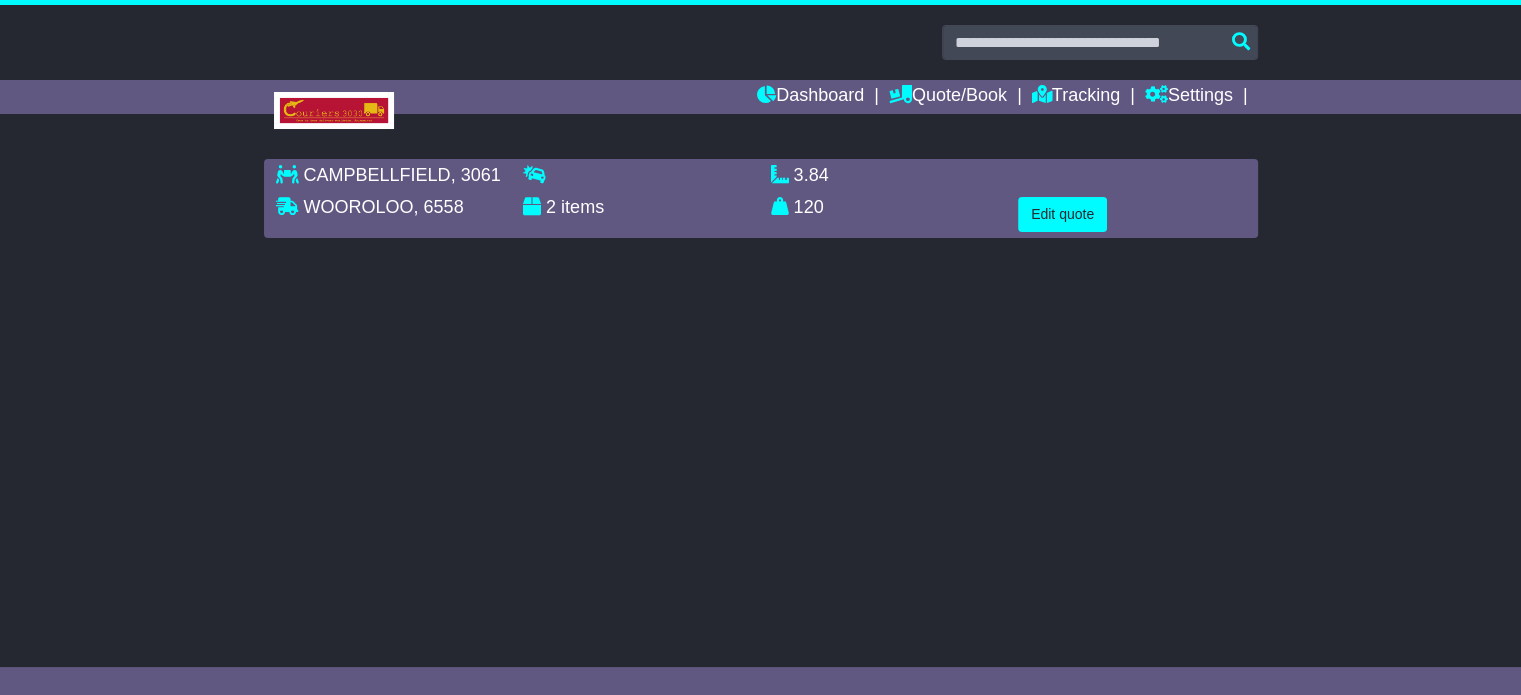 scroll, scrollTop: 0, scrollLeft: 0, axis: both 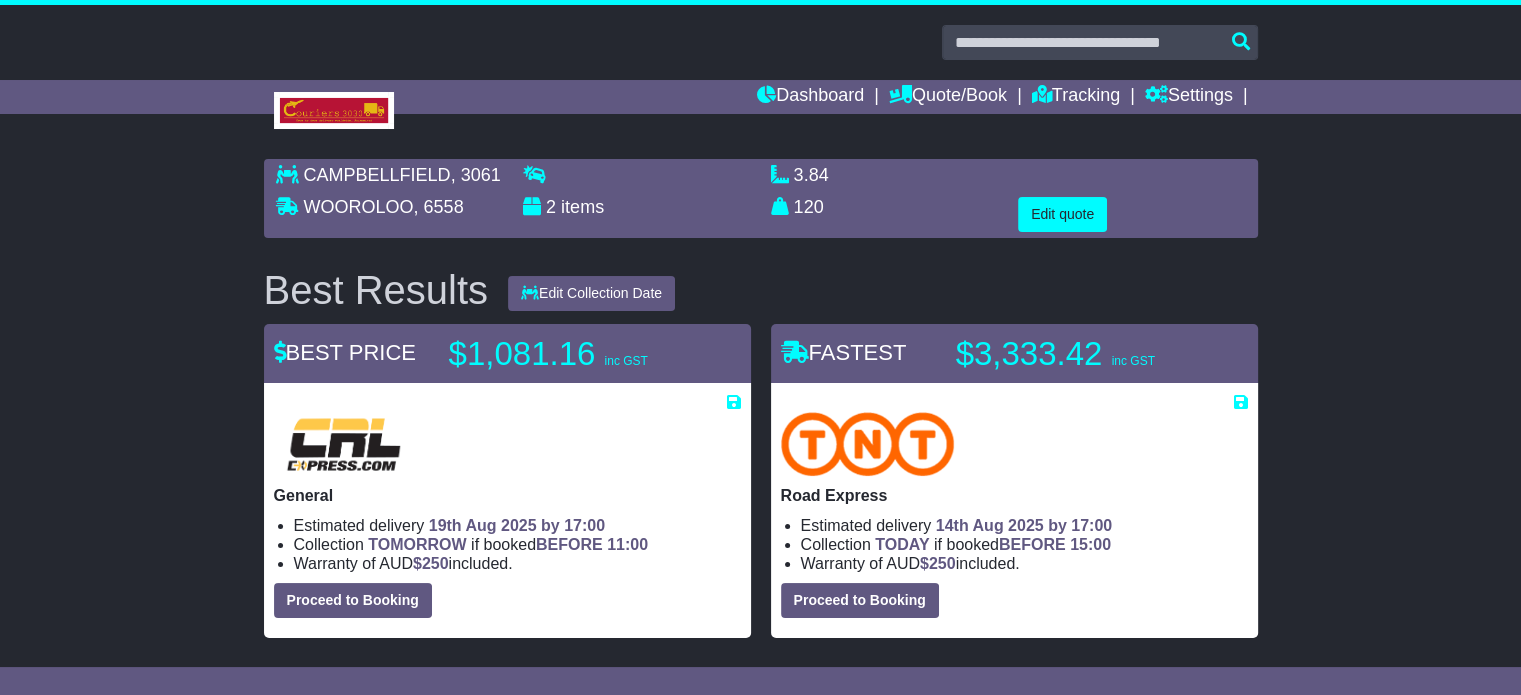 click on "CAMPBELLFIELD , 3061
WOOROLOO , 6558
2   items
3.84
m 3
in 3
120  kg(s)  lb(s)" at bounding box center (761, 198) 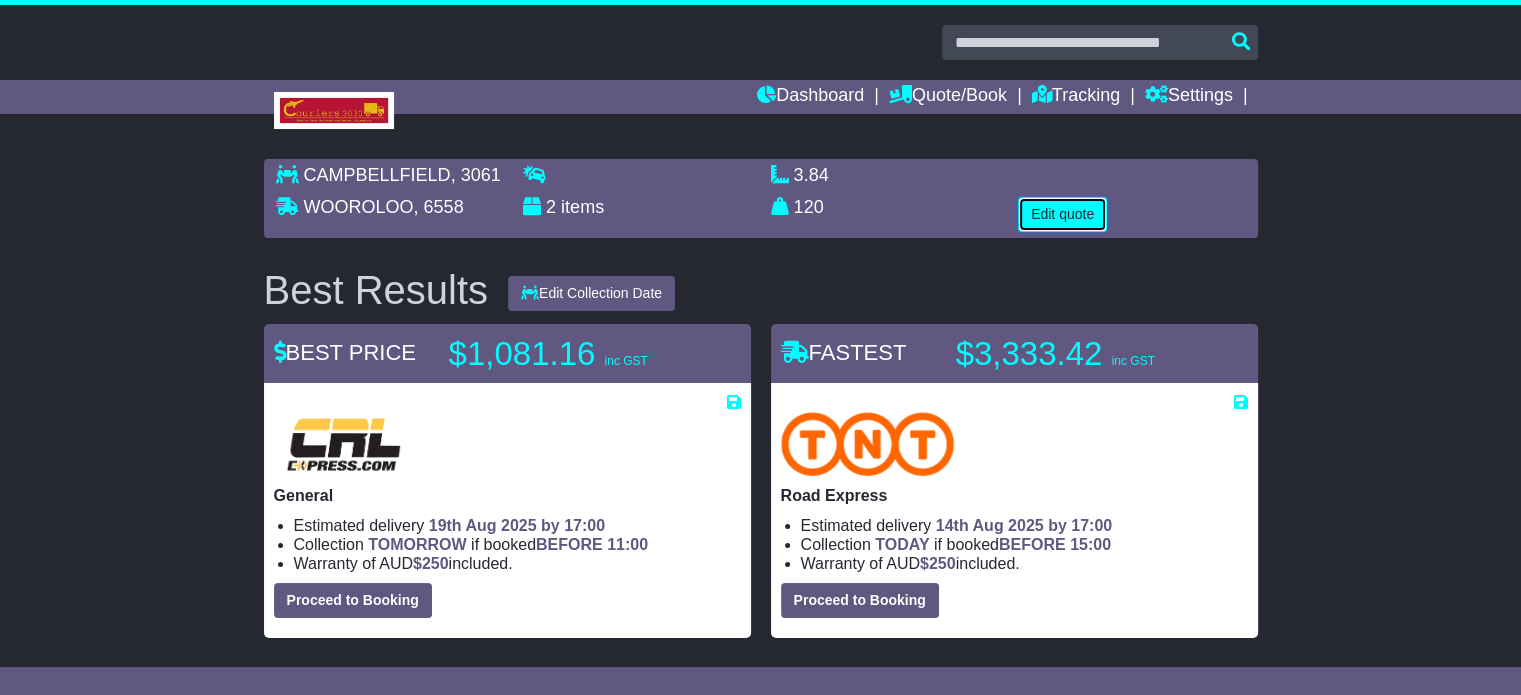 drag, startPoint x: 1051, startPoint y: 199, endPoint x: 934, endPoint y: 319, distance: 167.59773 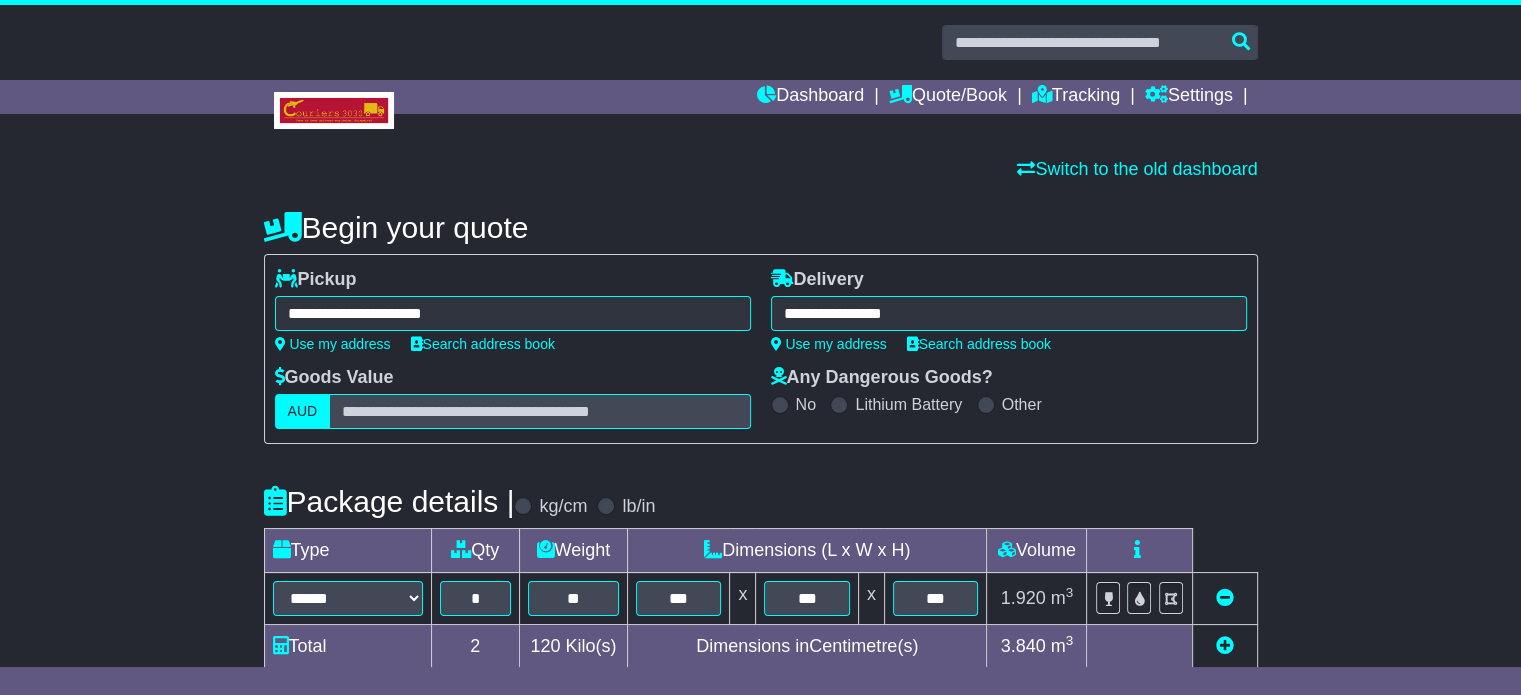 click on "**********" at bounding box center [1009, 313] 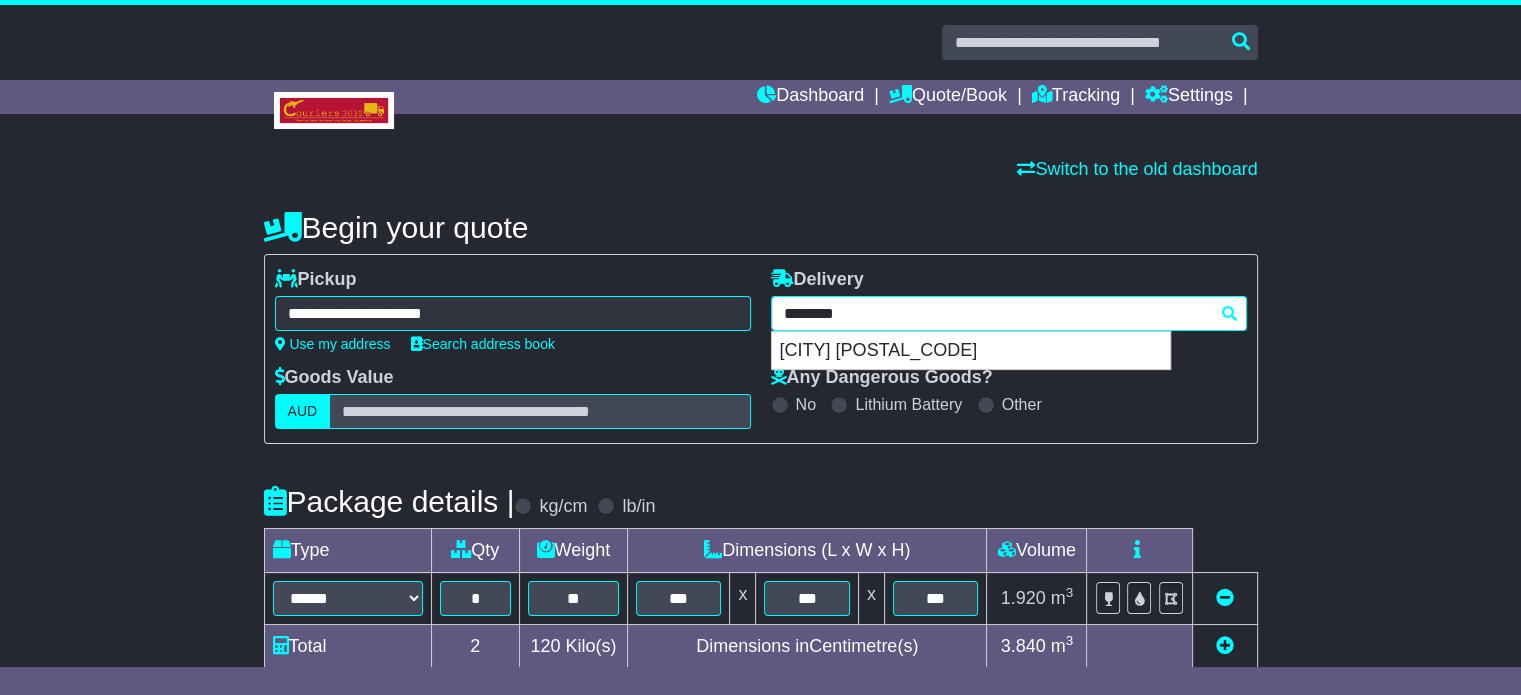 click on "********" at bounding box center [1009, 313] 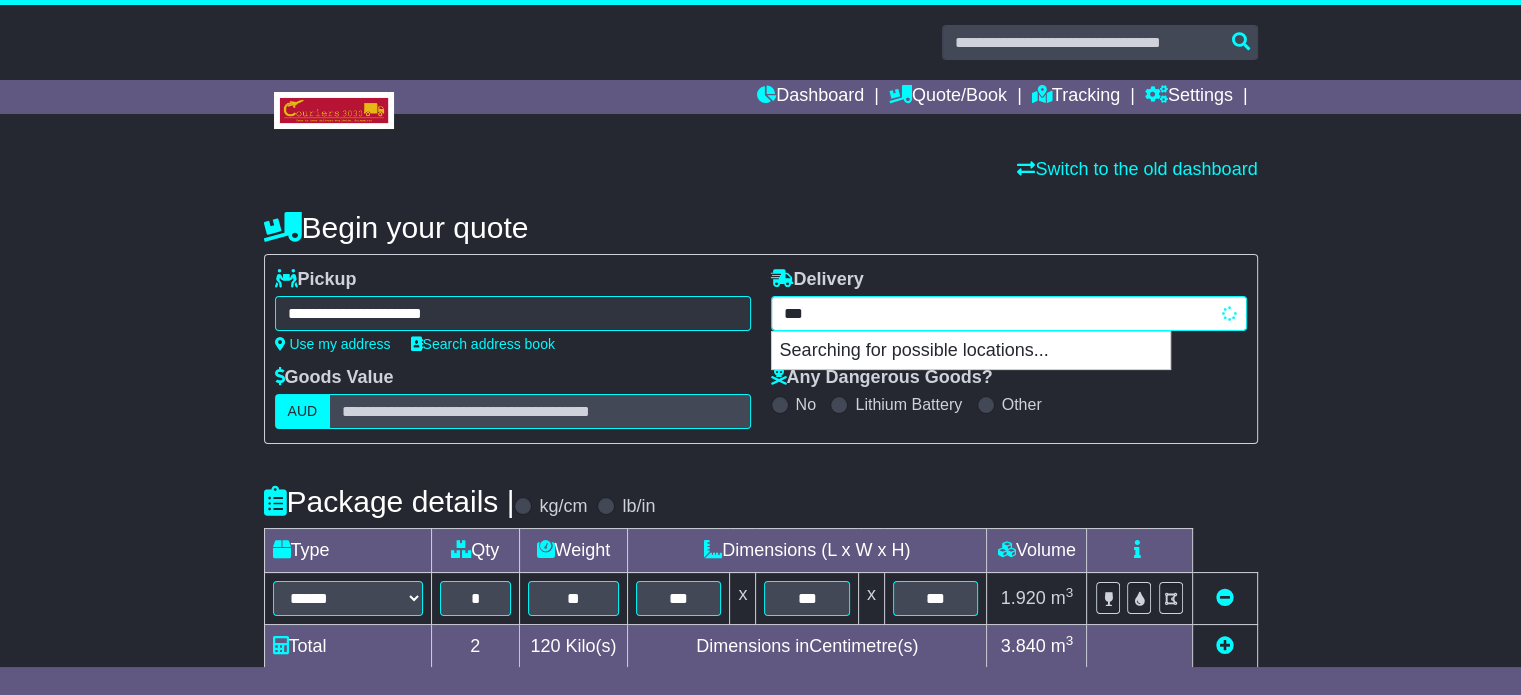 type on "****" 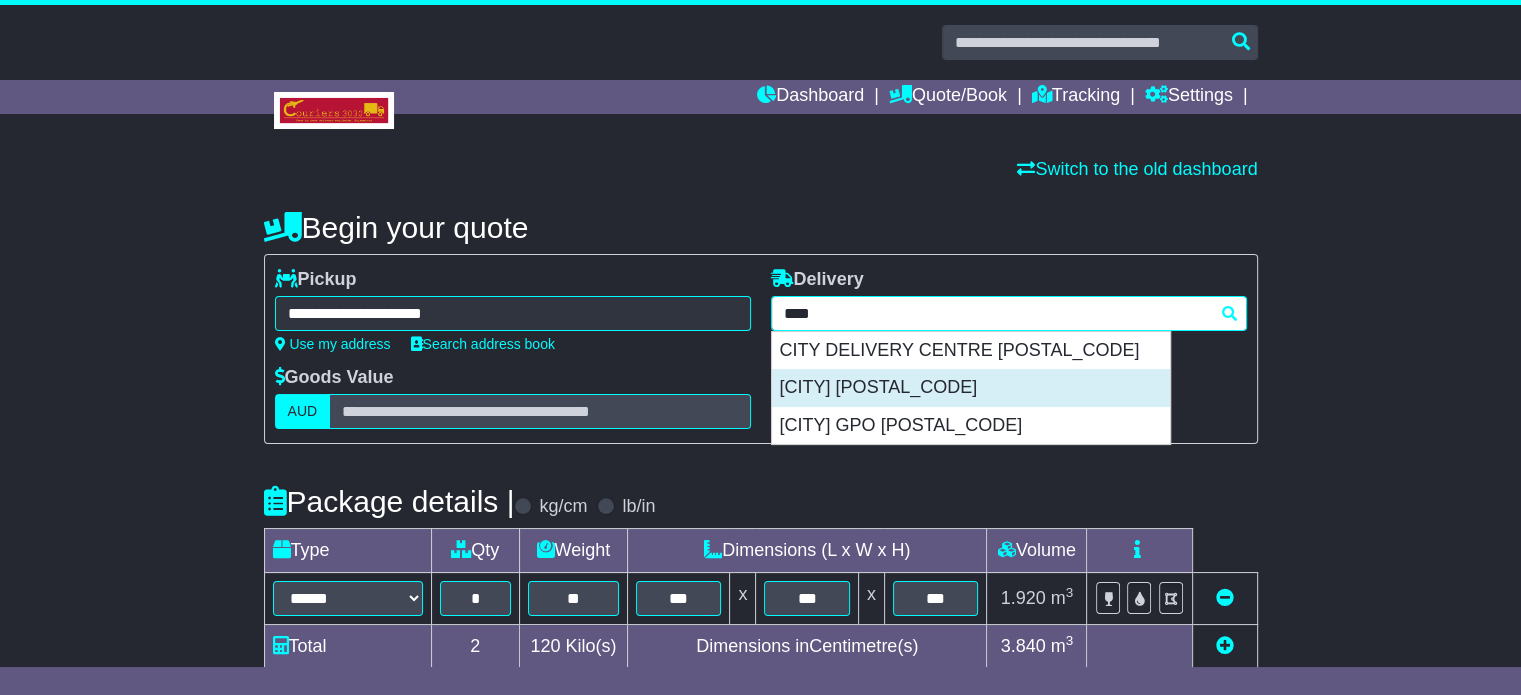 click on "PERTH 6000" at bounding box center [971, 388] 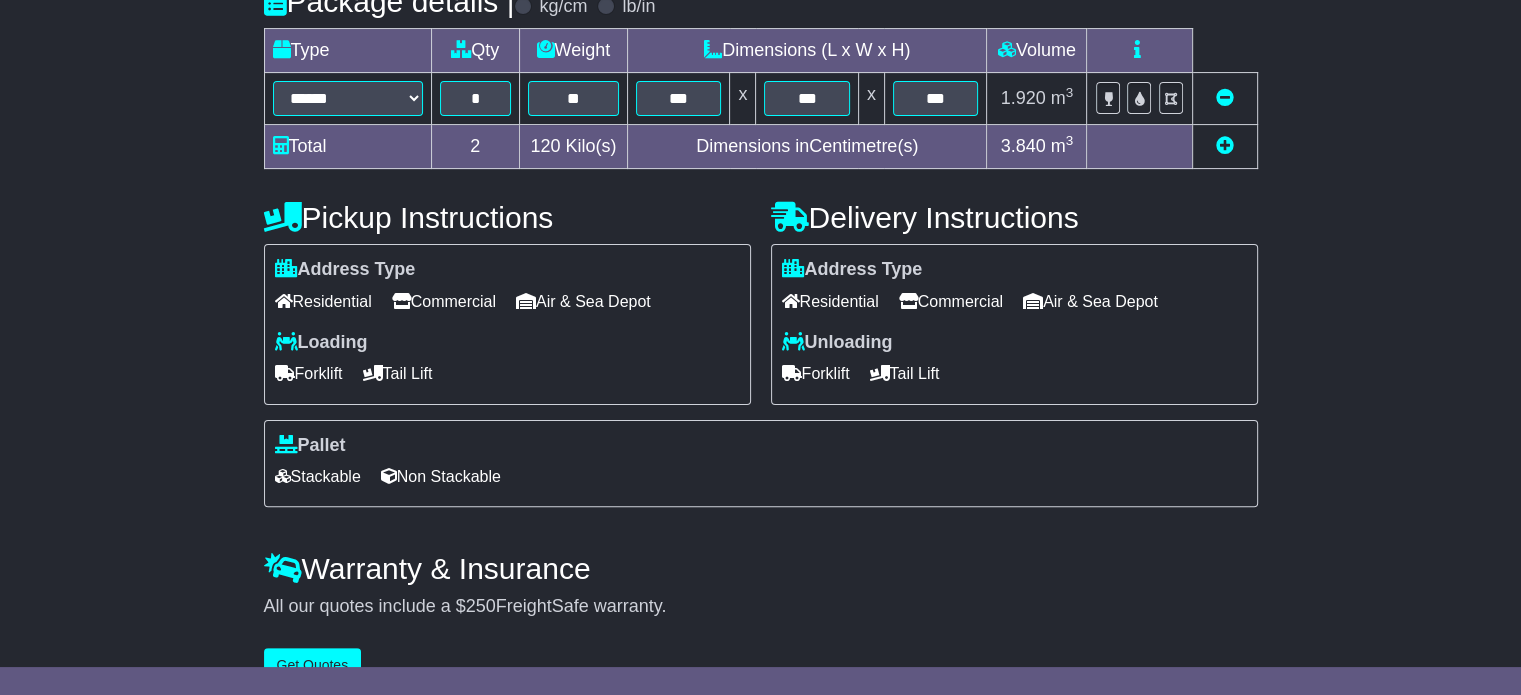 type on "**********" 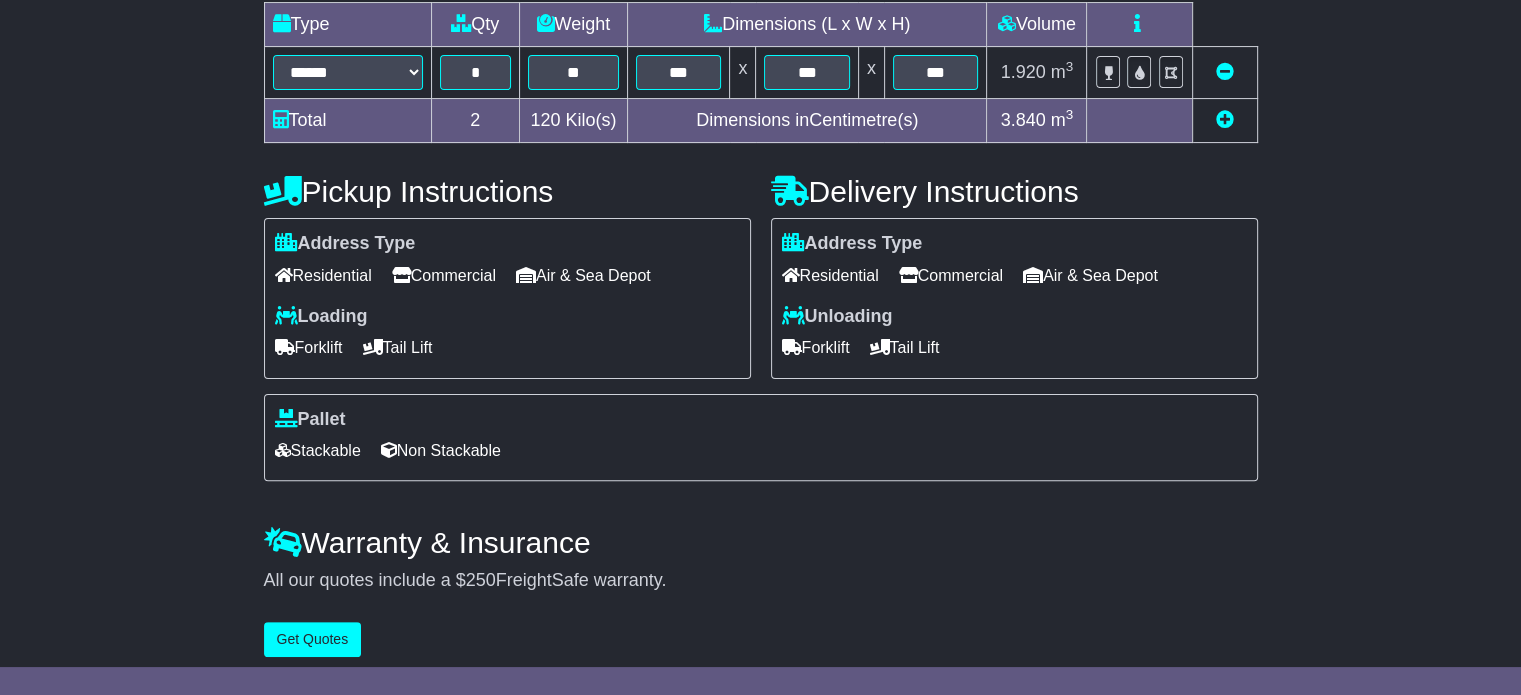 scroll, scrollTop: 540, scrollLeft: 0, axis: vertical 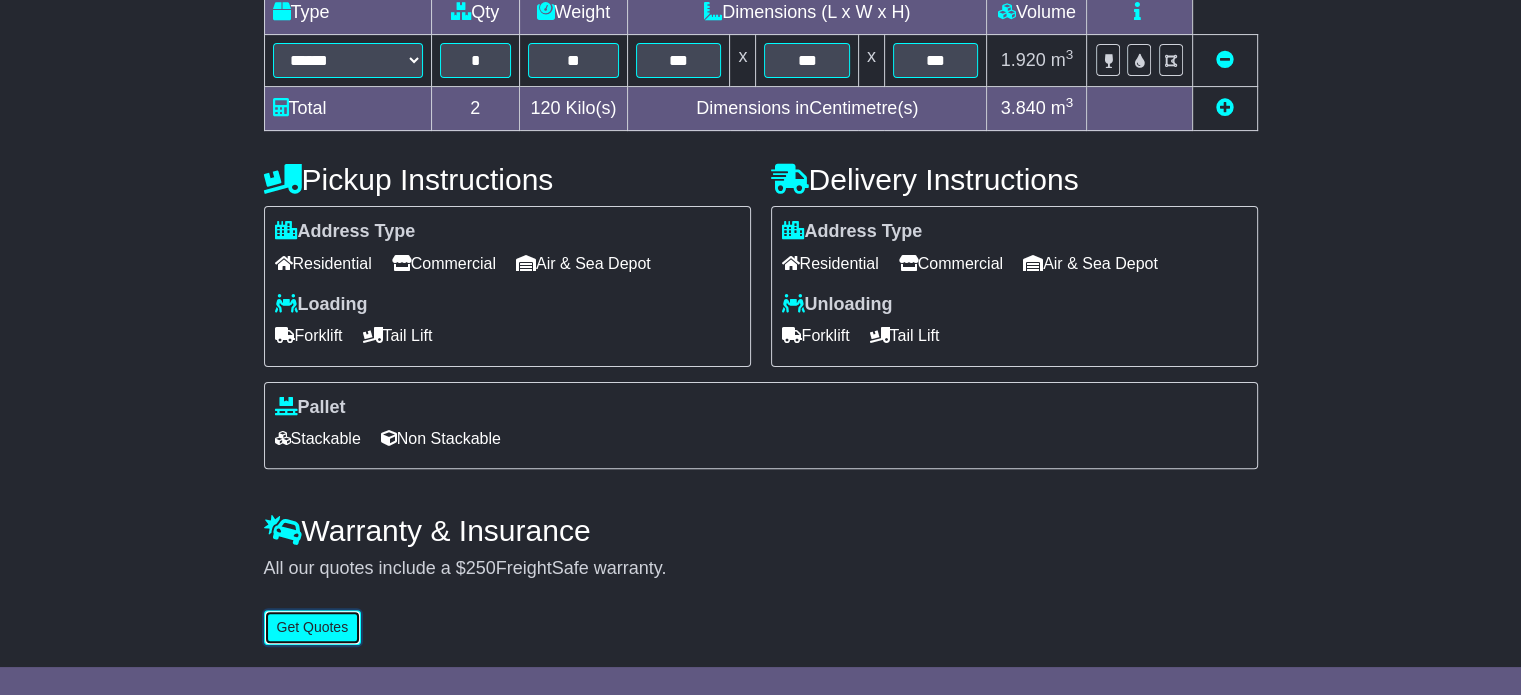 click on "Get Quotes" at bounding box center (313, 627) 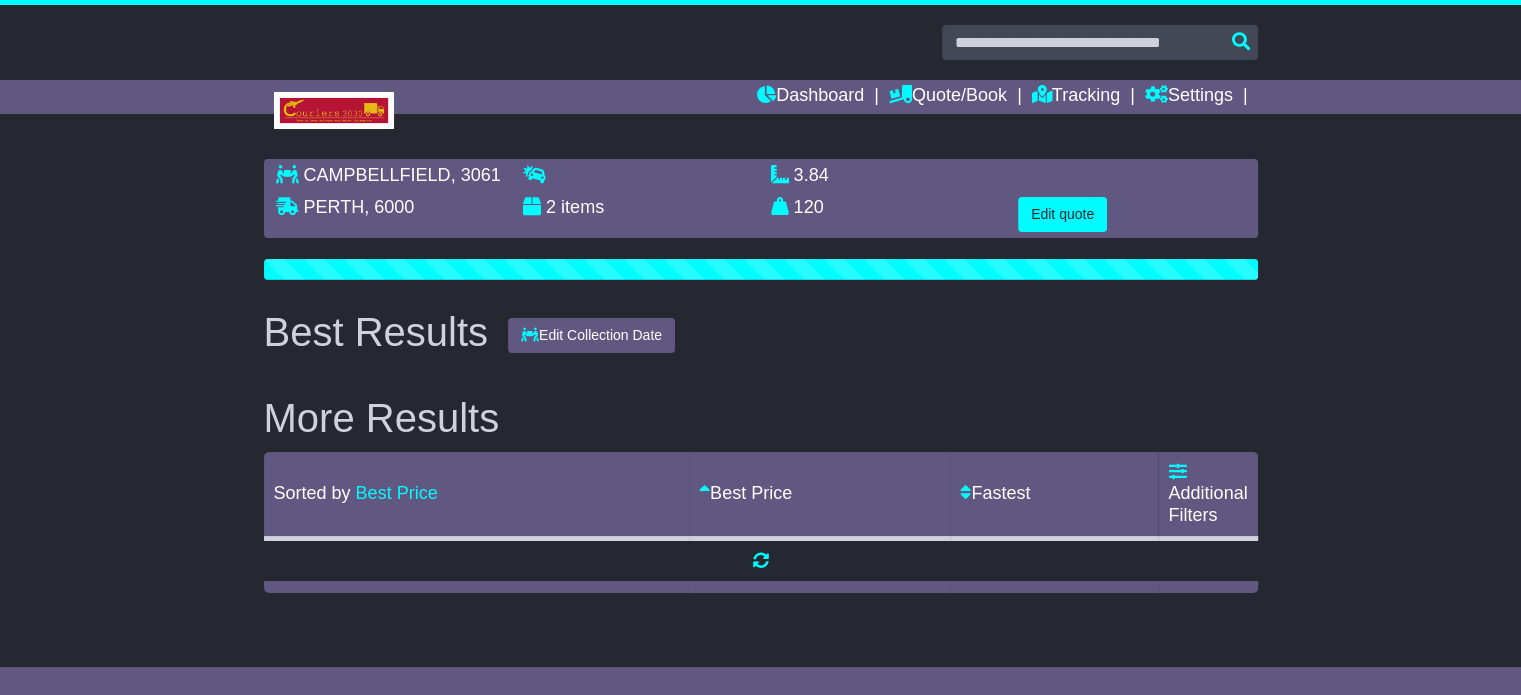 scroll, scrollTop: 0, scrollLeft: 0, axis: both 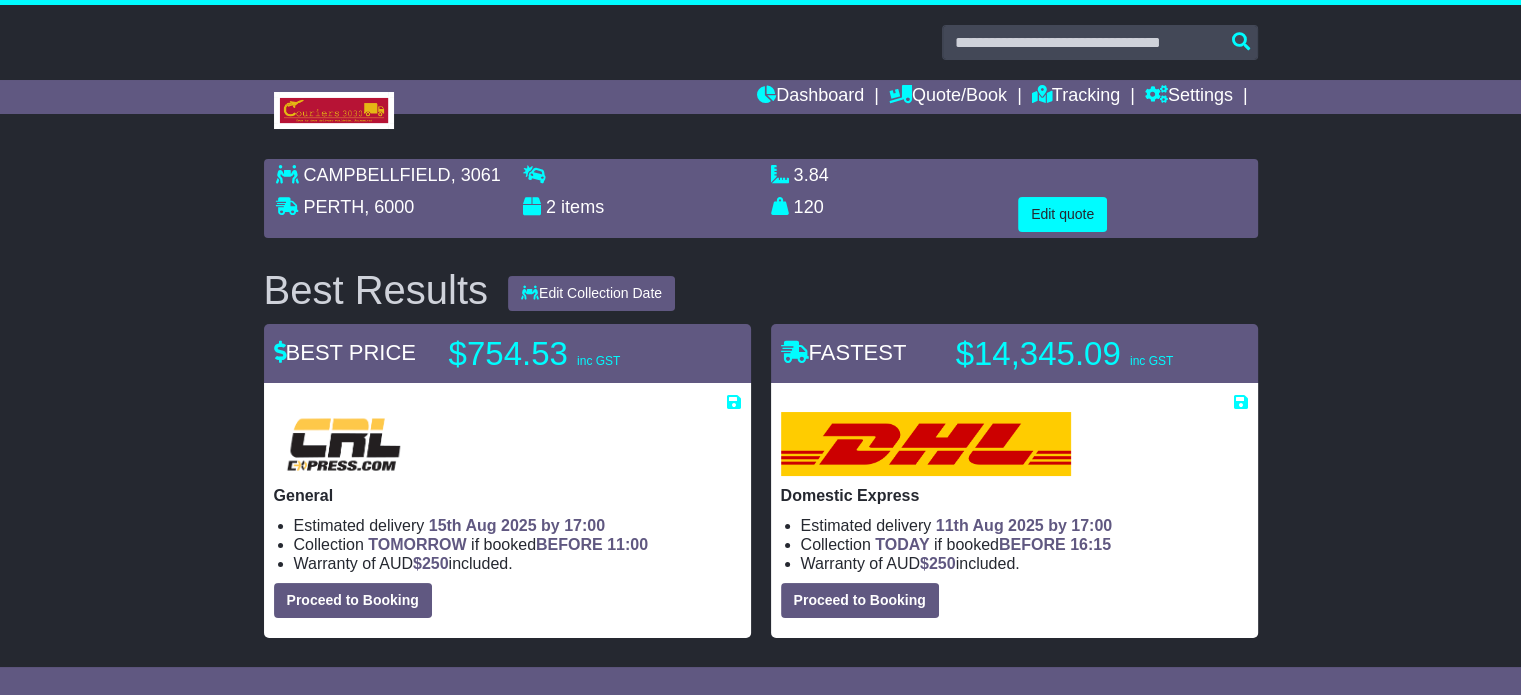 click on "Edit quote" at bounding box center [1132, 214] 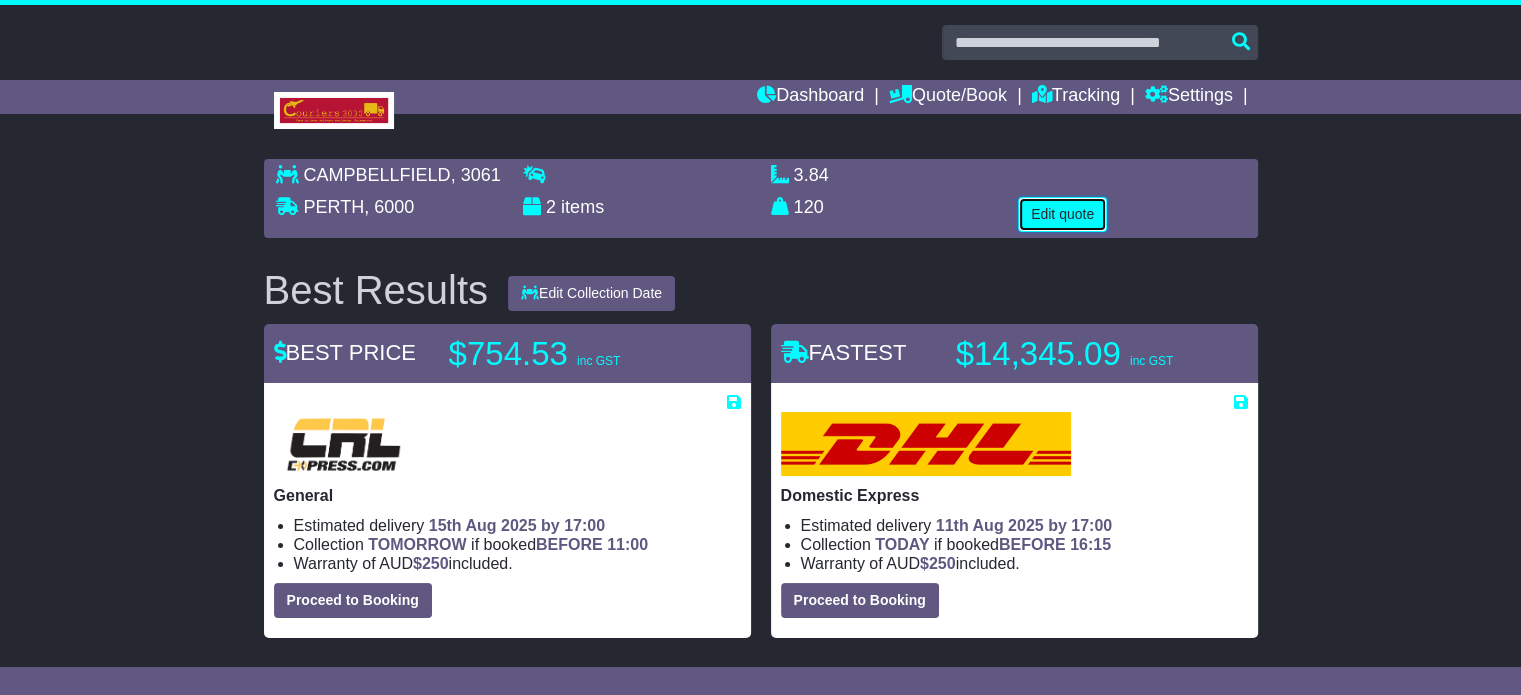 click on "Edit quote" at bounding box center (1062, 214) 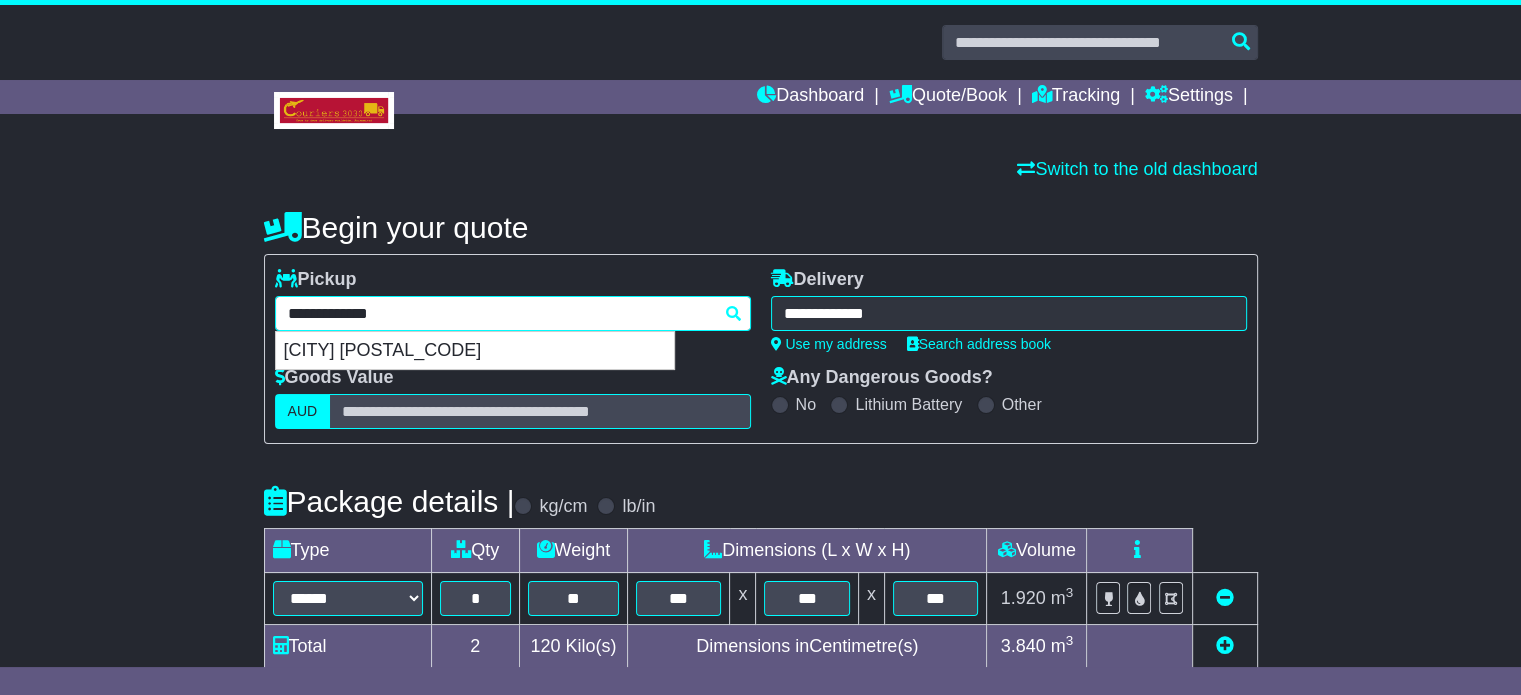 click on "**********" at bounding box center (513, 313) 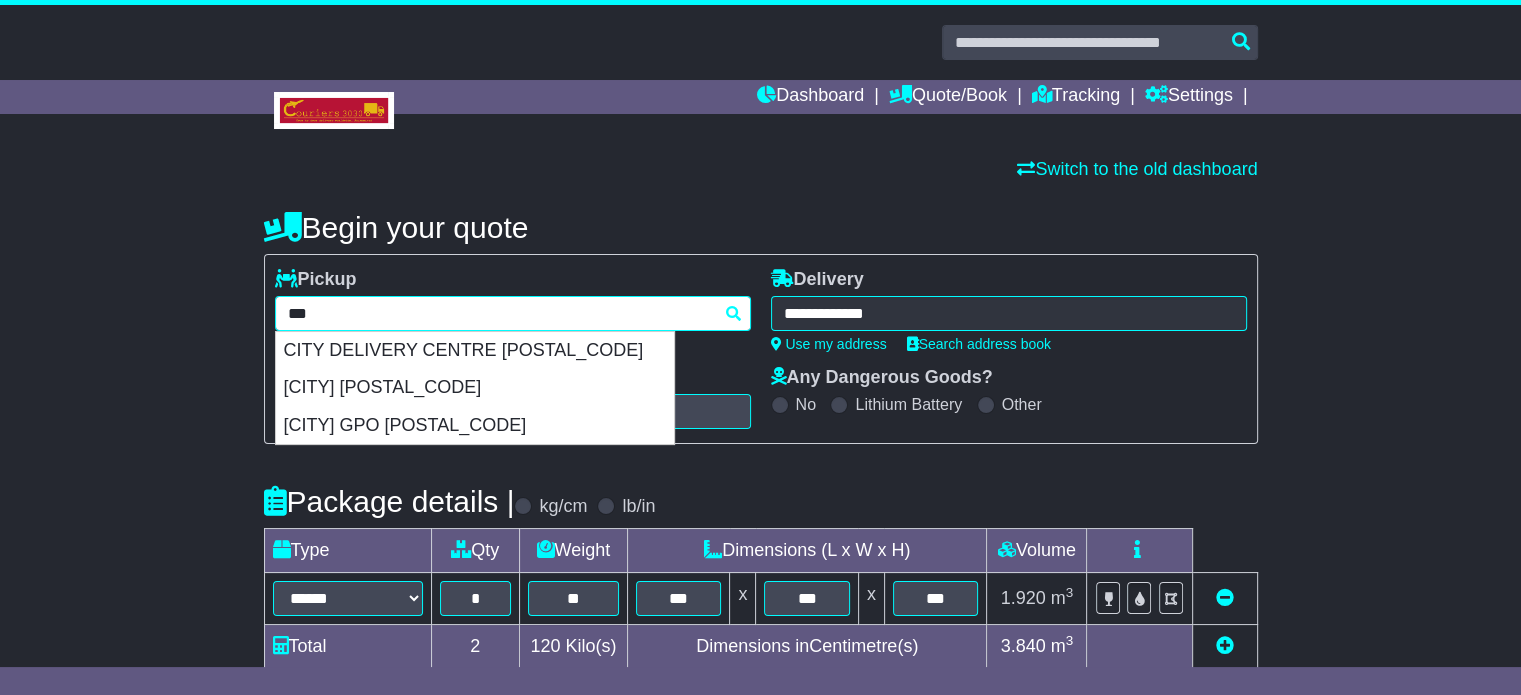 type on "****" 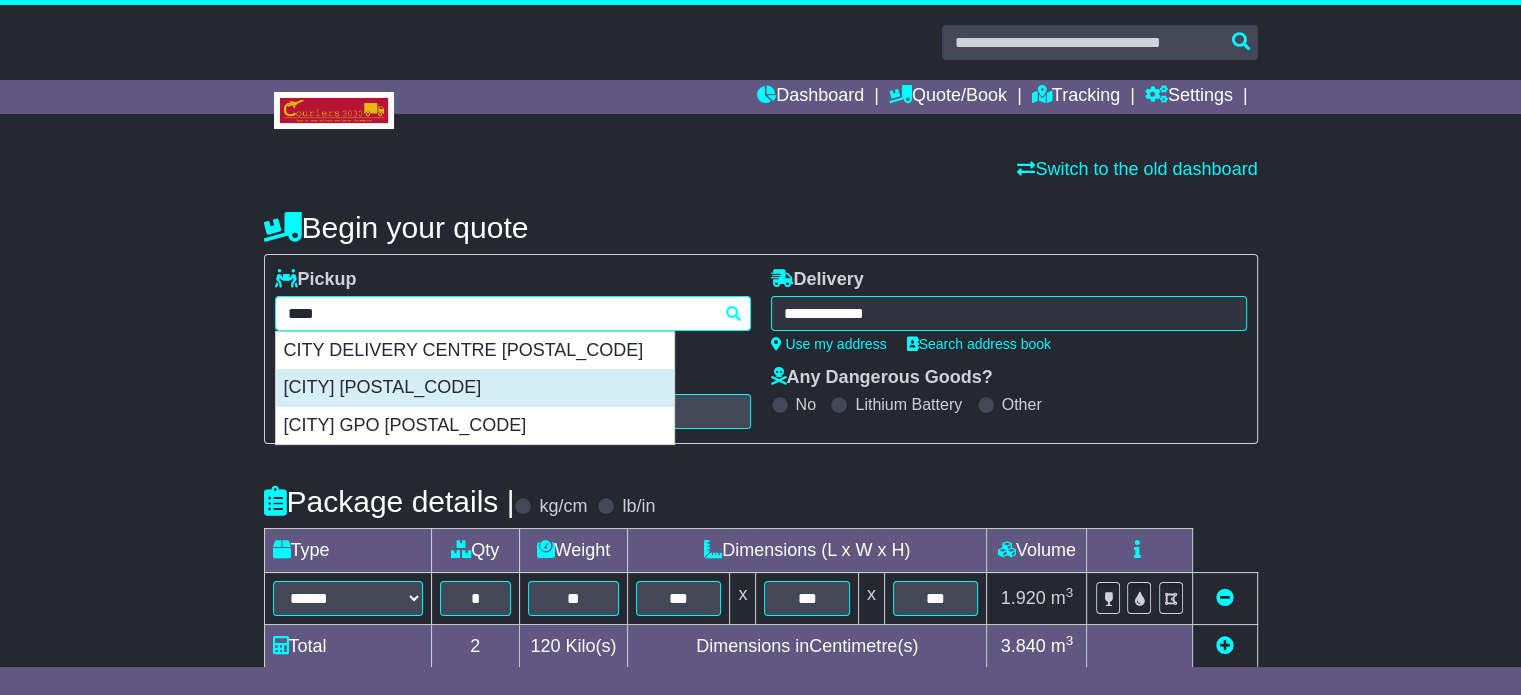 click on "PERTH 6000" at bounding box center [475, 388] 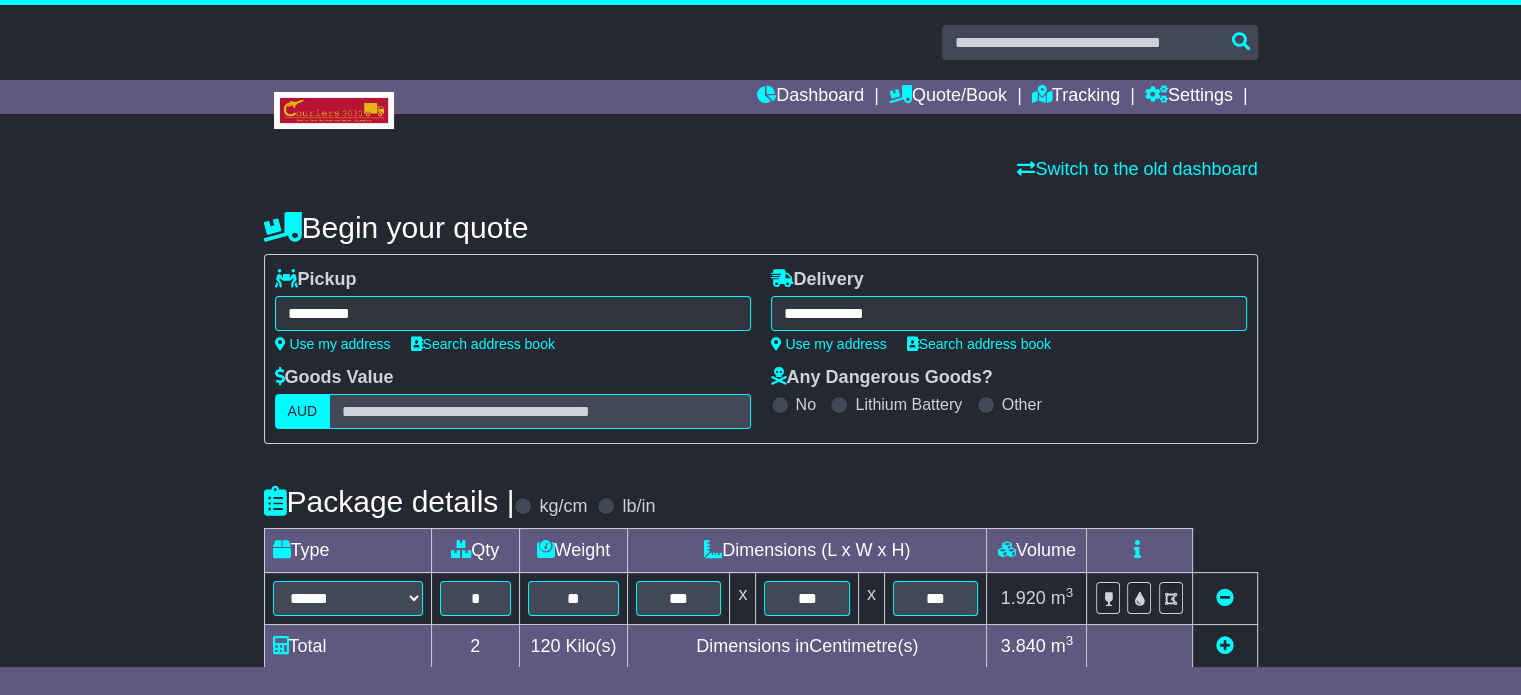 type on "**********" 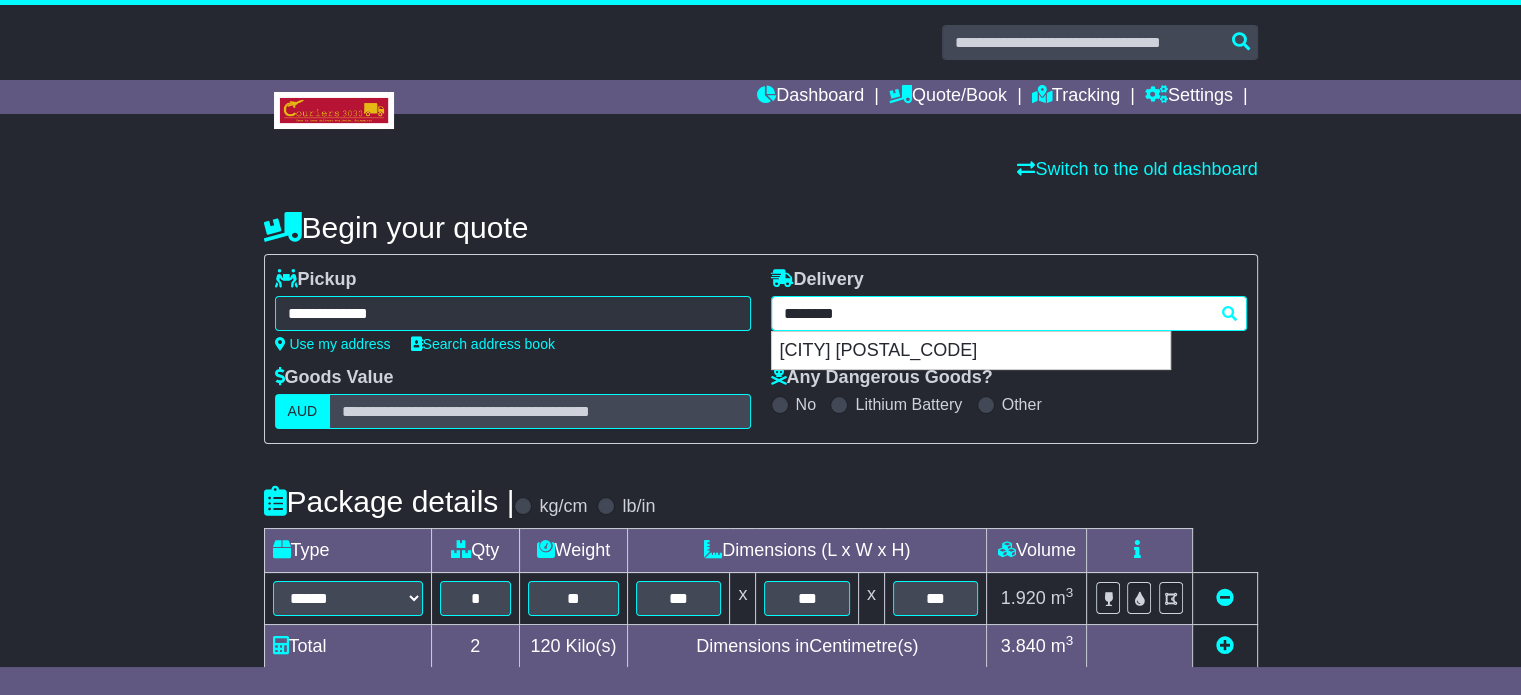 click on "**********" at bounding box center (1009, 313) 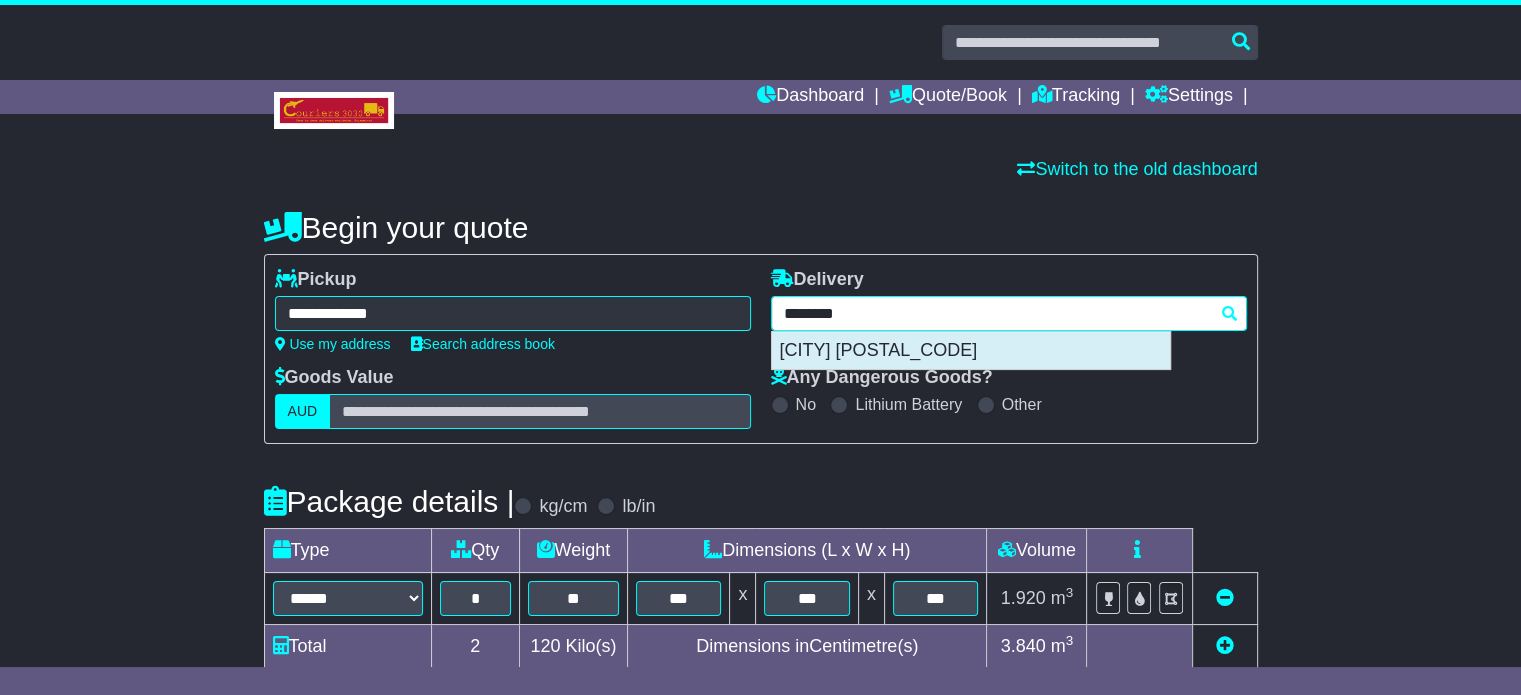 click on "WOOROLOO 6558" at bounding box center (971, 351) 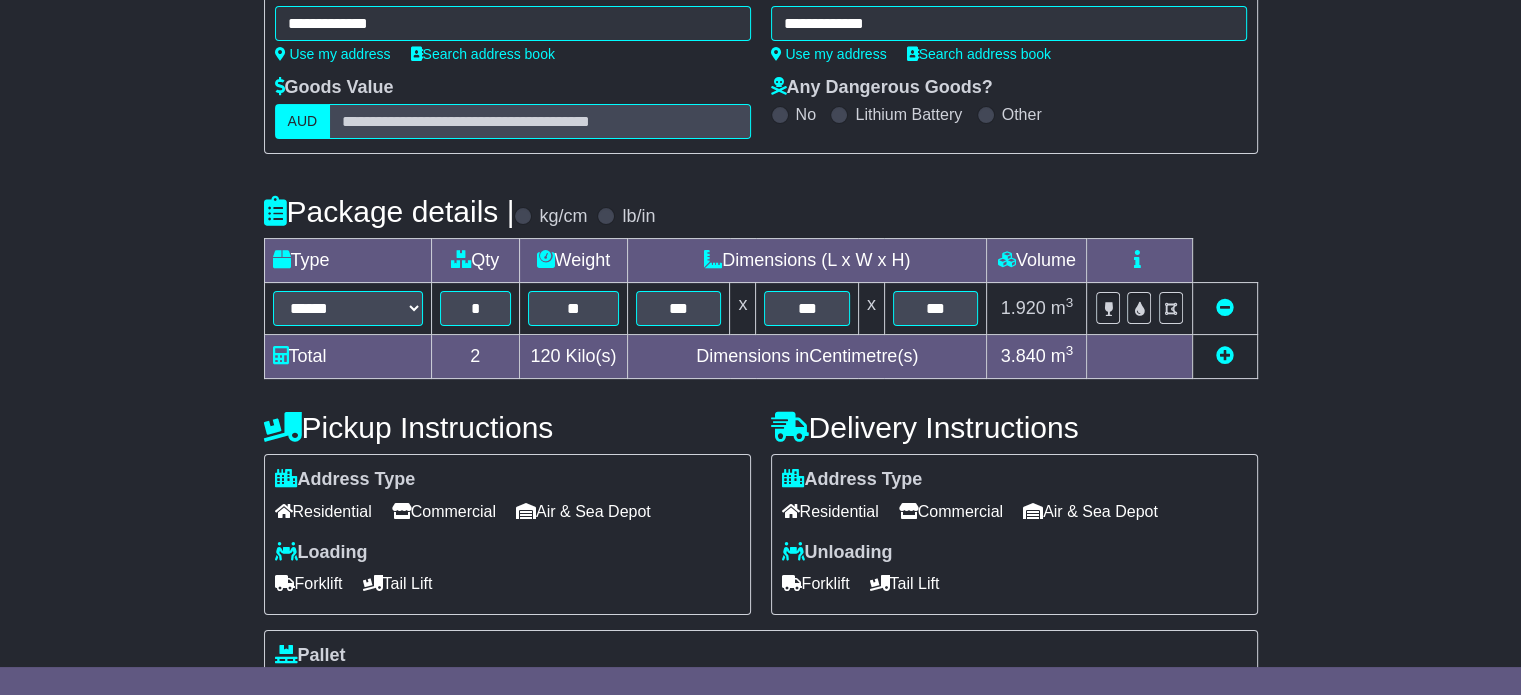 type on "**********" 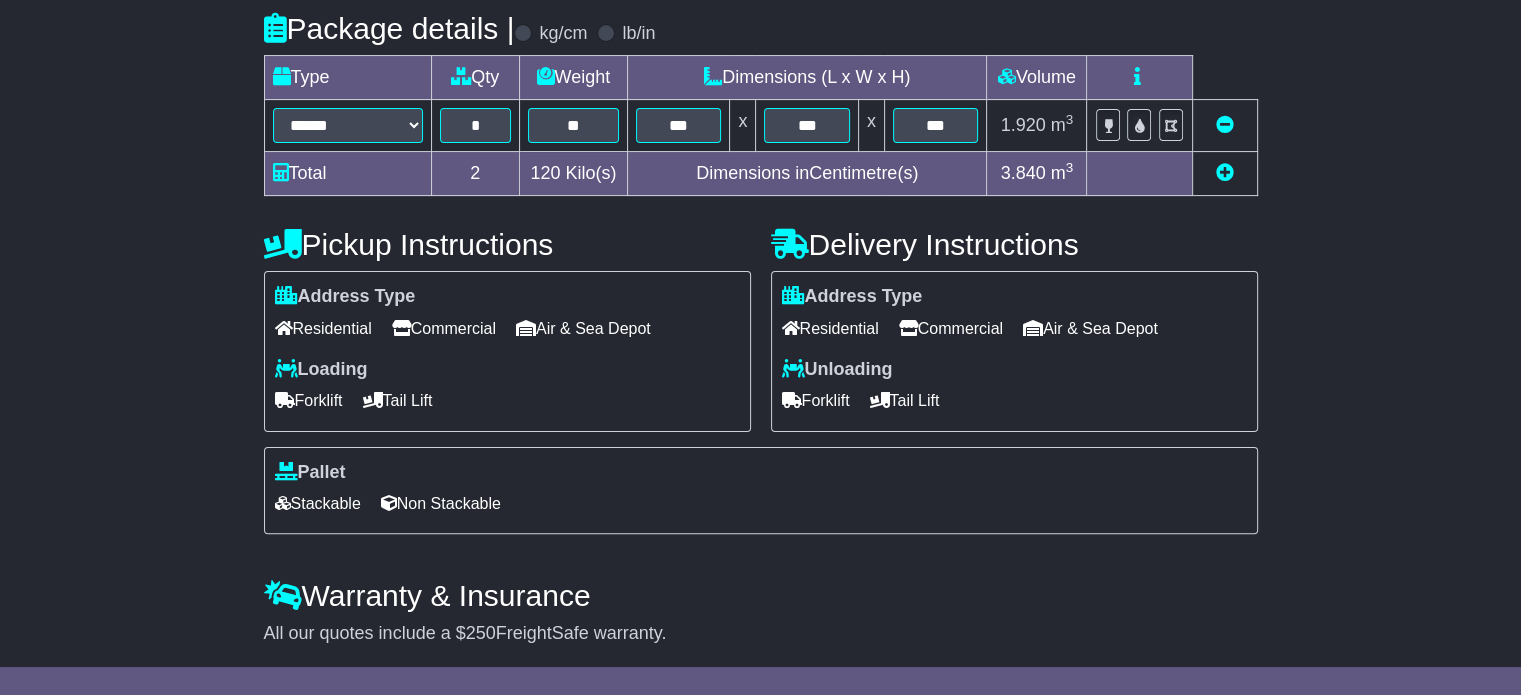 scroll, scrollTop: 540, scrollLeft: 0, axis: vertical 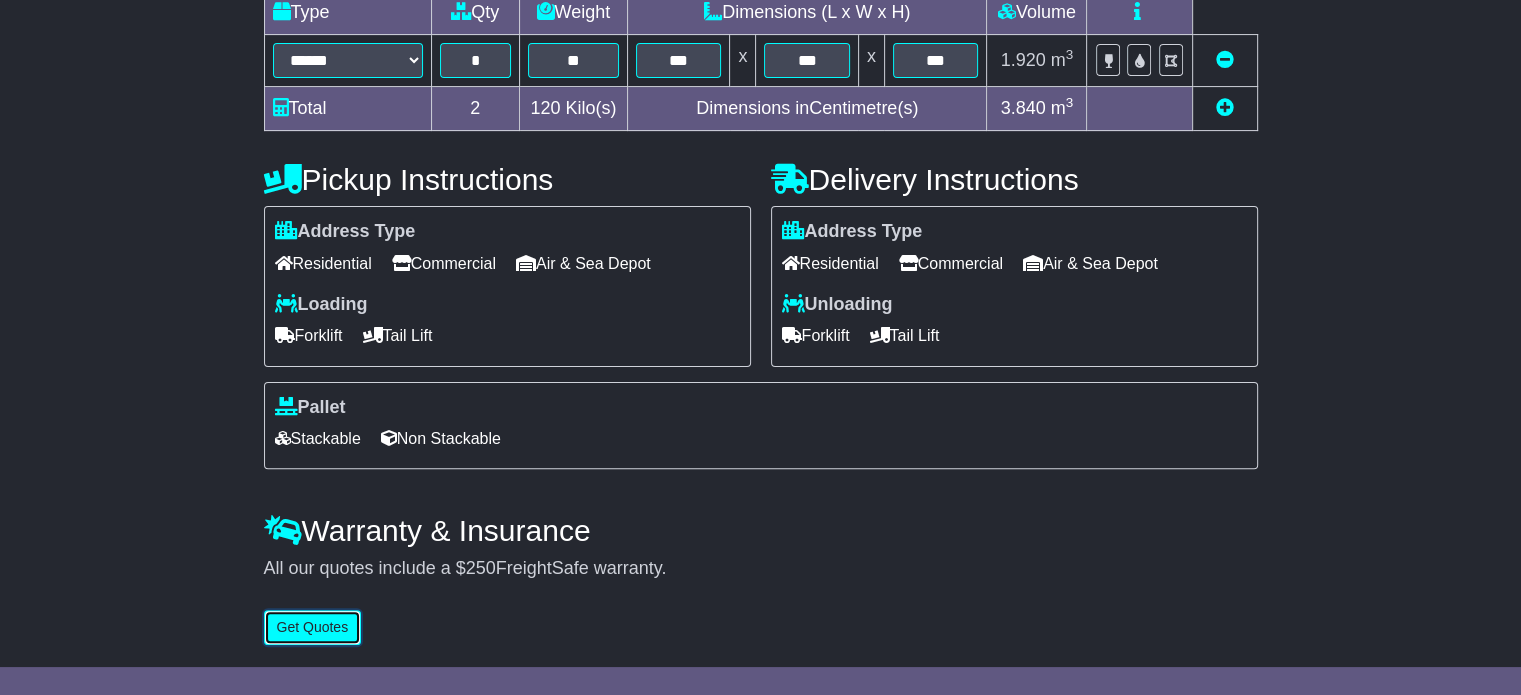 drag, startPoint x: 332, startPoint y: 641, endPoint x: 398, endPoint y: 603, distance: 76.15773 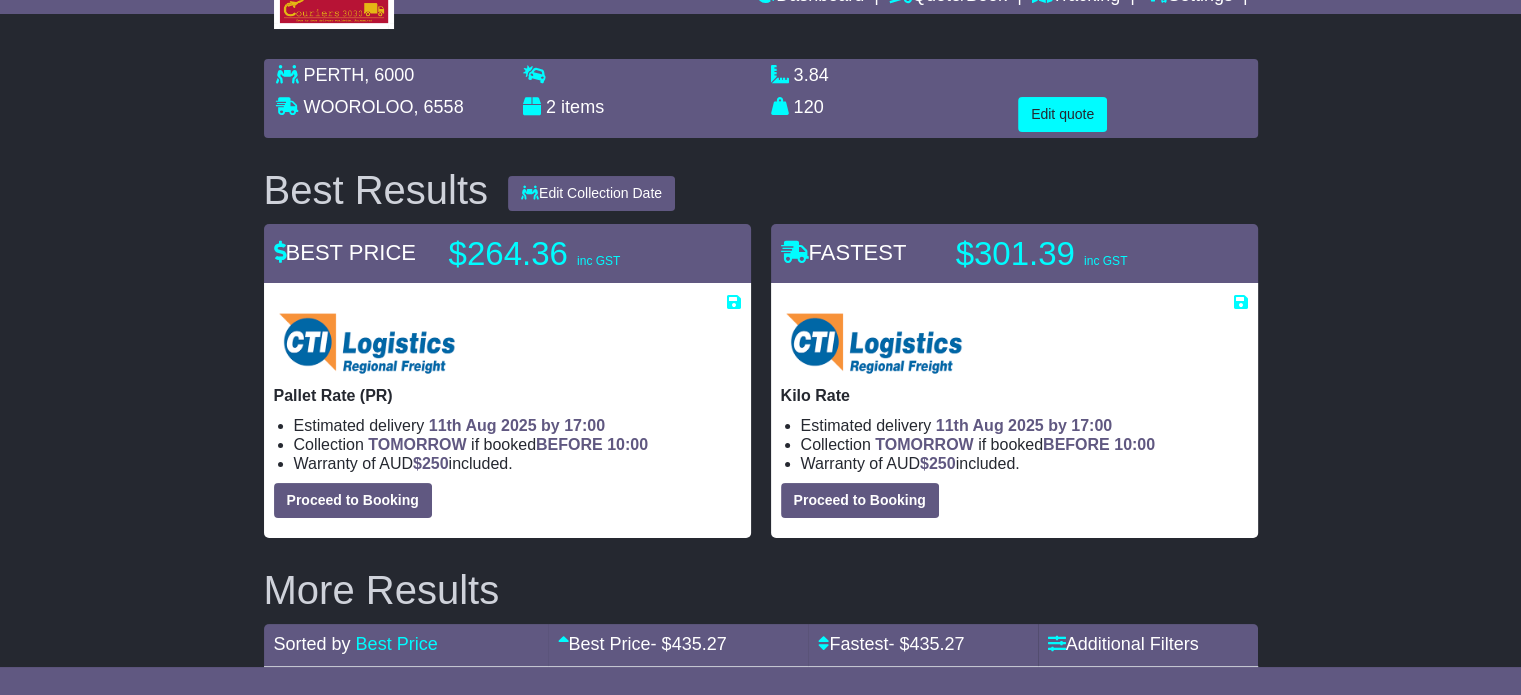 scroll, scrollTop: 0, scrollLeft: 0, axis: both 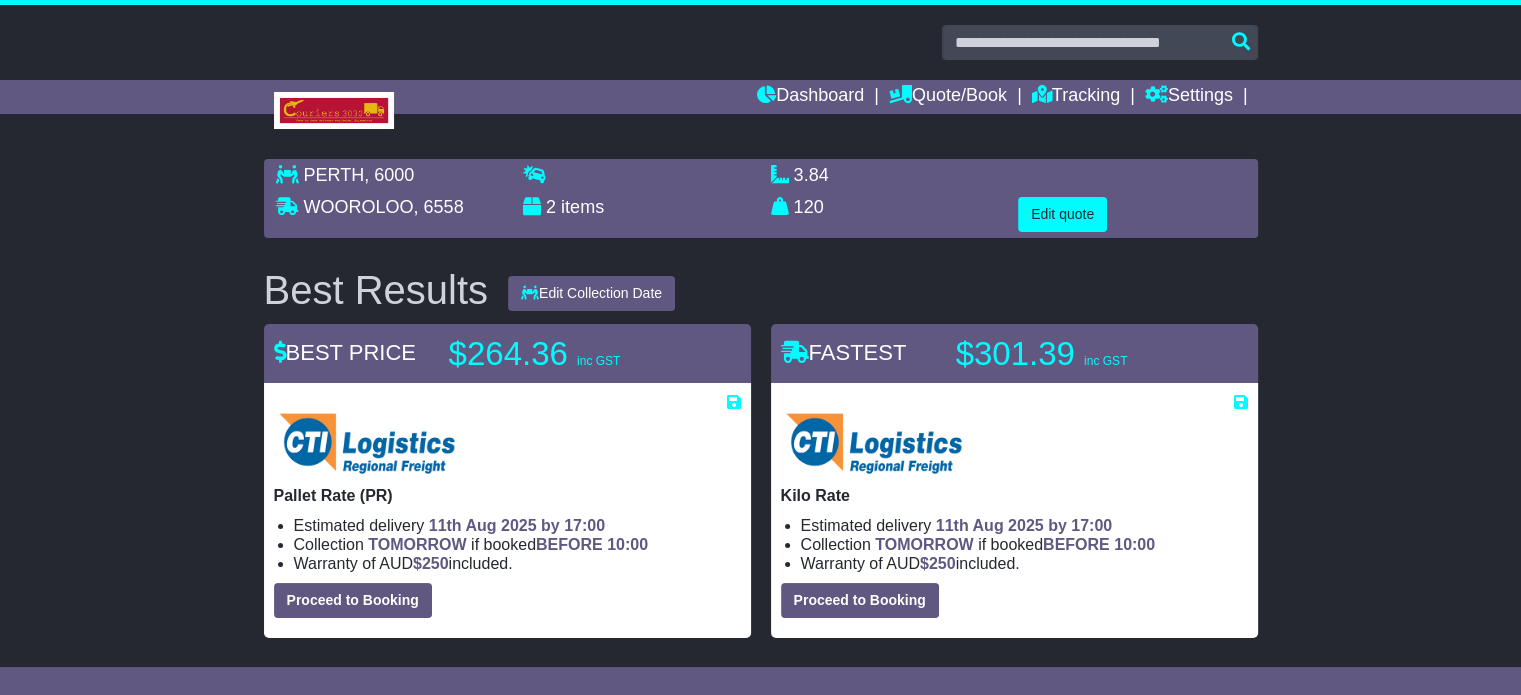 click on "PERTH , 6000
WOOROLOO , 6558
2   items
3.84
m 3
in 3" at bounding box center (761, 198) 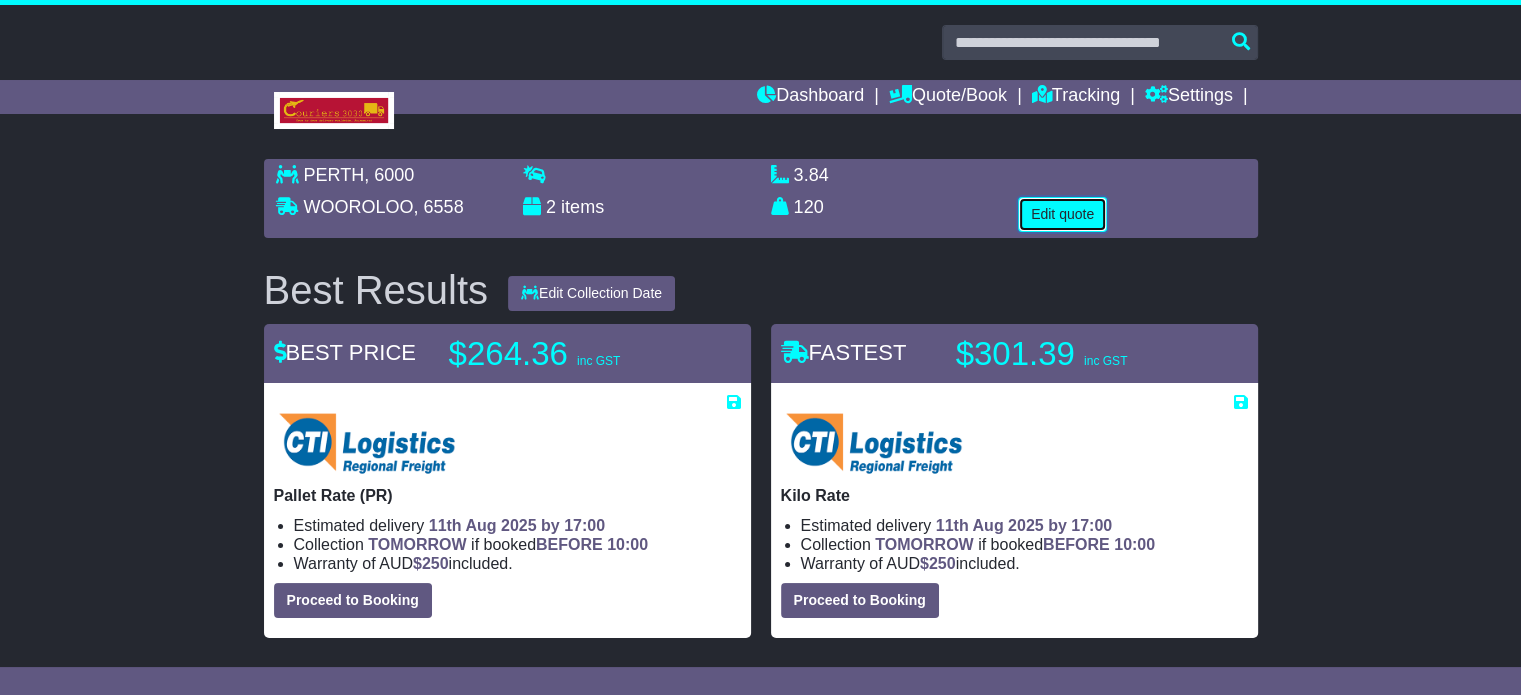 click on "Edit quote" at bounding box center [1062, 214] 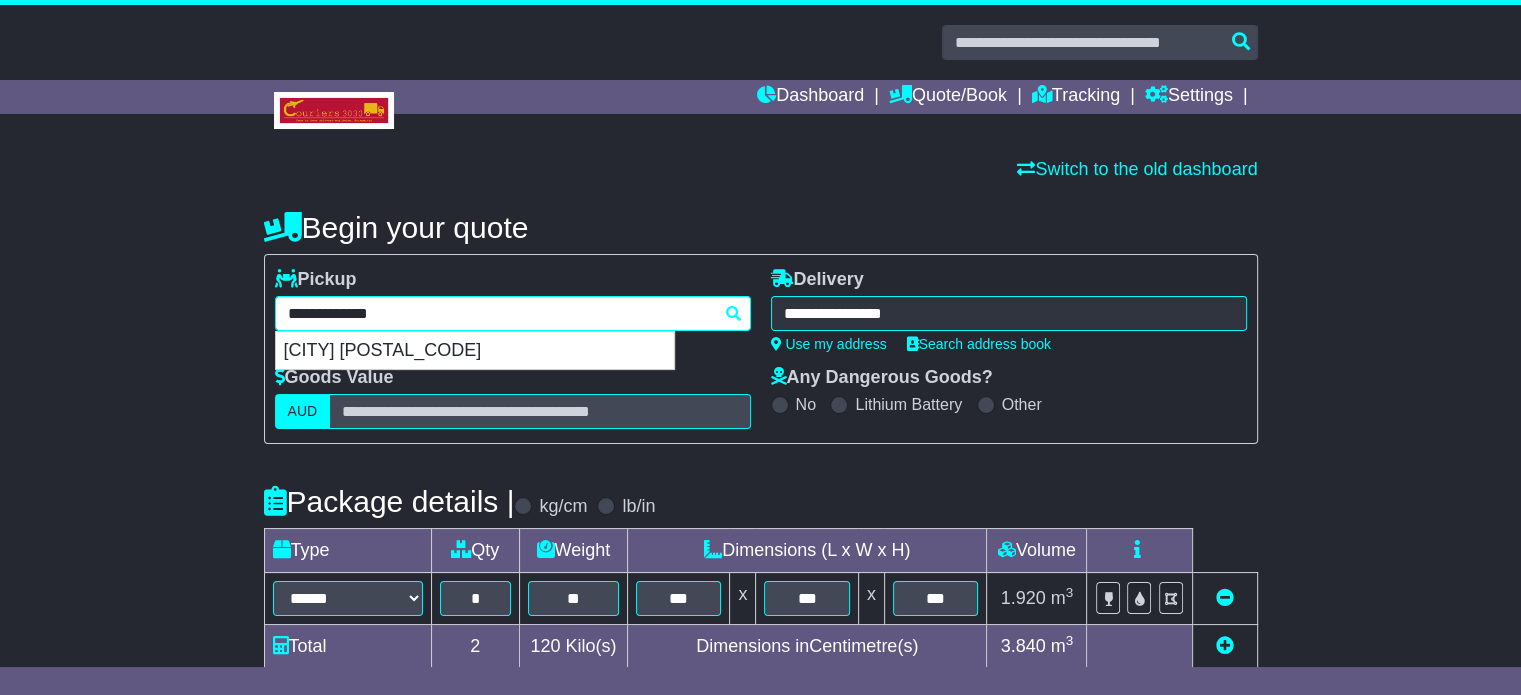 click on "**********" at bounding box center (513, 313) 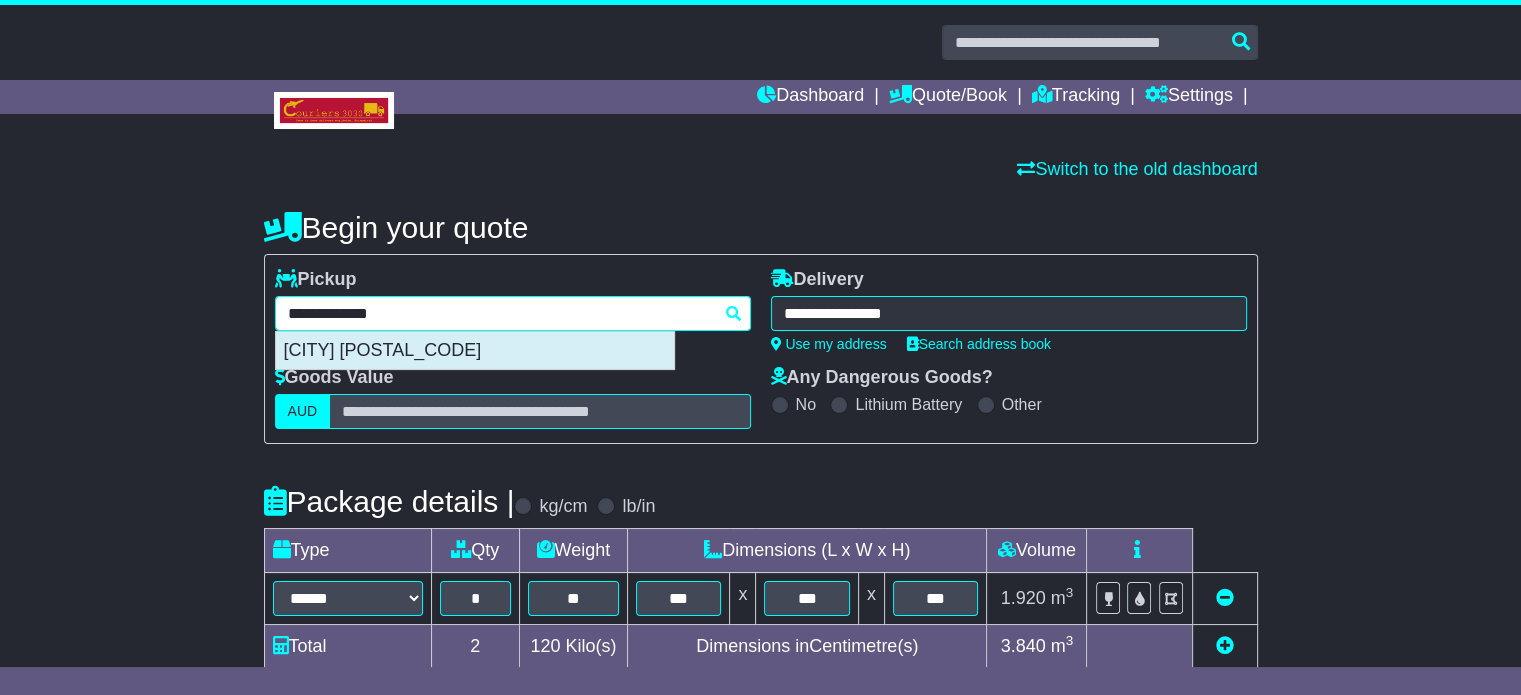 click on "CAMPBELLFIELD 3061" at bounding box center [475, 351] 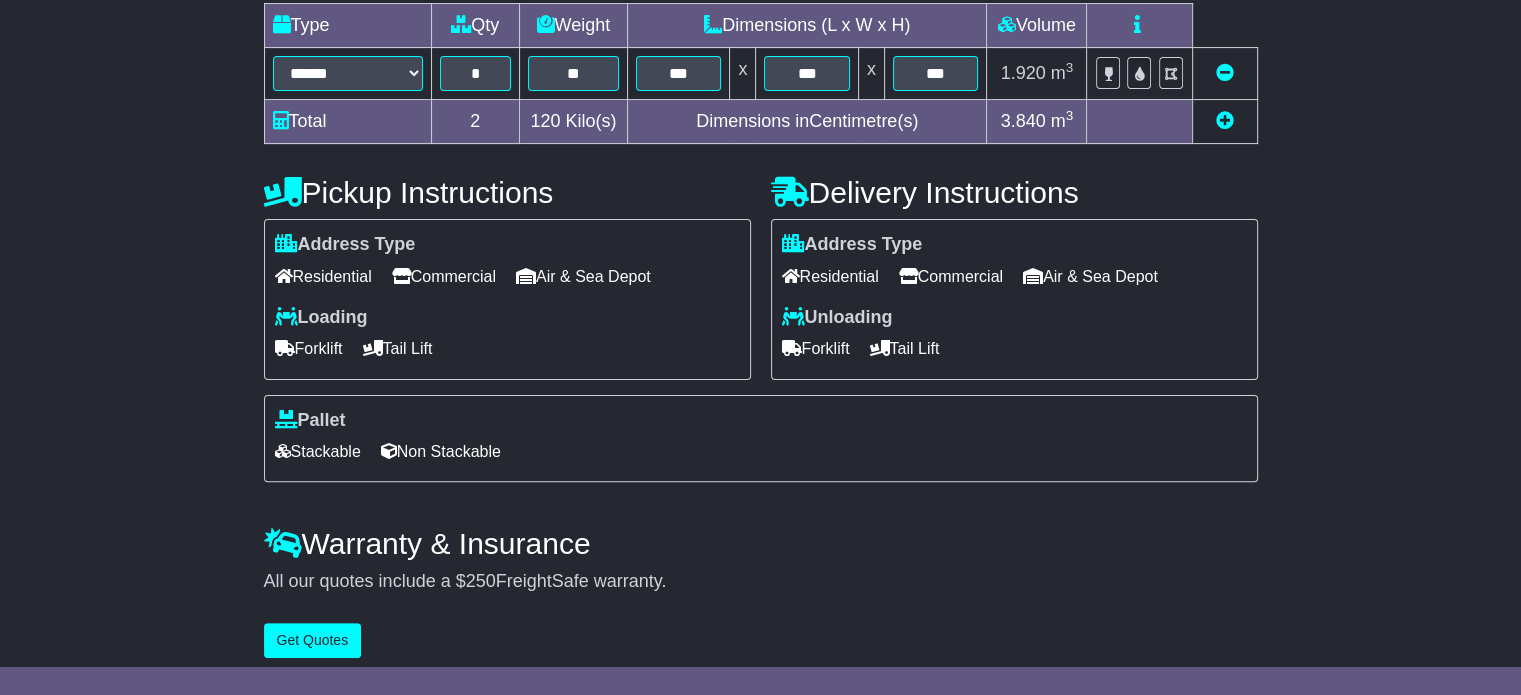 type on "**********" 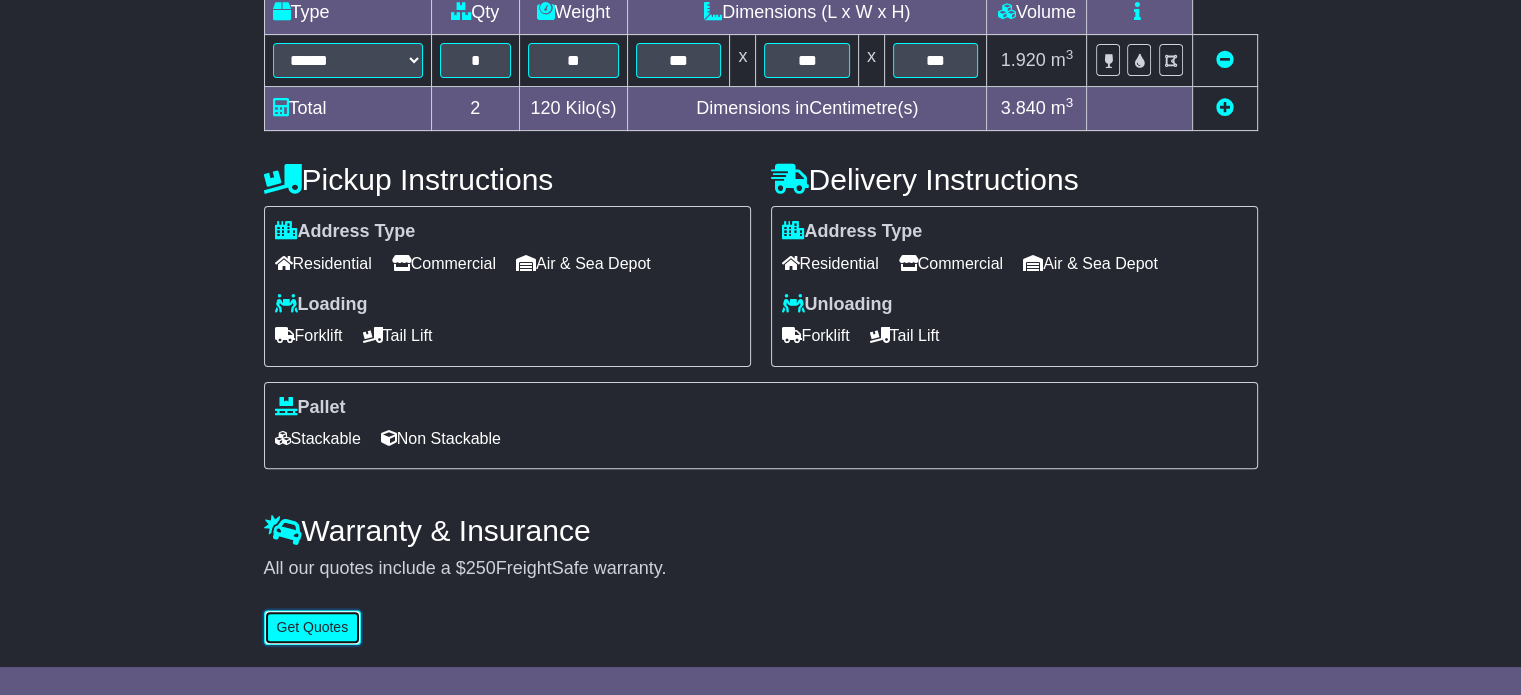 click on "Get Quotes" at bounding box center (313, 627) 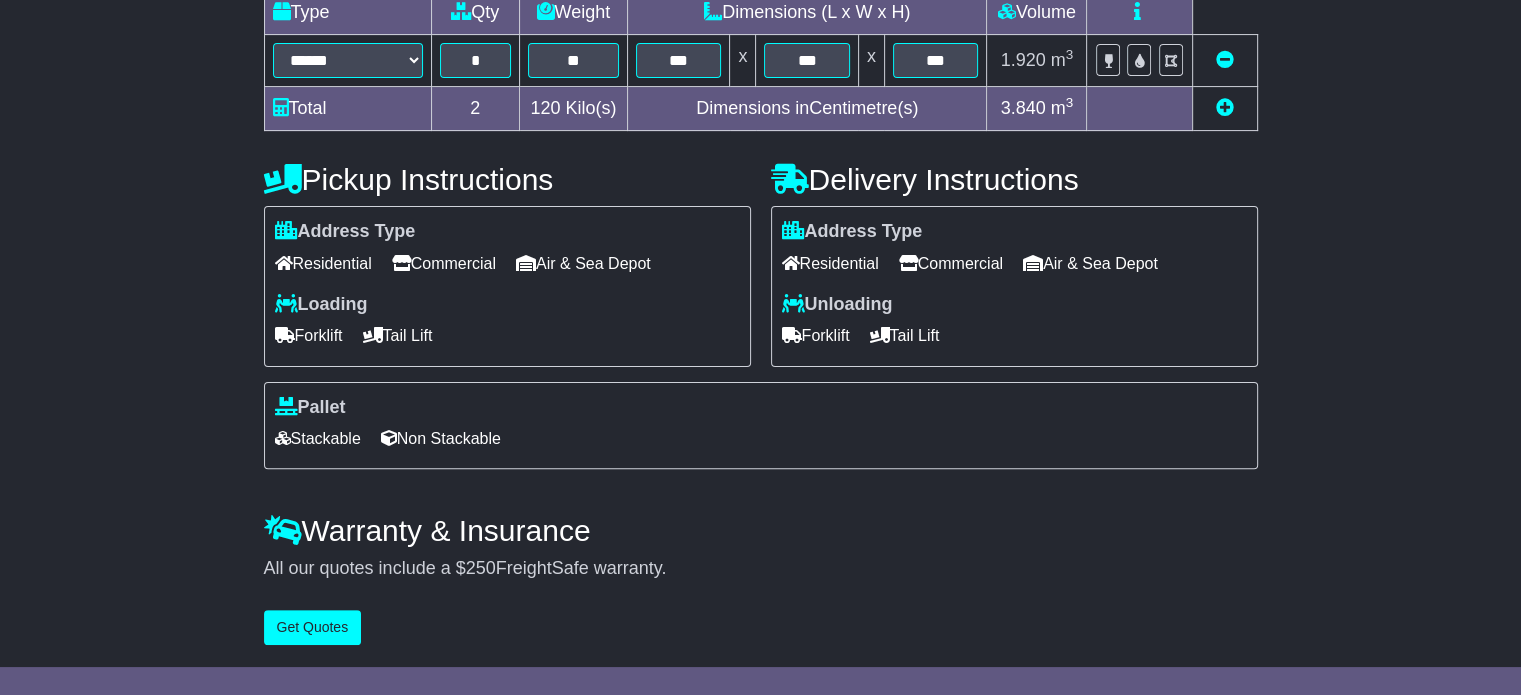 scroll, scrollTop: 0, scrollLeft: 0, axis: both 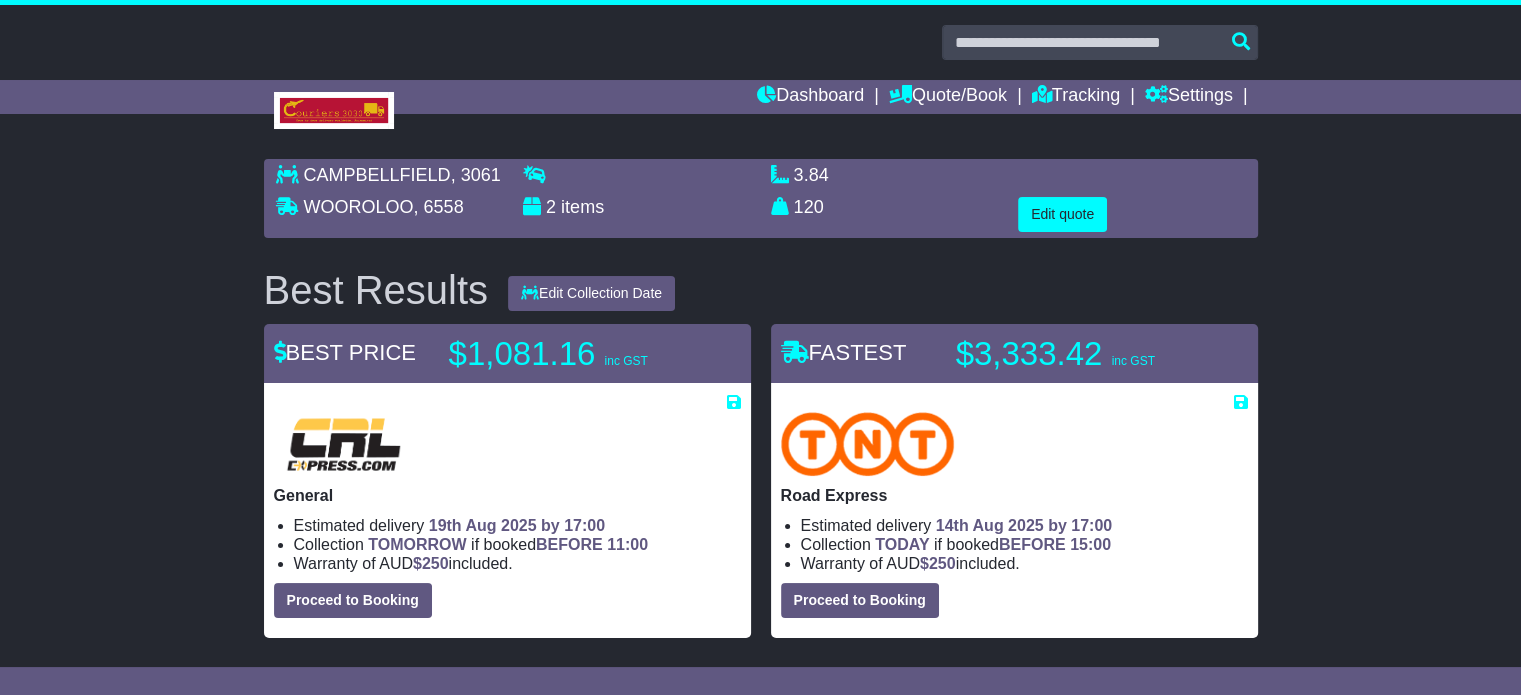 click at bounding box center (1132, 181) 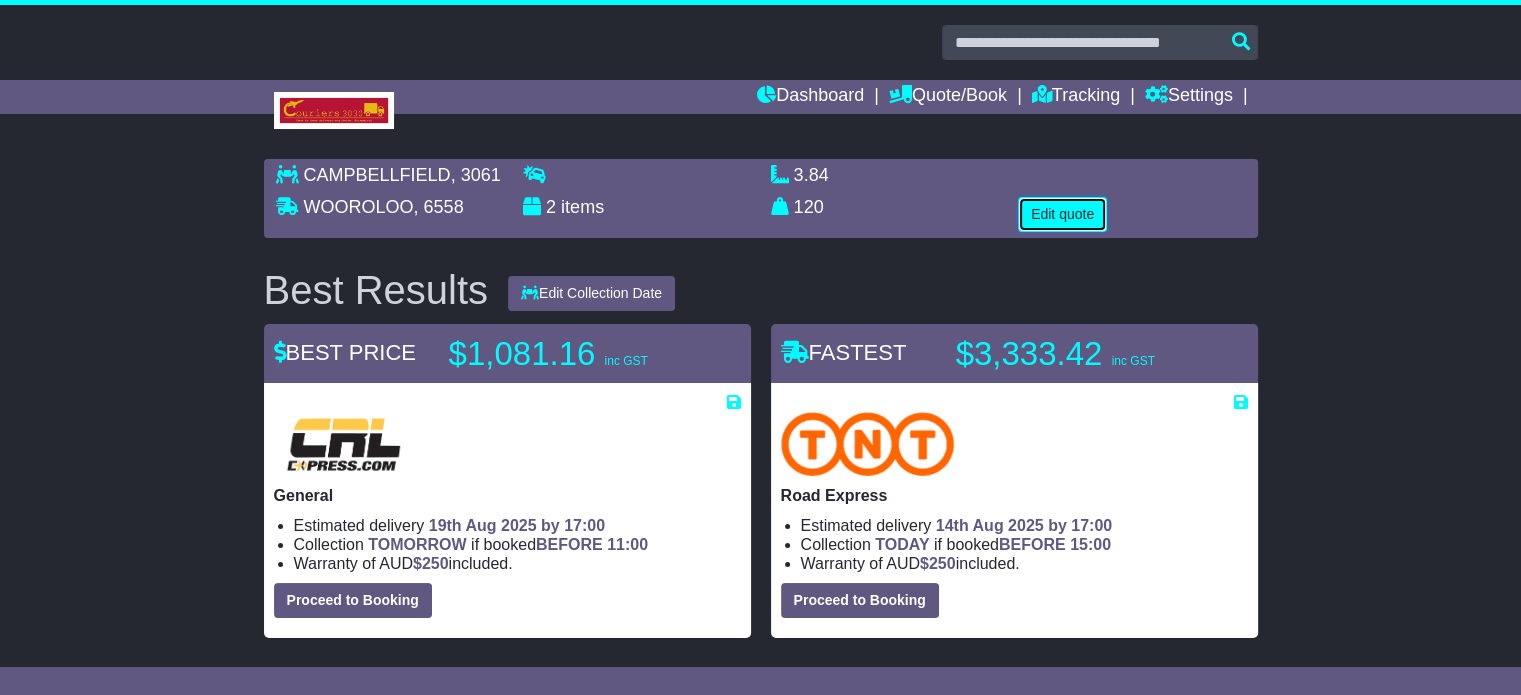 click on "Edit quote" at bounding box center (1062, 214) 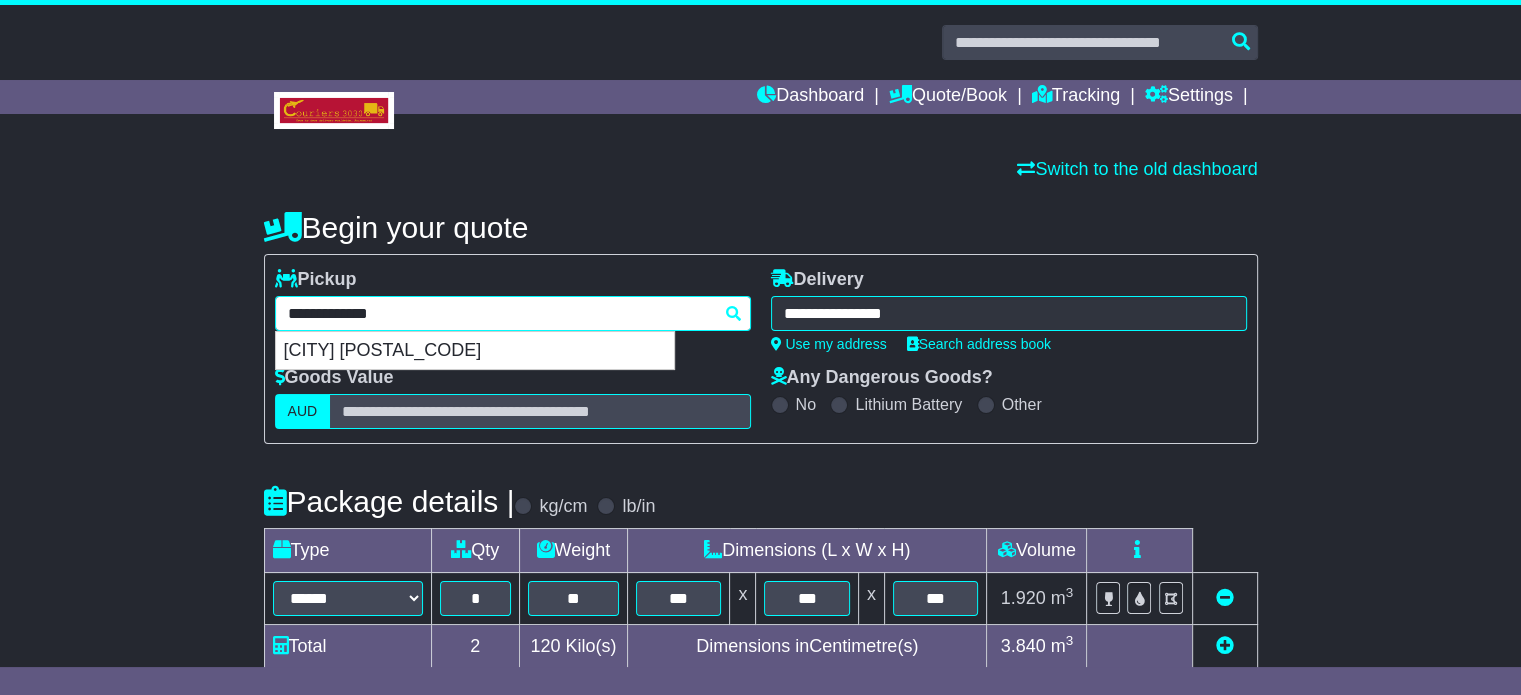 click on "**********" at bounding box center [513, 313] 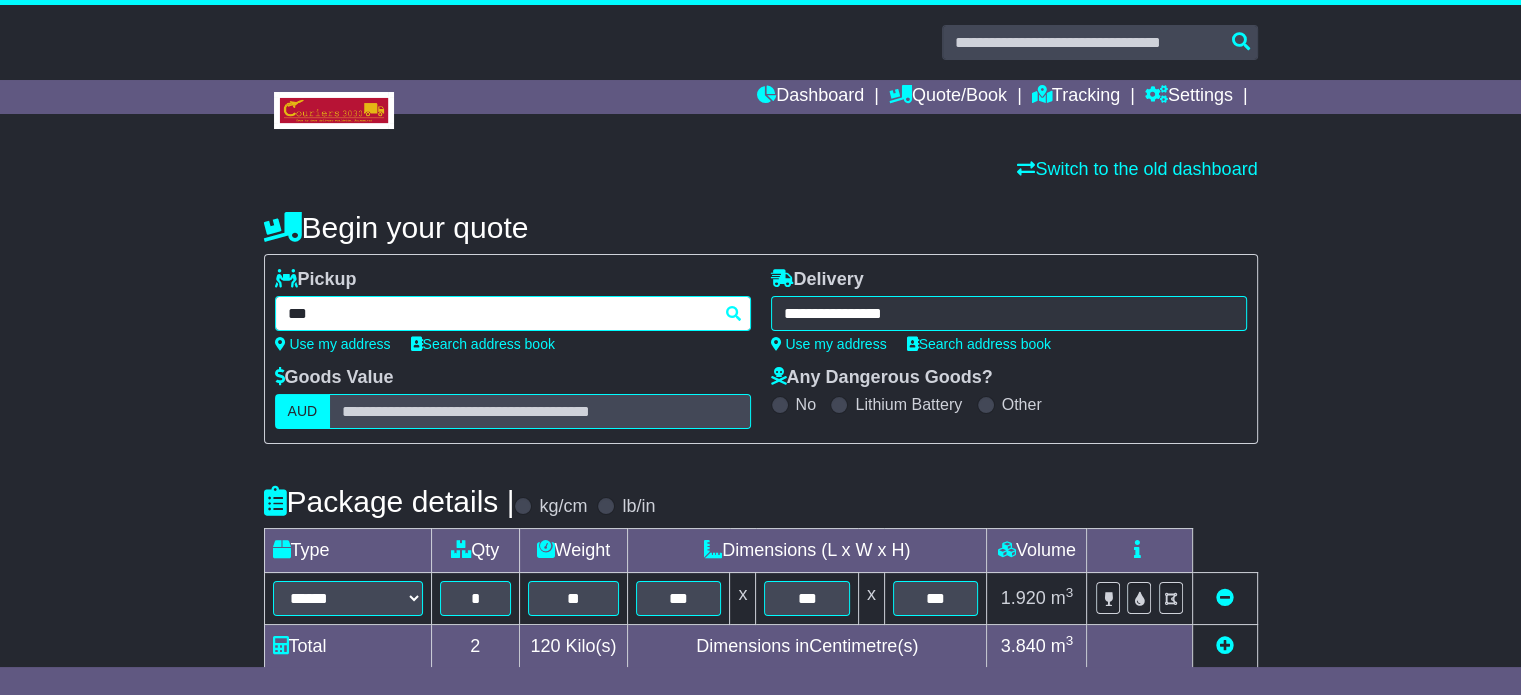 type on "****" 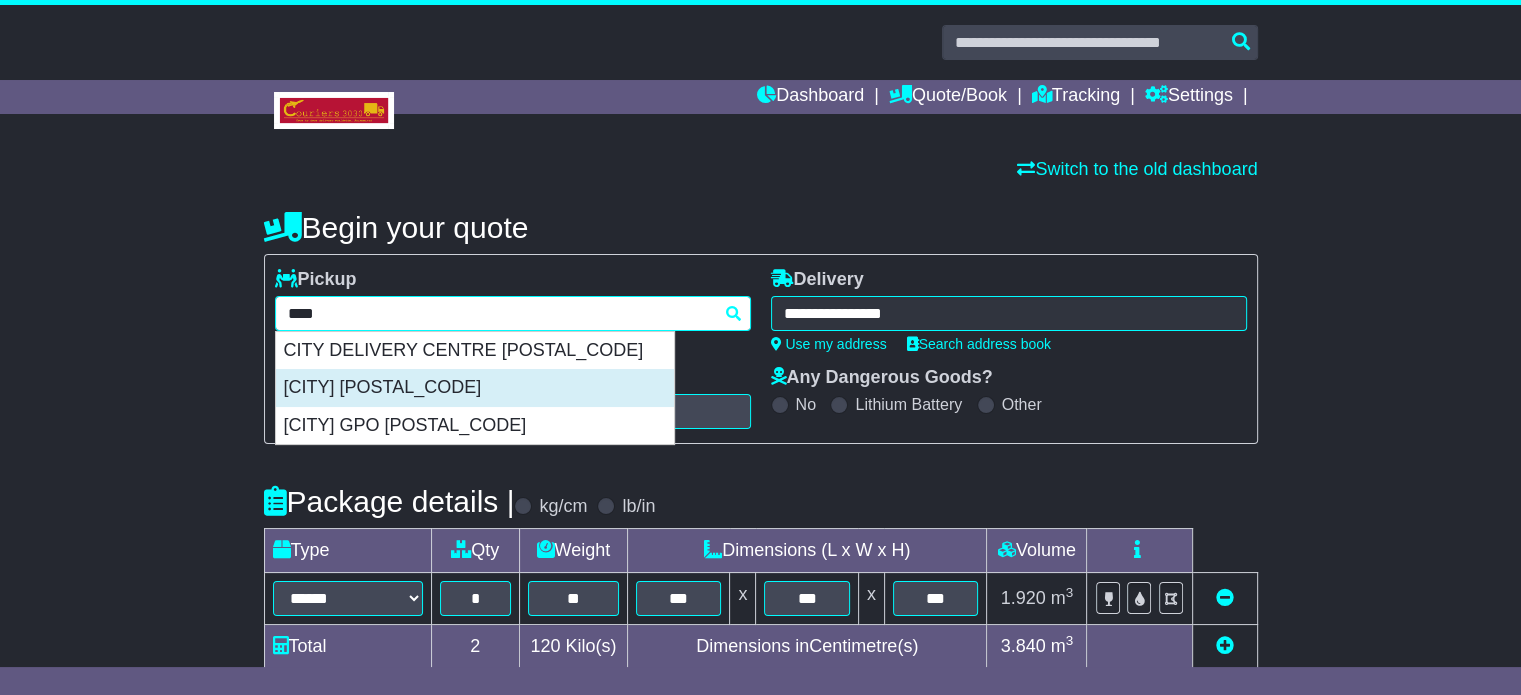 click on "PERTH 6000" at bounding box center [475, 388] 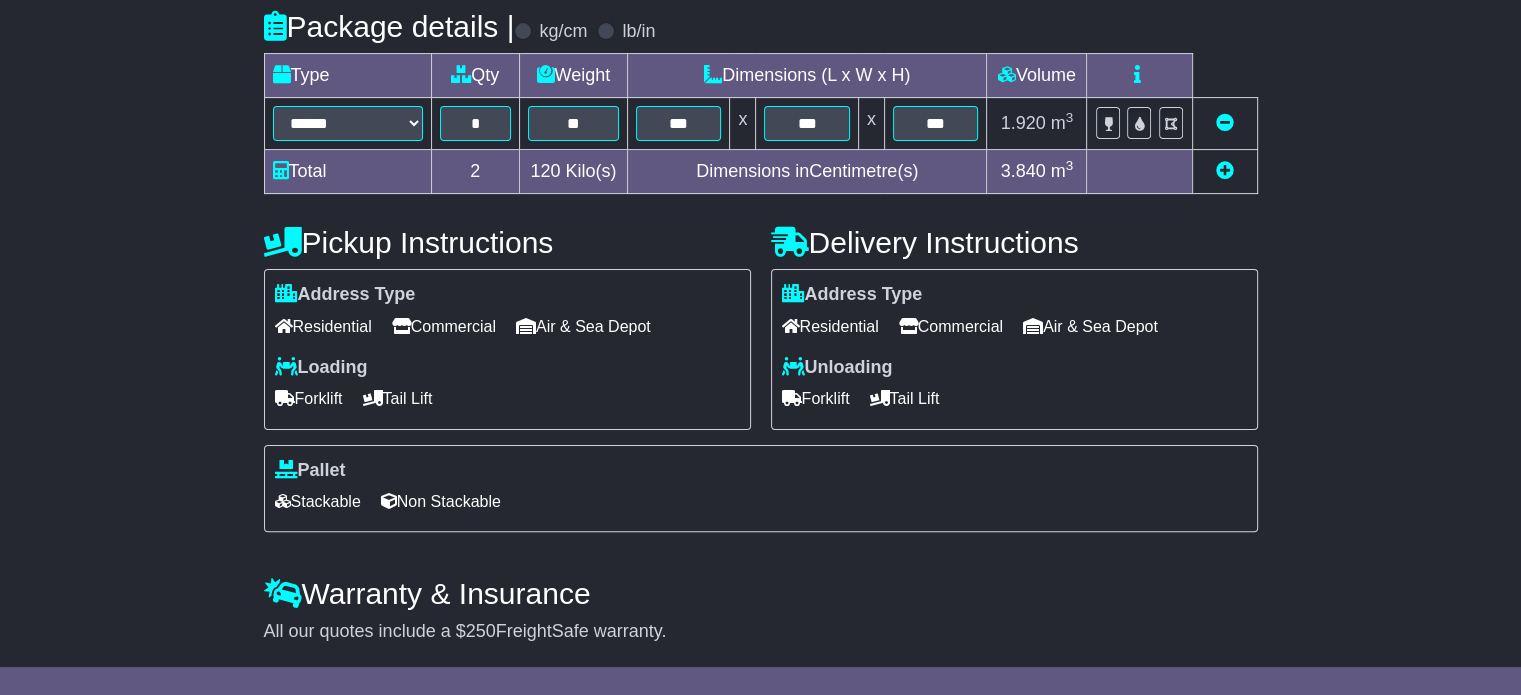 scroll, scrollTop: 540, scrollLeft: 0, axis: vertical 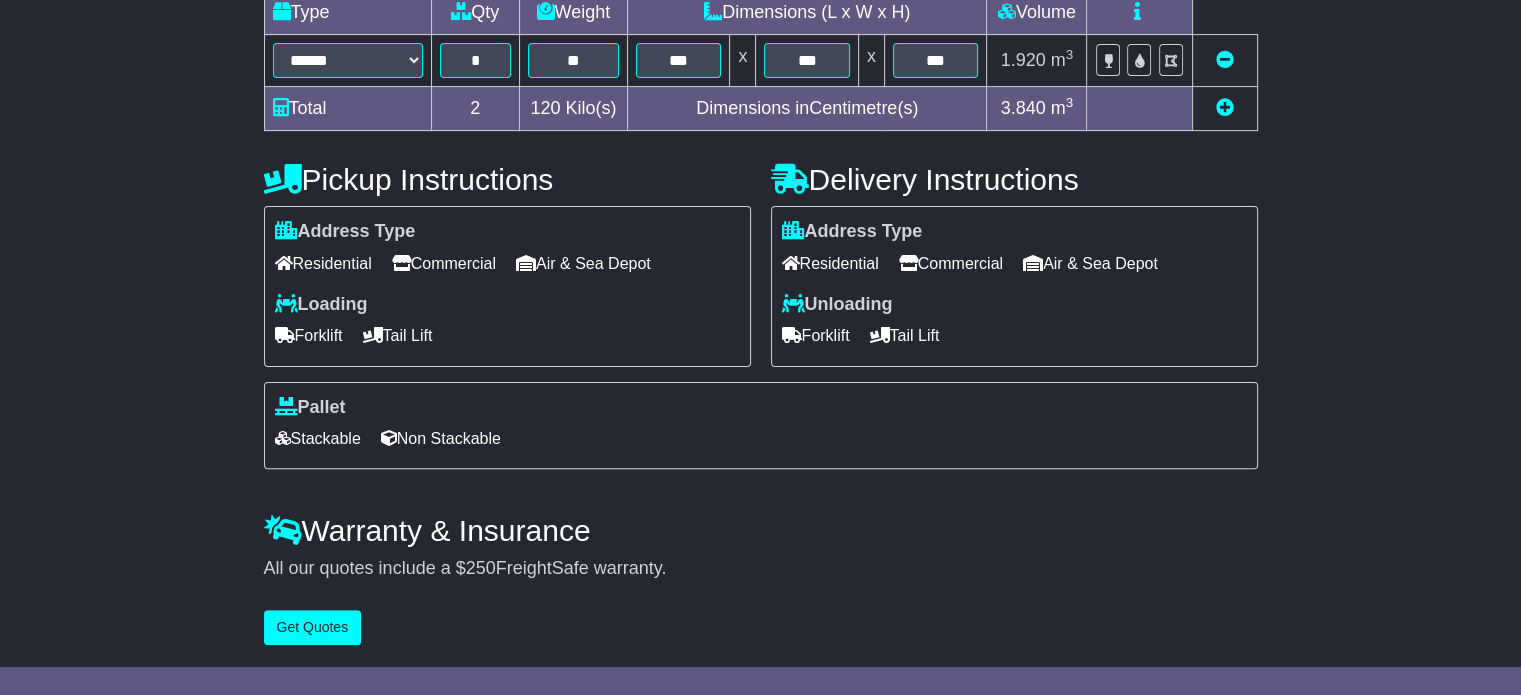 type on "**********" 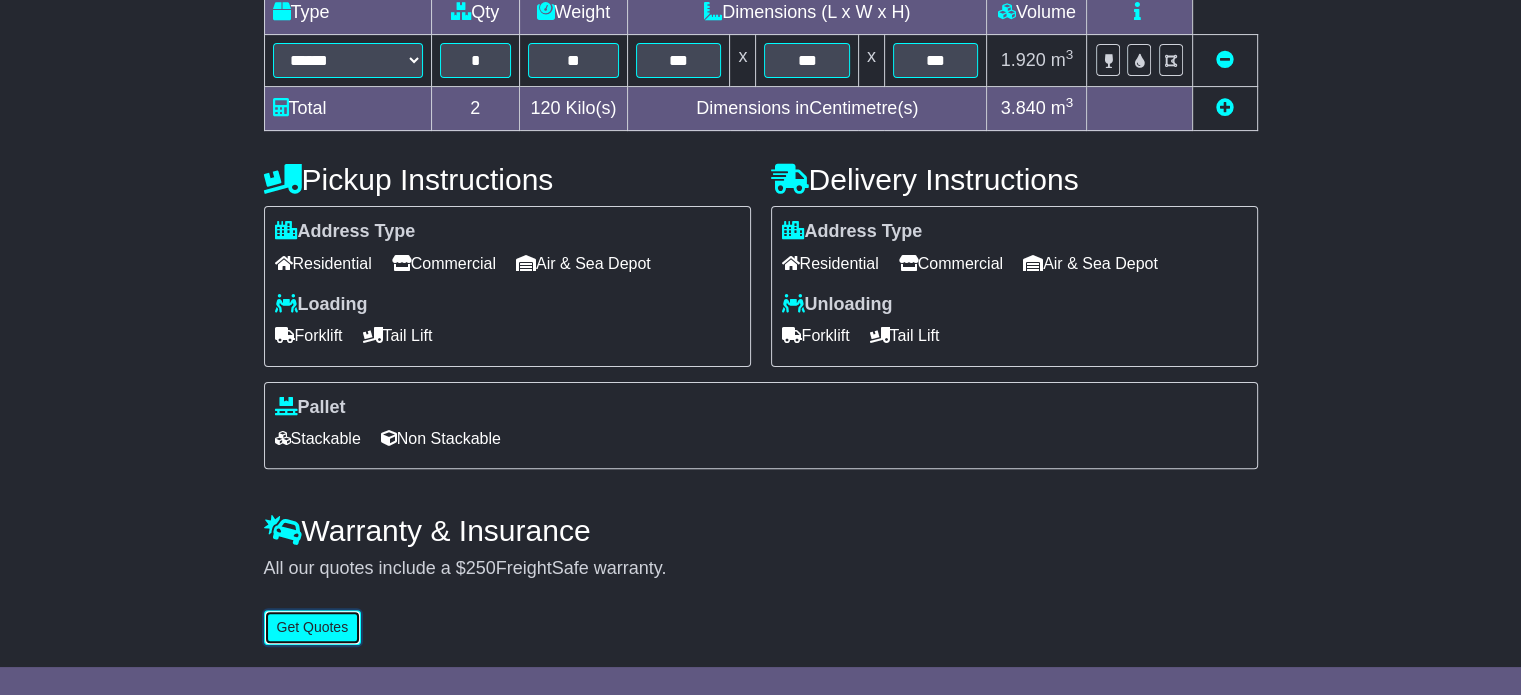 click on "Get Quotes" at bounding box center [313, 627] 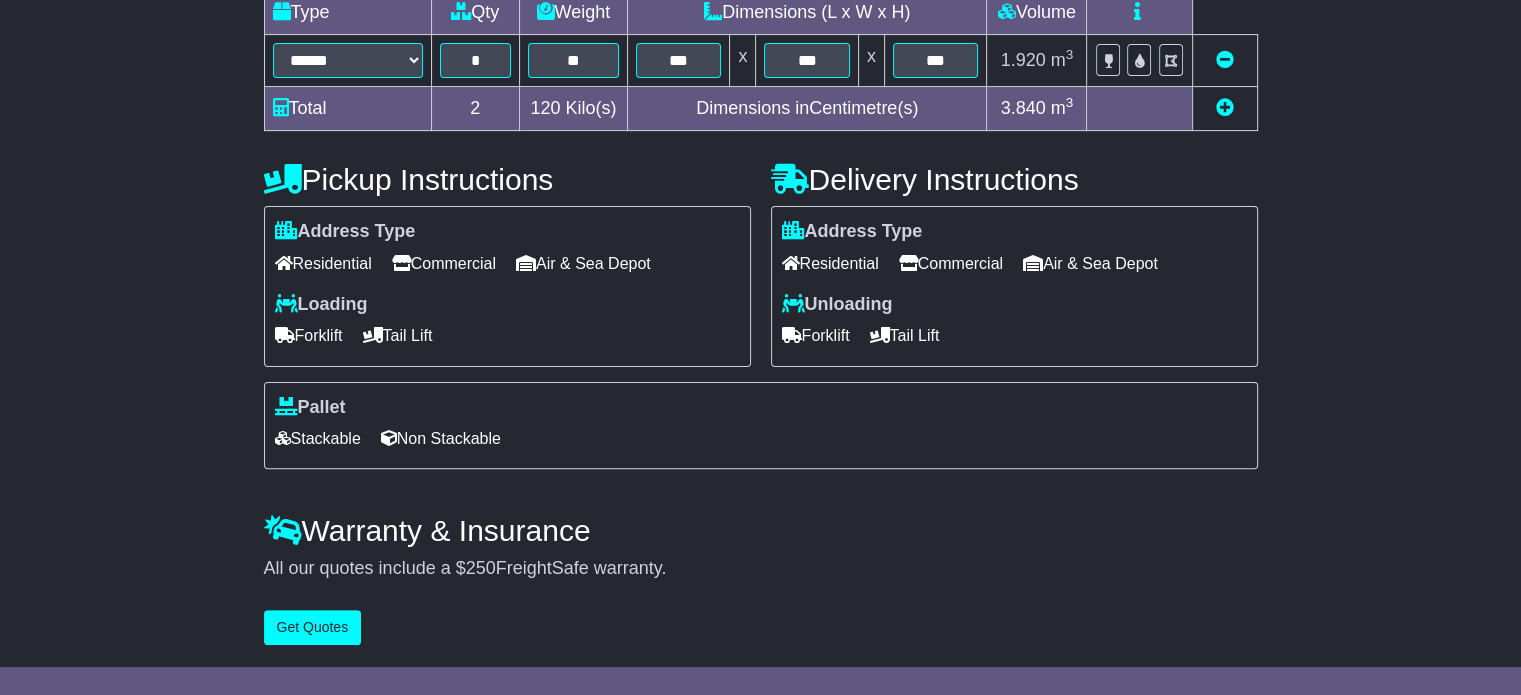 scroll, scrollTop: 0, scrollLeft: 0, axis: both 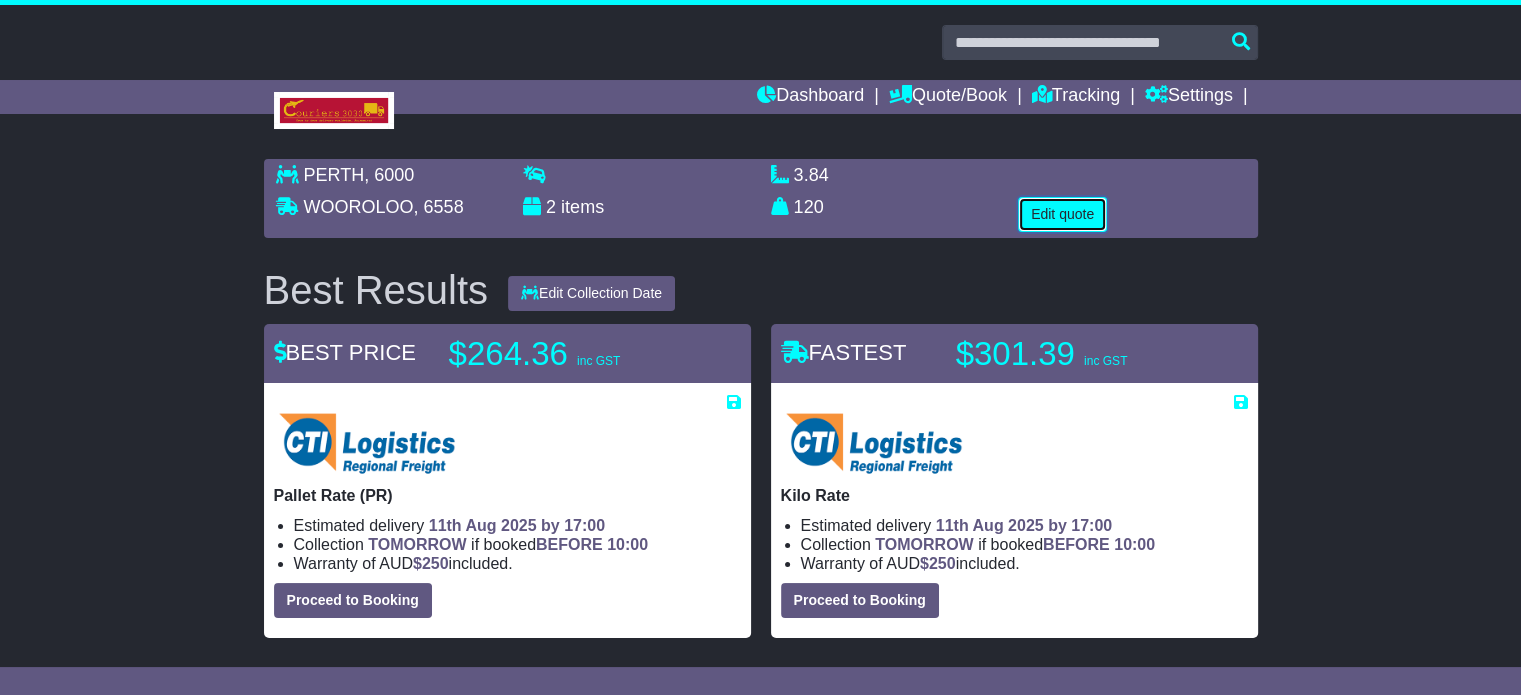 click on "Edit quote" at bounding box center (1062, 214) 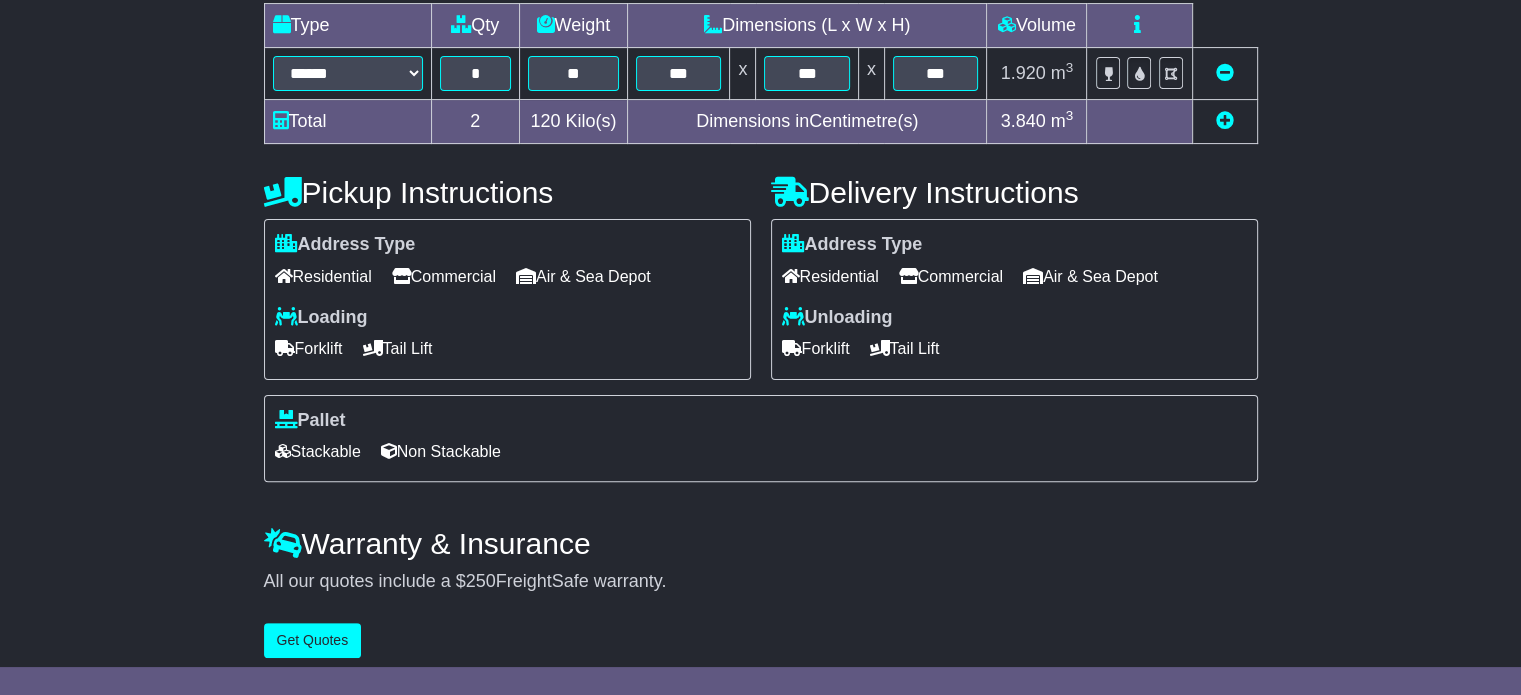 scroll, scrollTop: 540, scrollLeft: 0, axis: vertical 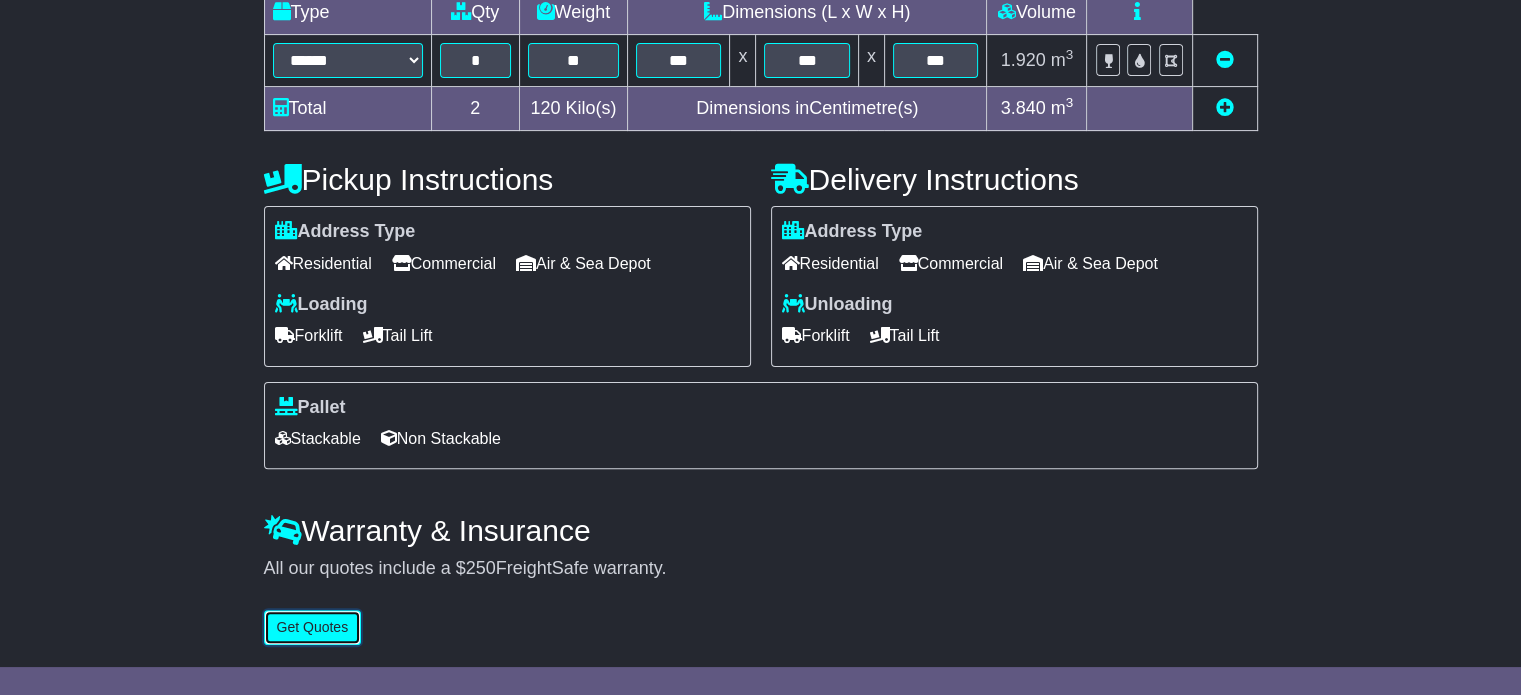 click on "Get Quotes" at bounding box center (313, 627) 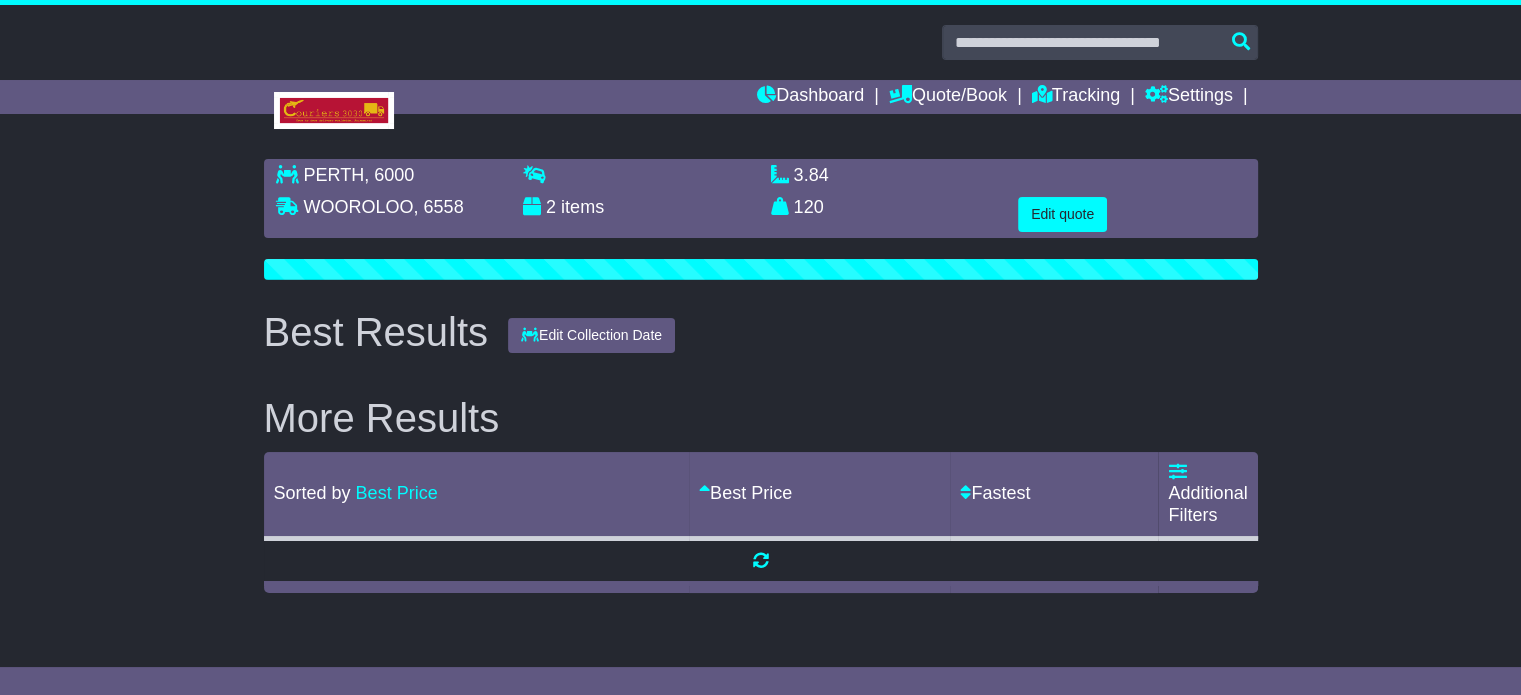 scroll, scrollTop: 0, scrollLeft: 0, axis: both 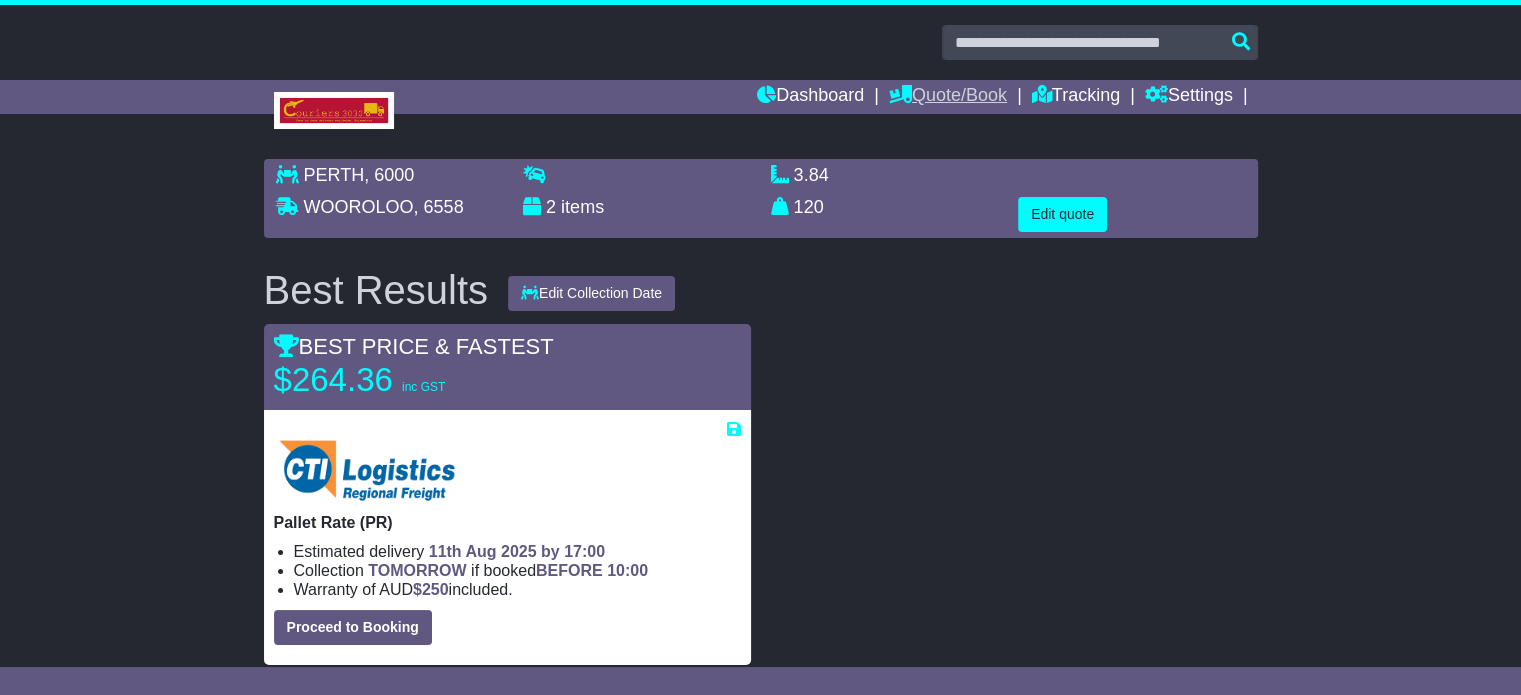 click on "Quote/Book" at bounding box center (948, 97) 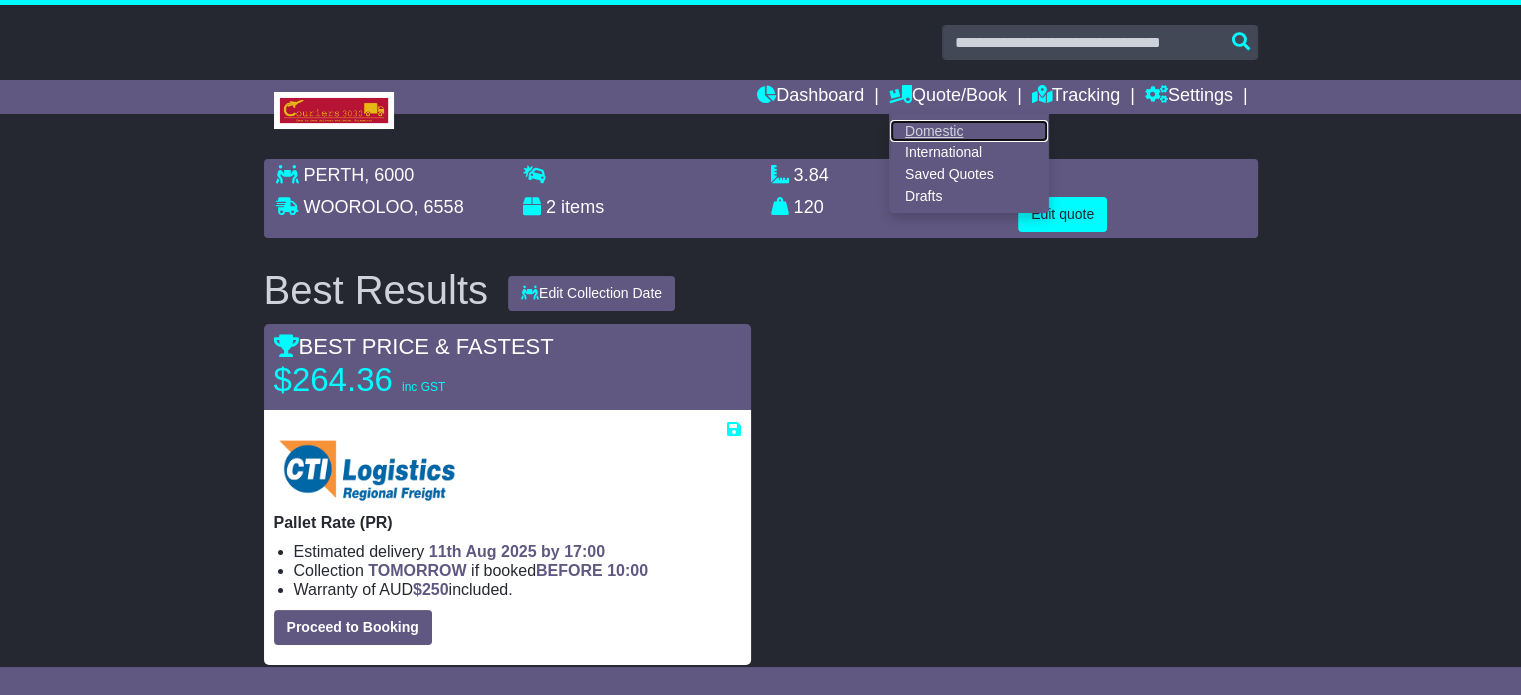 click on "Domestic" at bounding box center [969, 131] 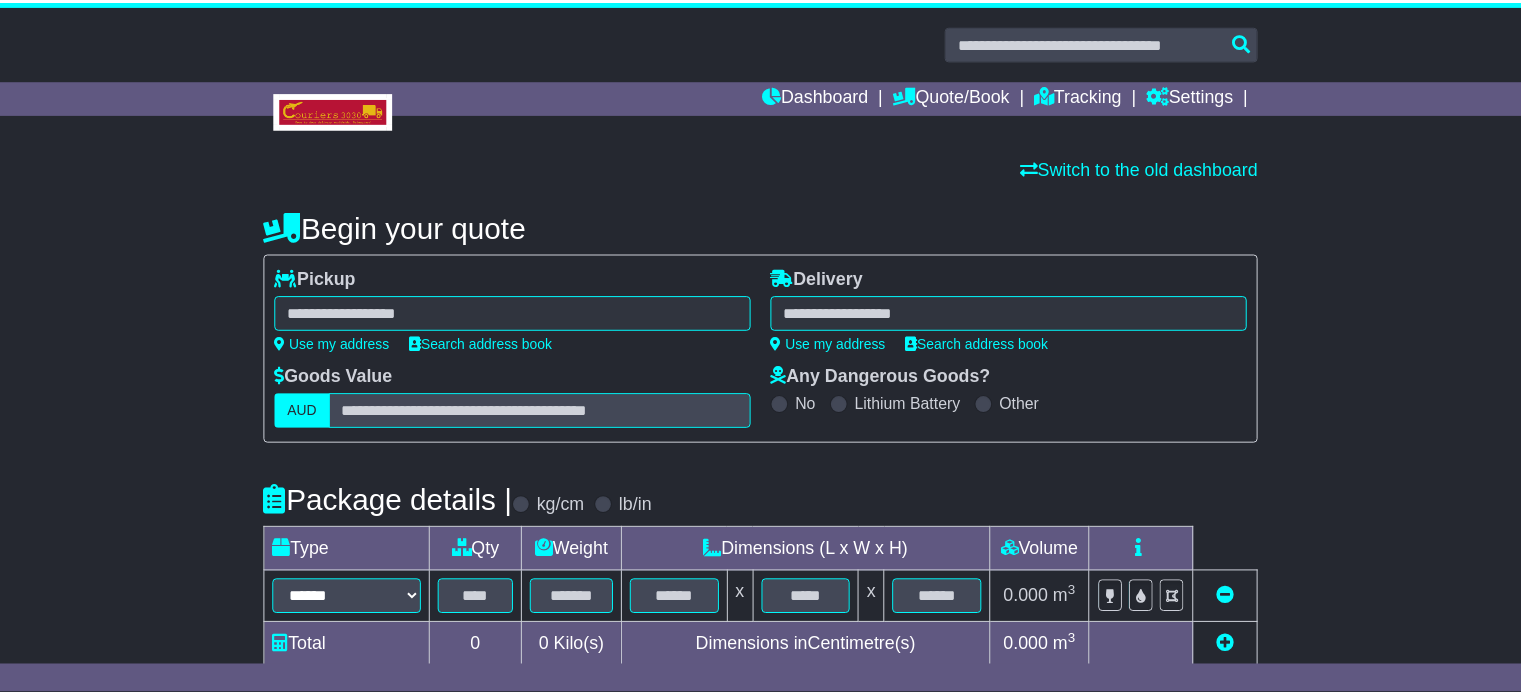 scroll, scrollTop: 0, scrollLeft: 0, axis: both 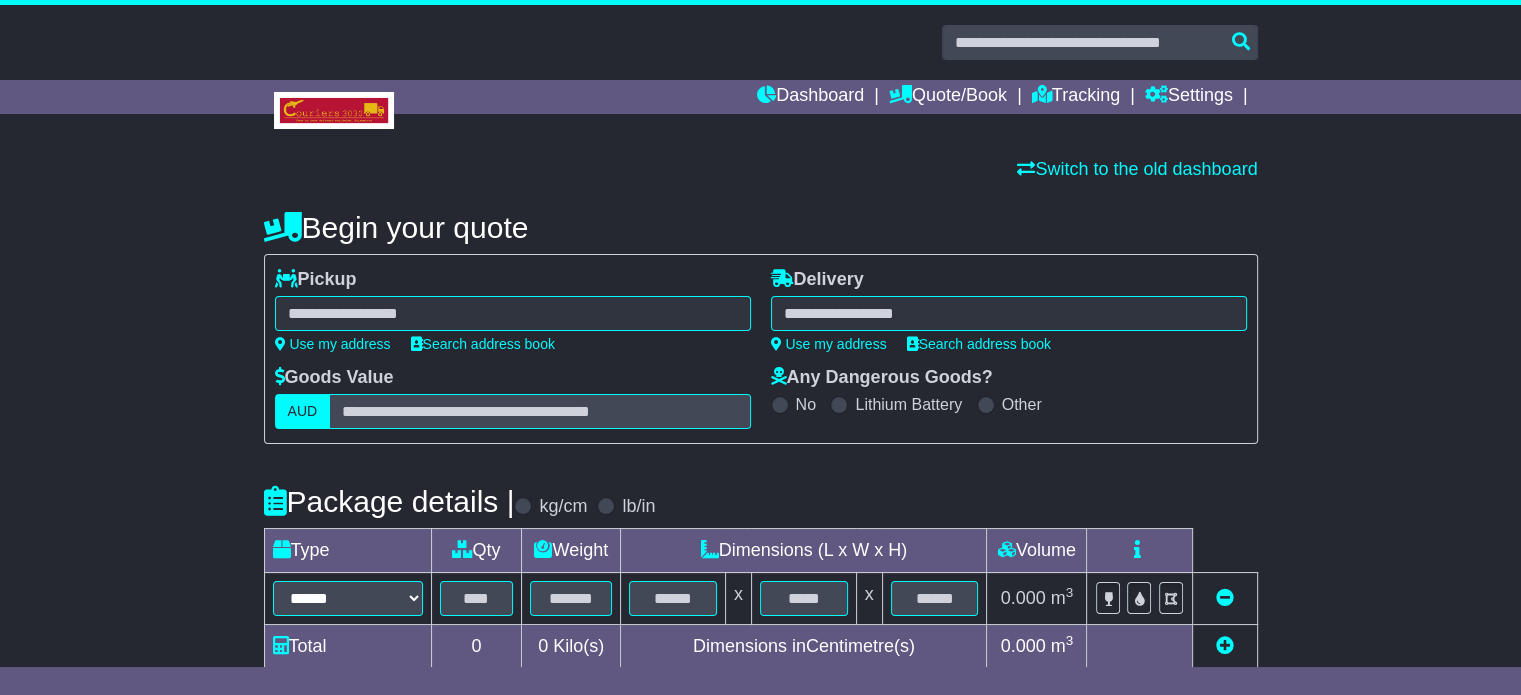 click at bounding box center [1009, 313] 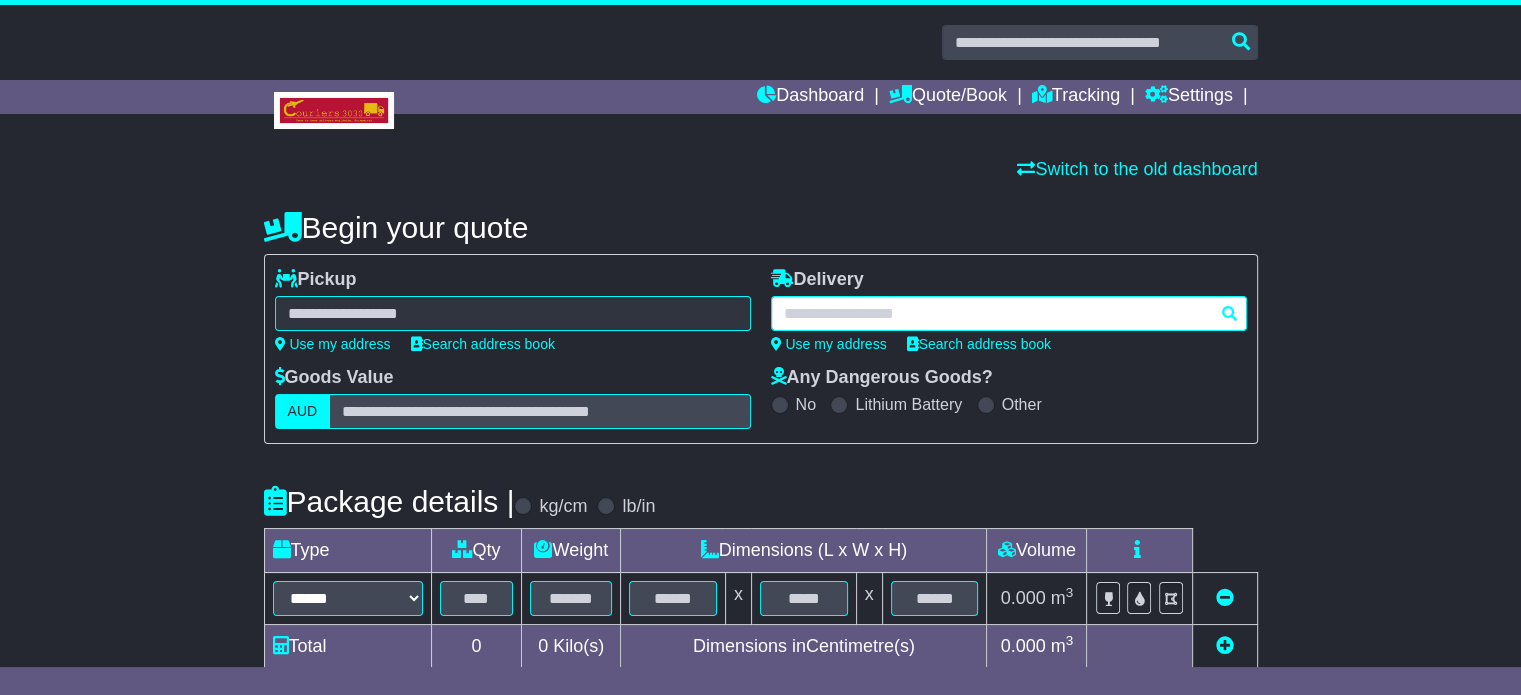 paste on "**********" 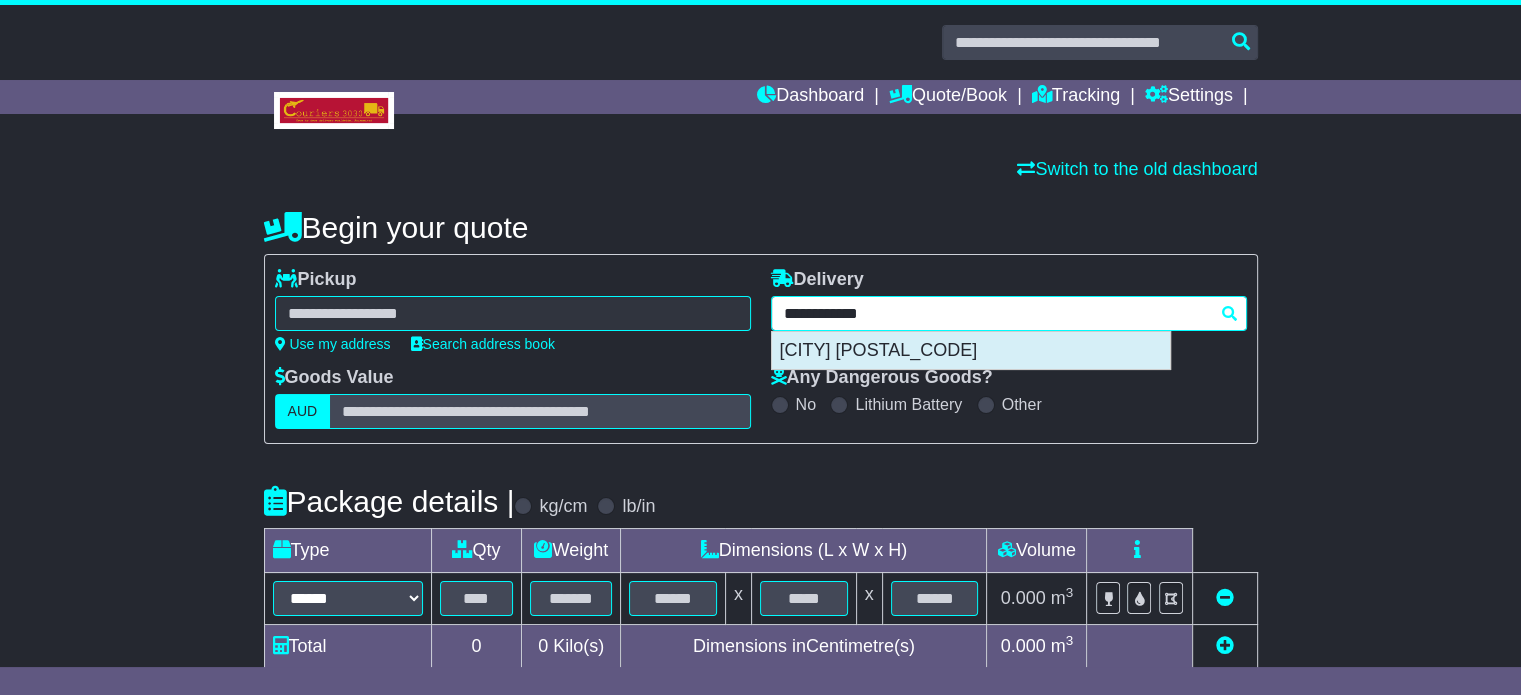 click on "MOUNT LARCOM 4695" at bounding box center (971, 351) 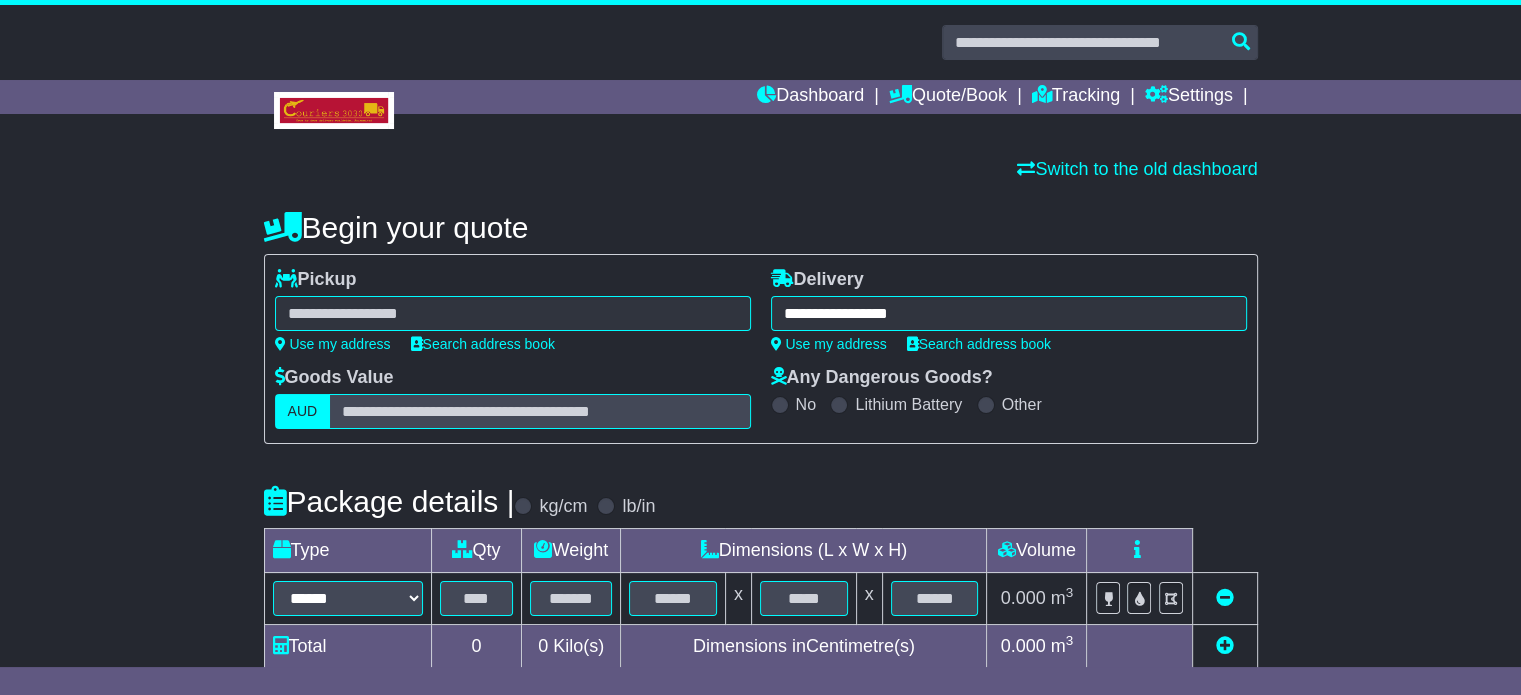 type on "**********" 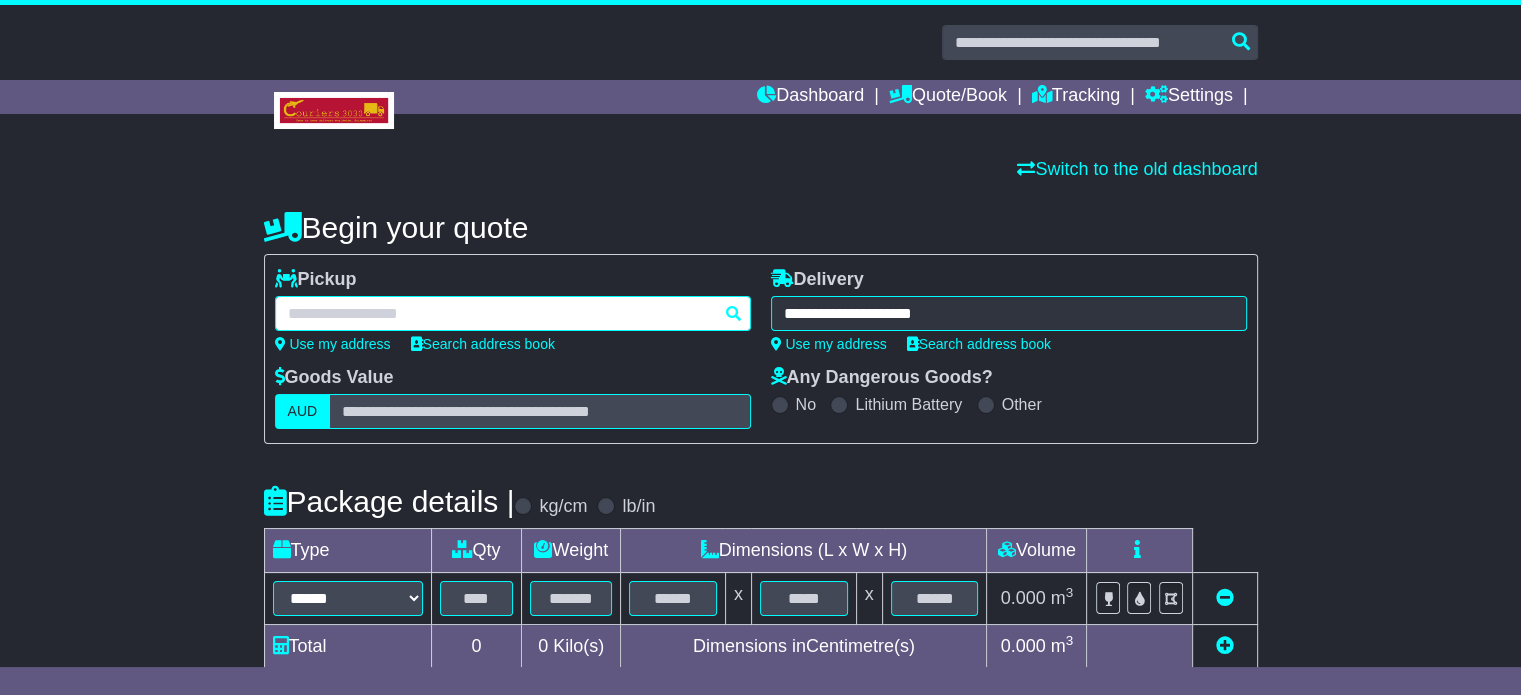 click at bounding box center (513, 313) 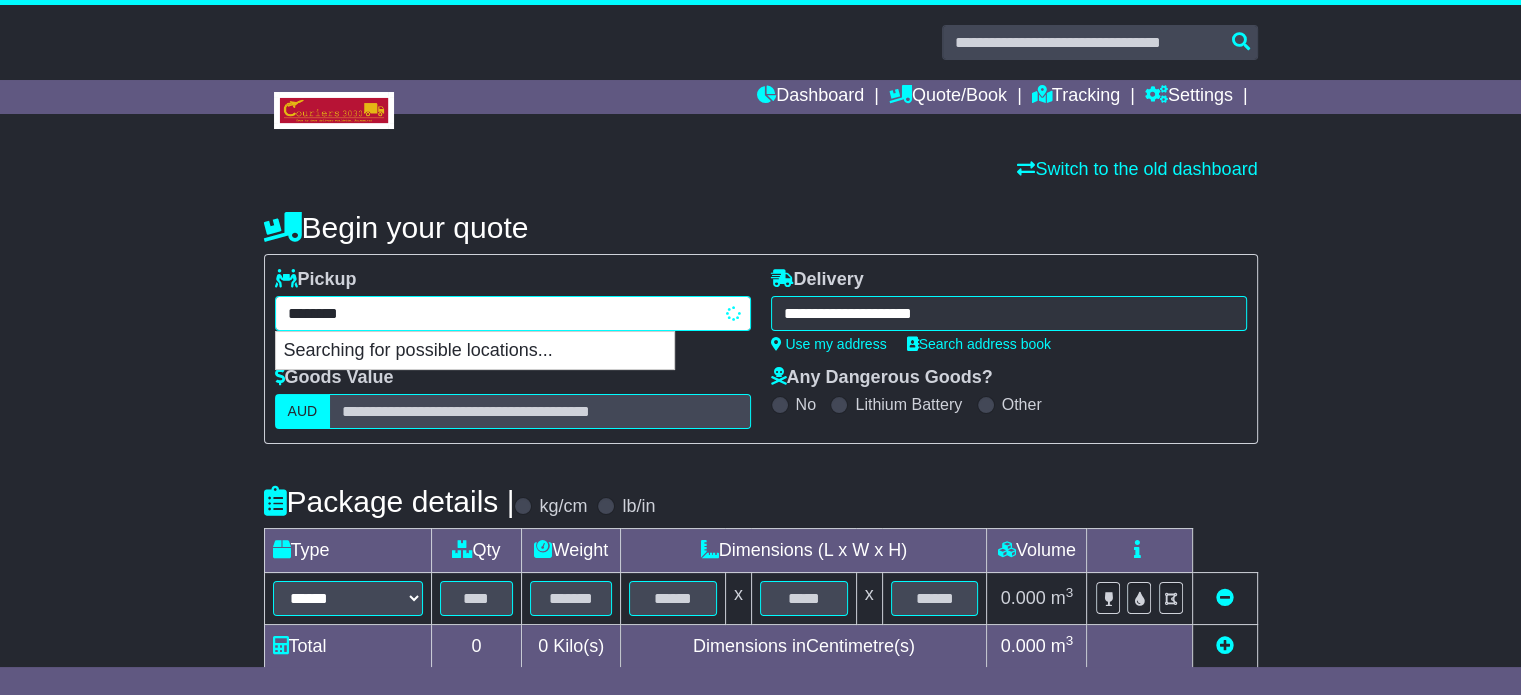 type on "*********" 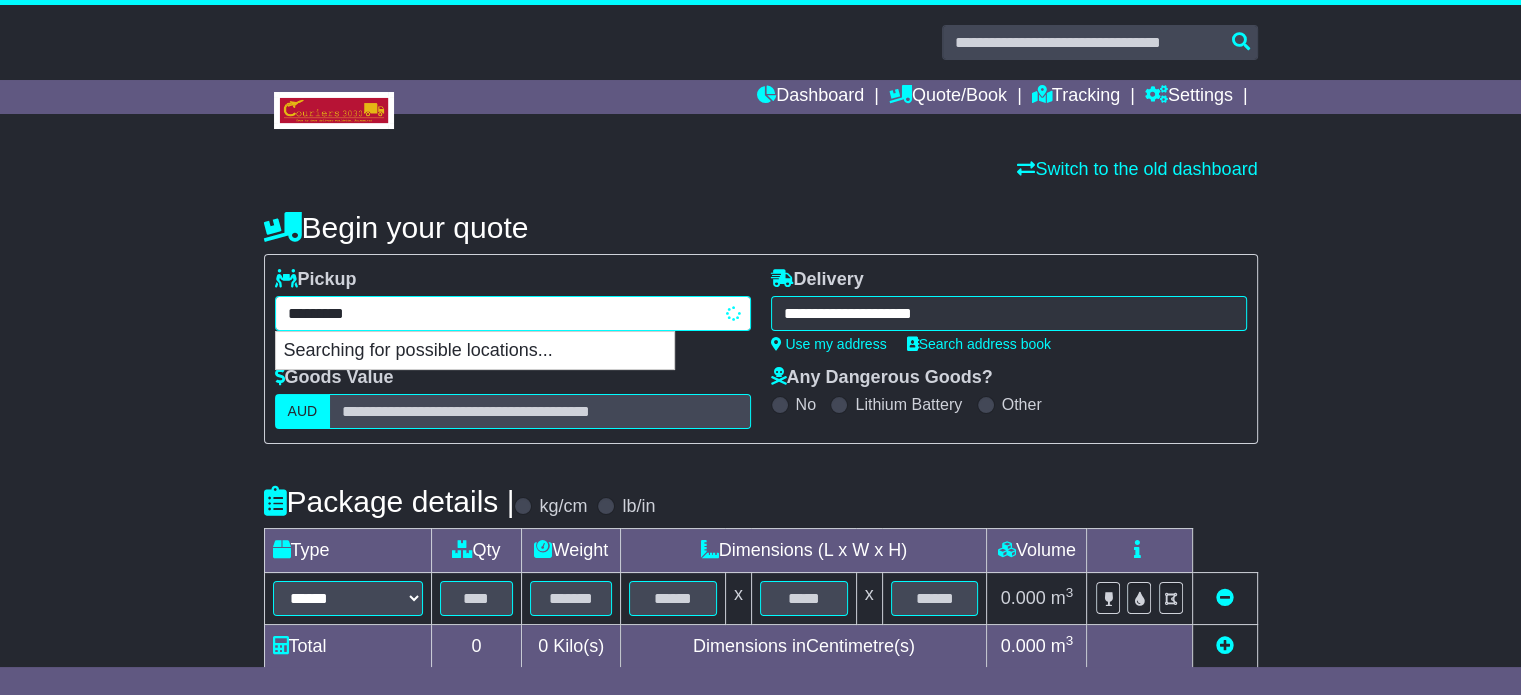 type on "**********" 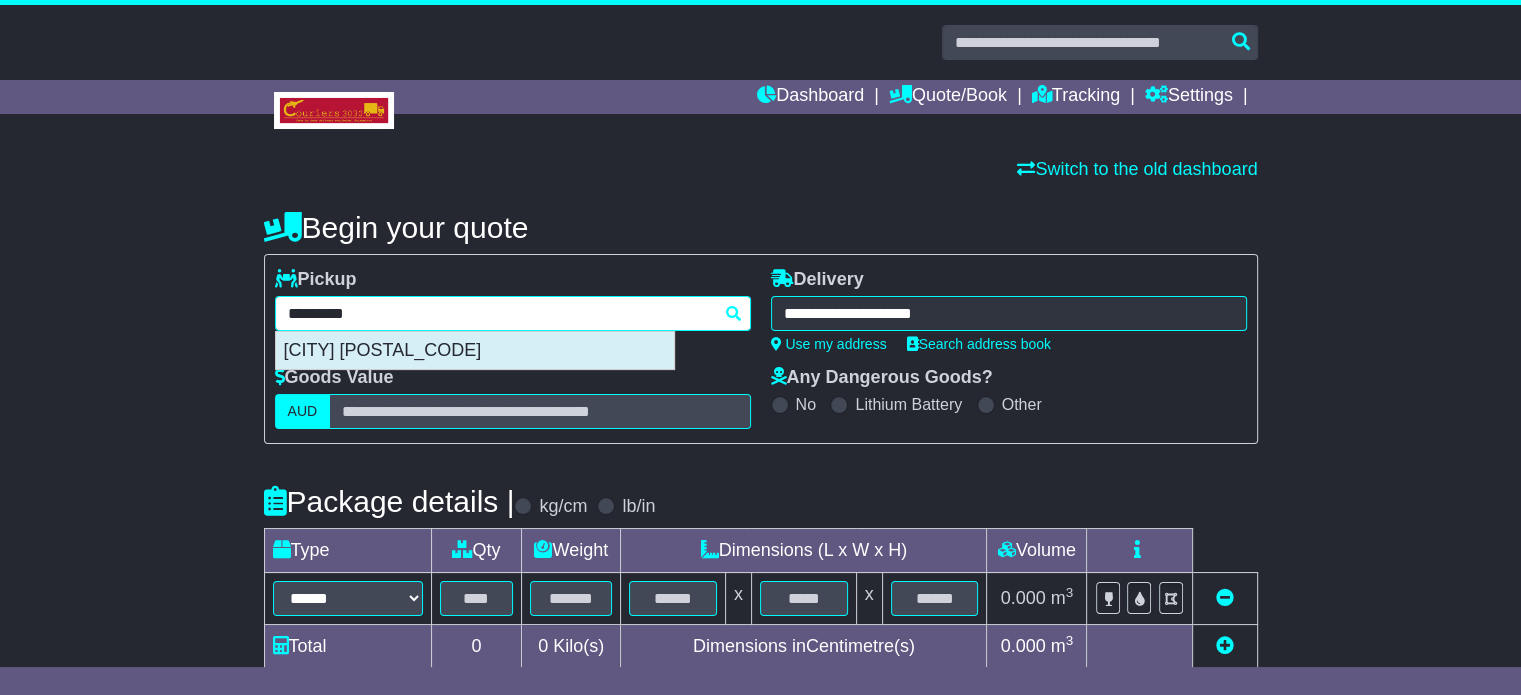 click on "EVERTON HILLS 4053" at bounding box center [475, 351] 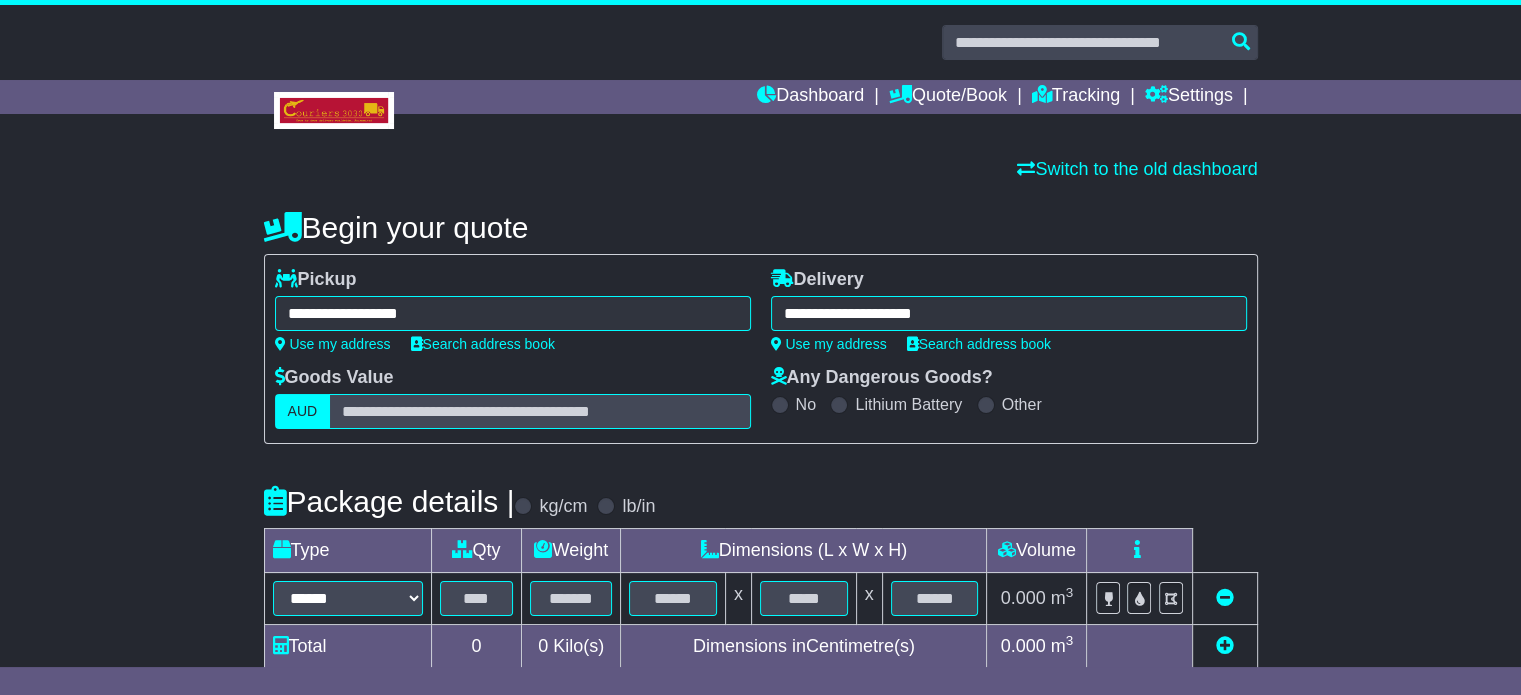 type on "**********" 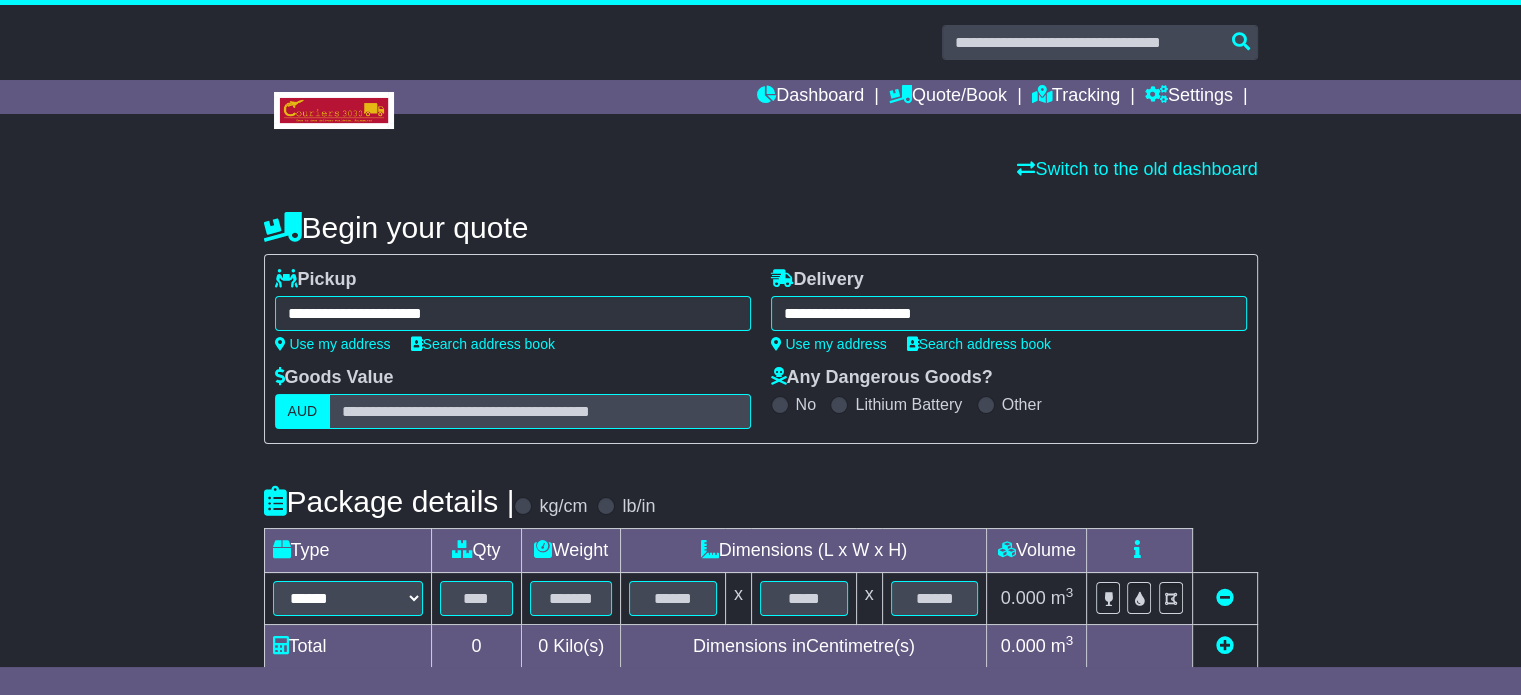 scroll, scrollTop: 360, scrollLeft: 0, axis: vertical 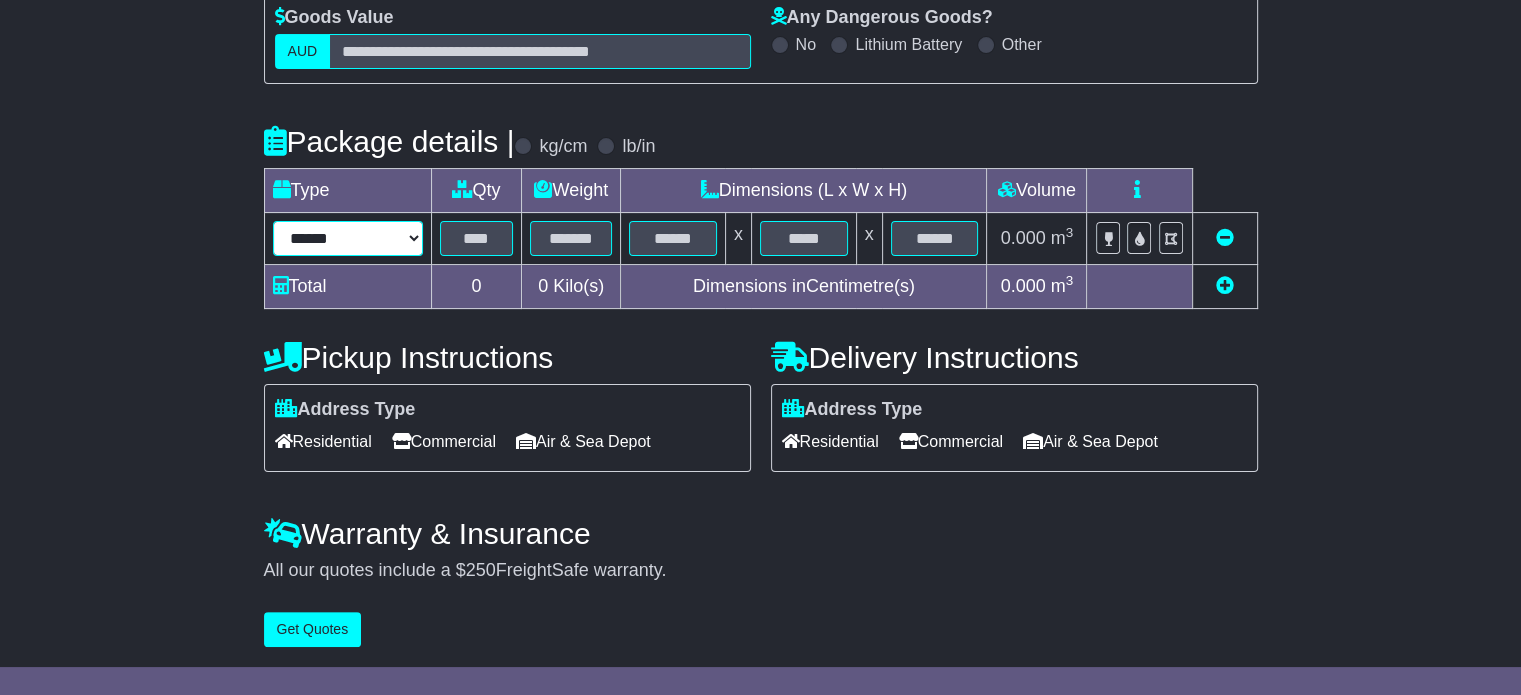 drag, startPoint x: 341, startPoint y: 238, endPoint x: 376, endPoint y: 584, distance: 347.76572 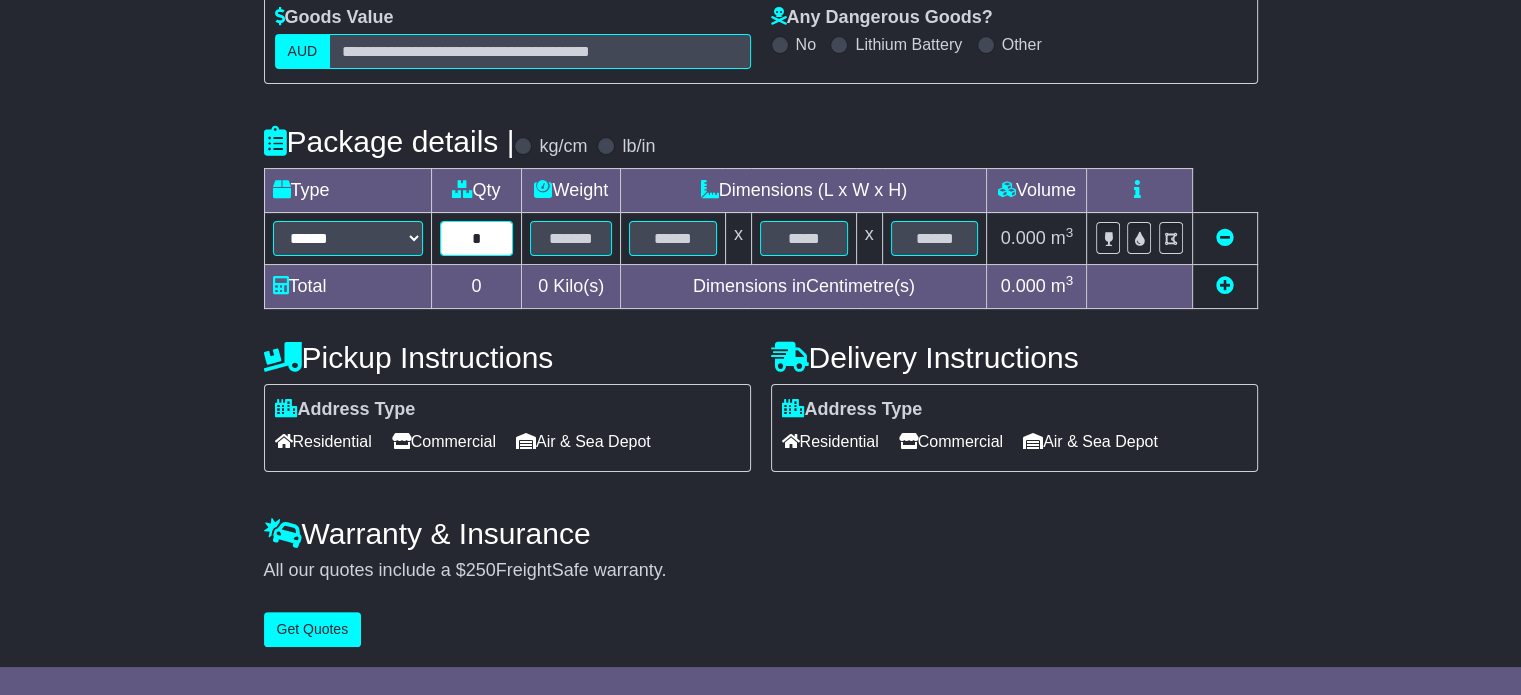 type on "*" 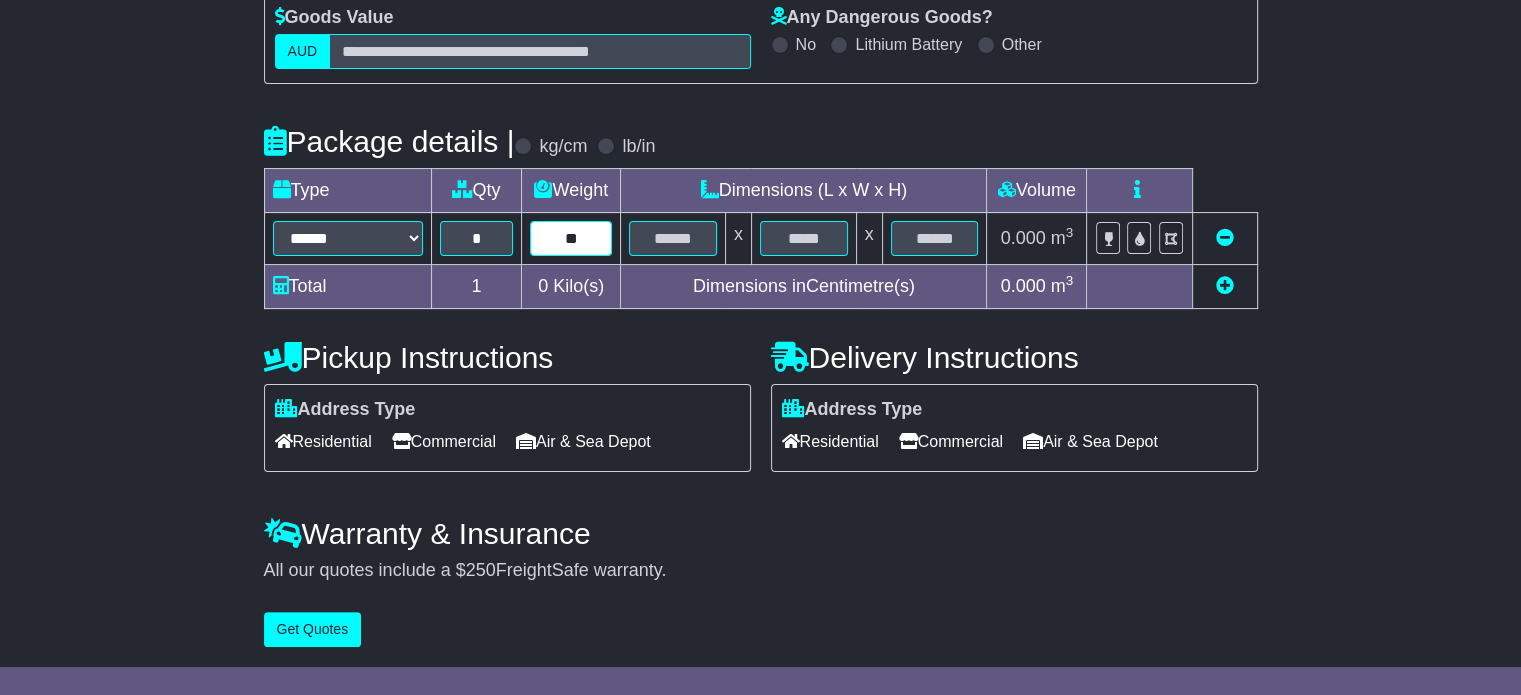 type on "**" 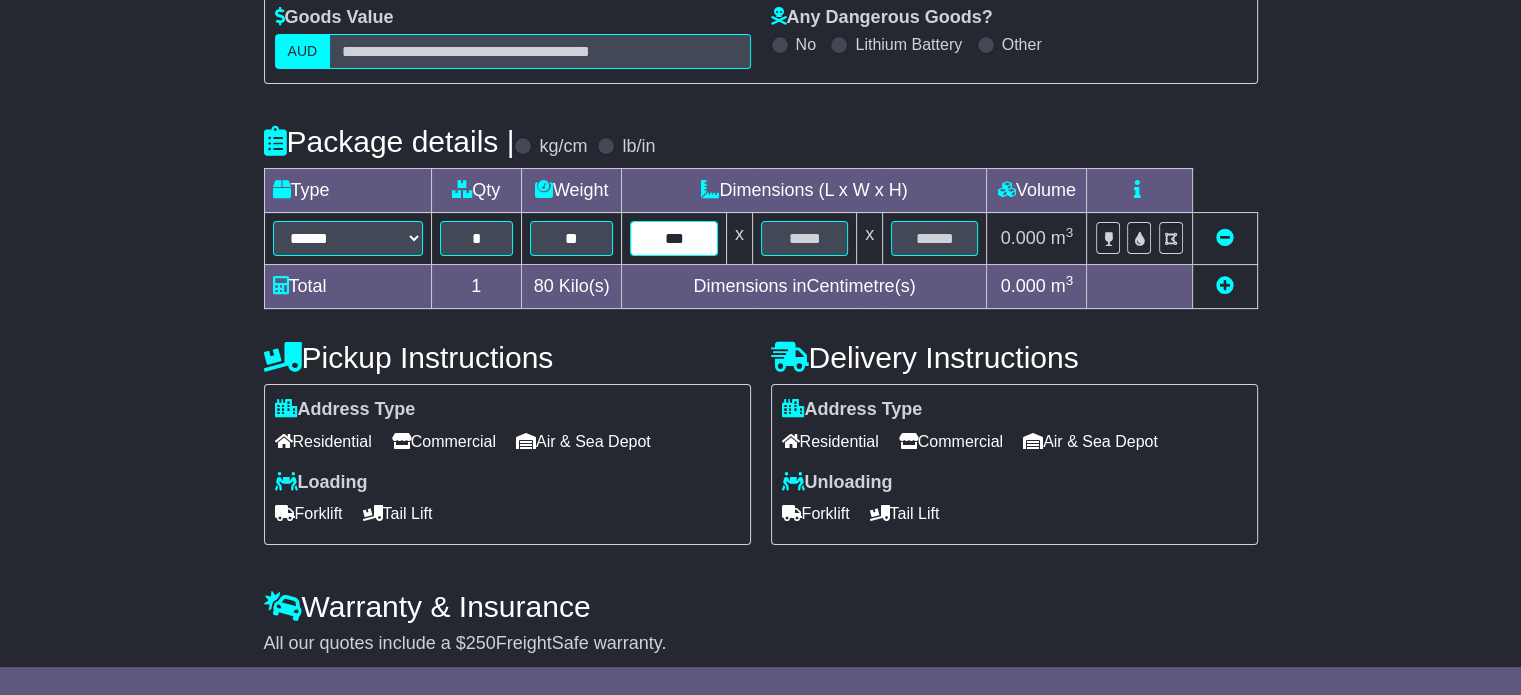 type on "***" 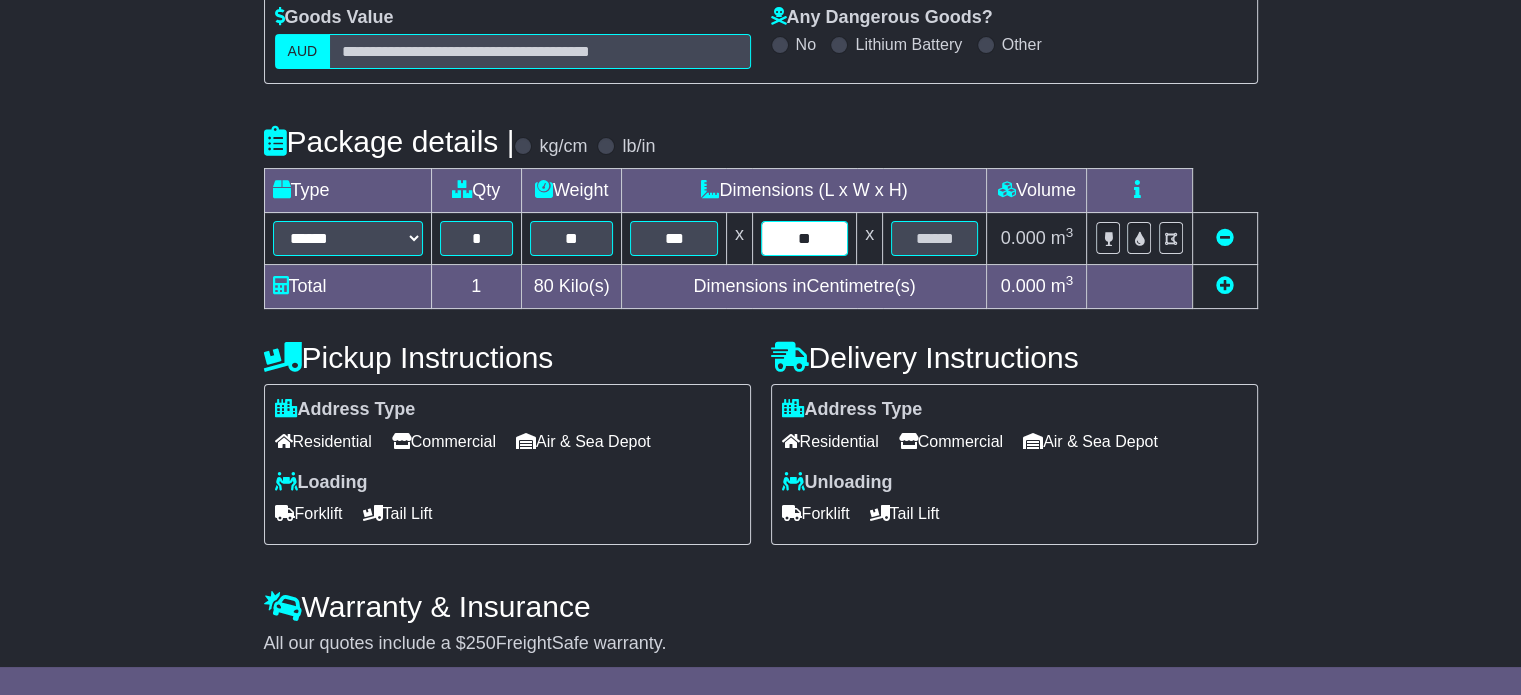 type on "**" 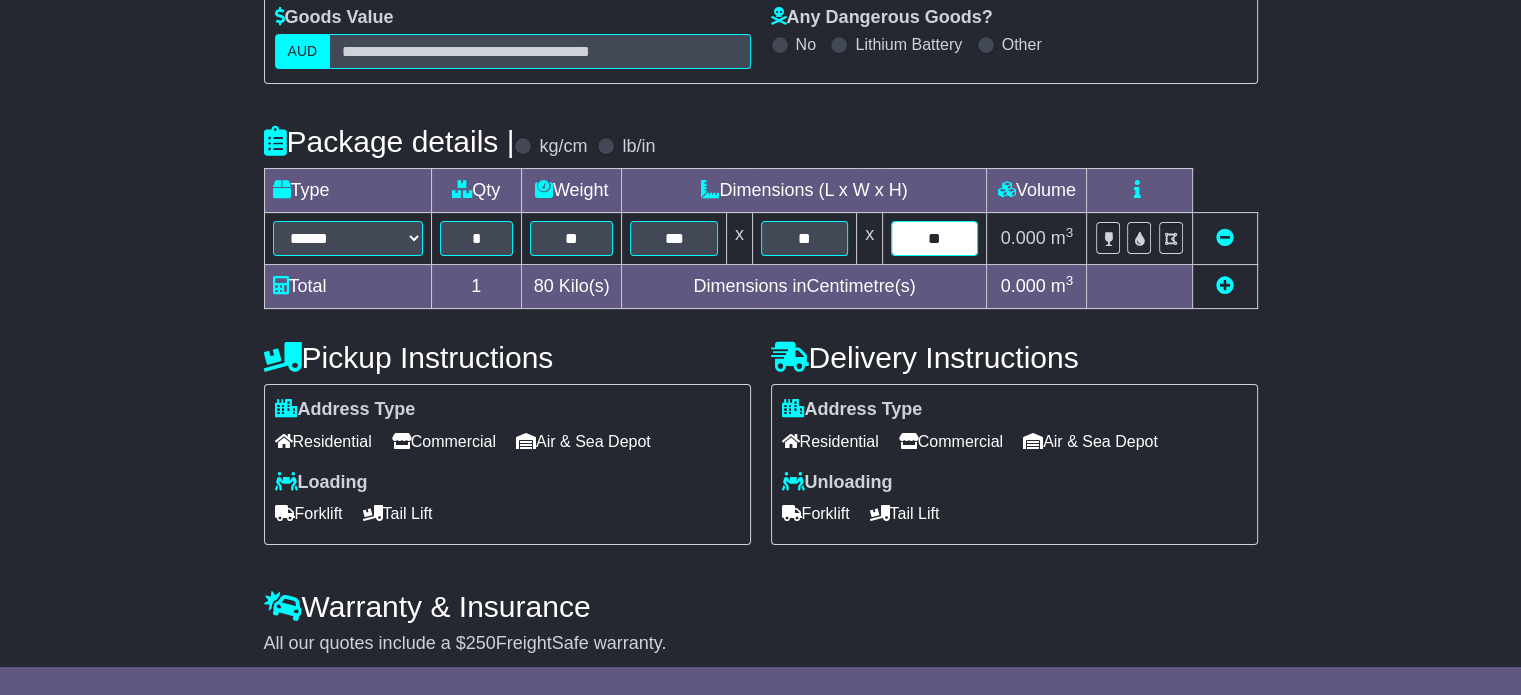 type on "**" 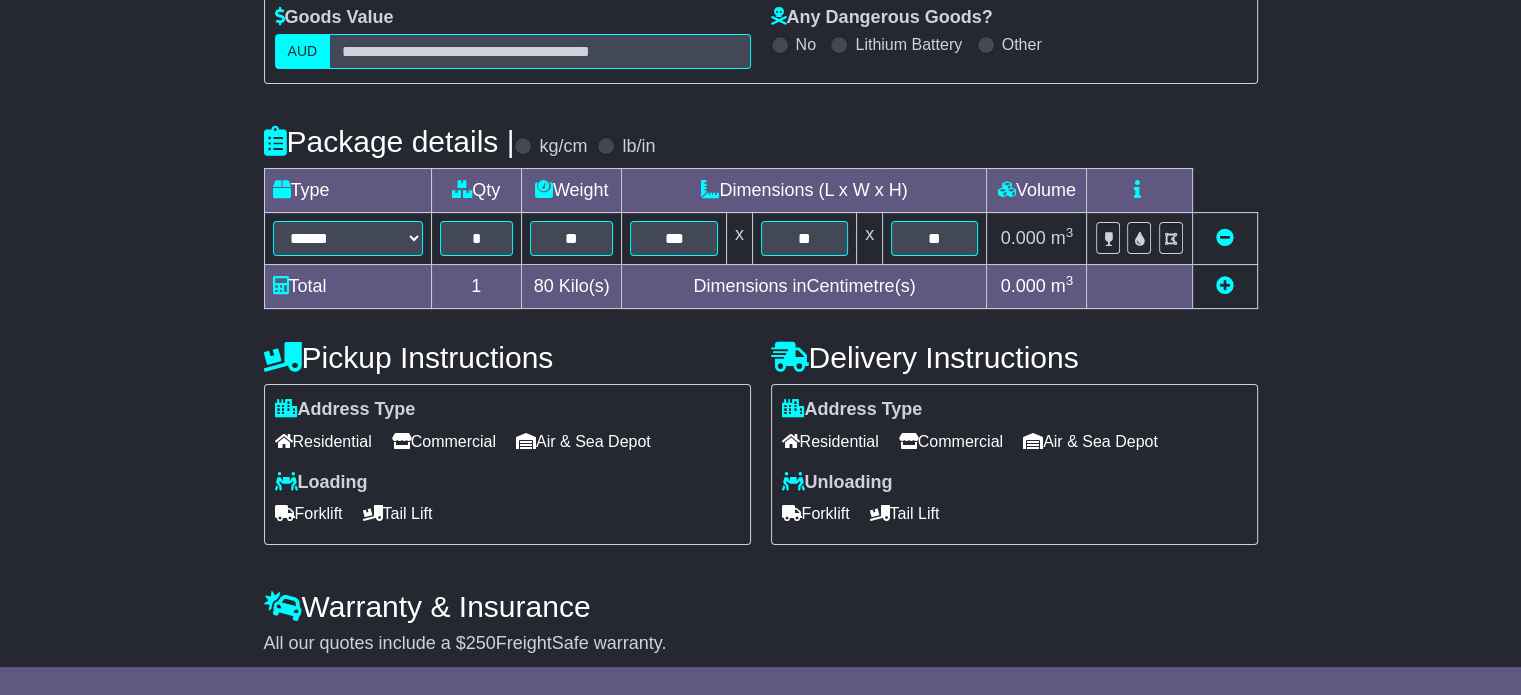 type 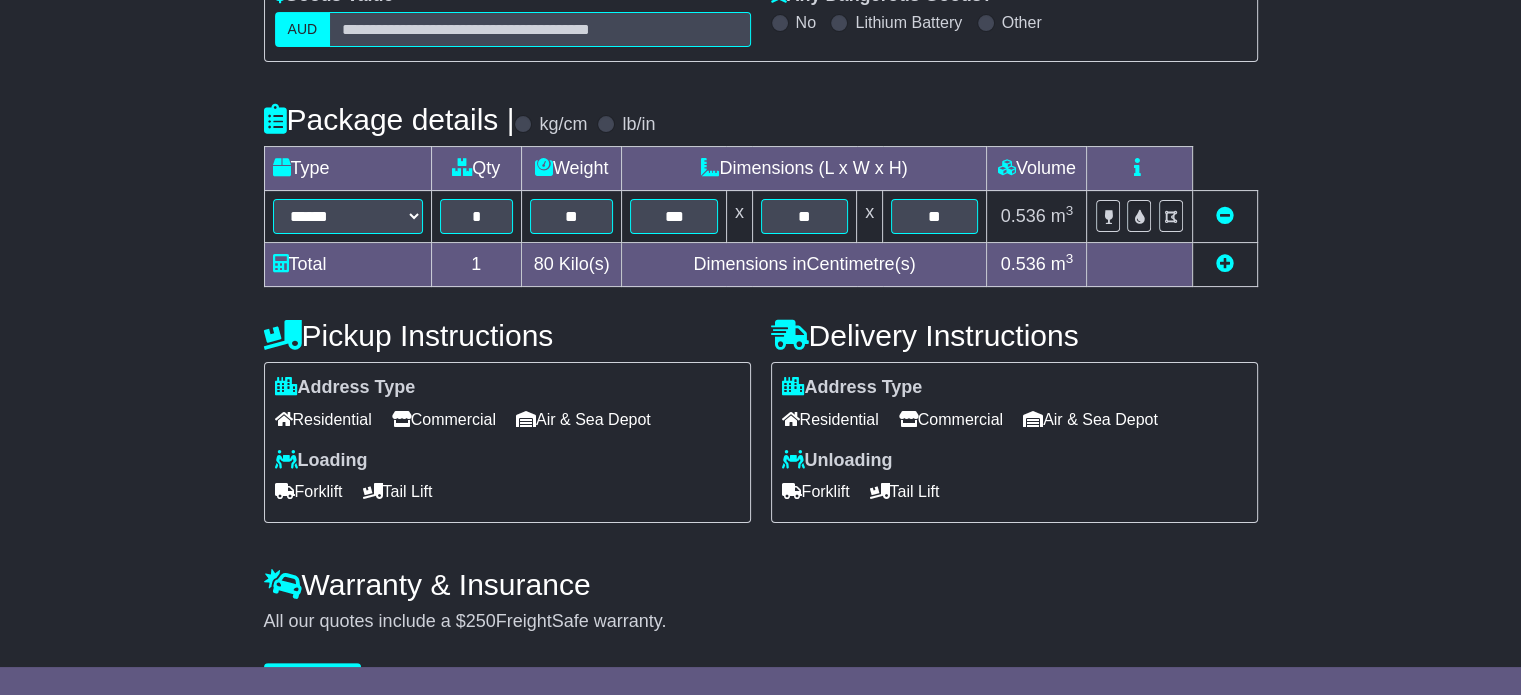 click on "Commercial" at bounding box center (444, 419) 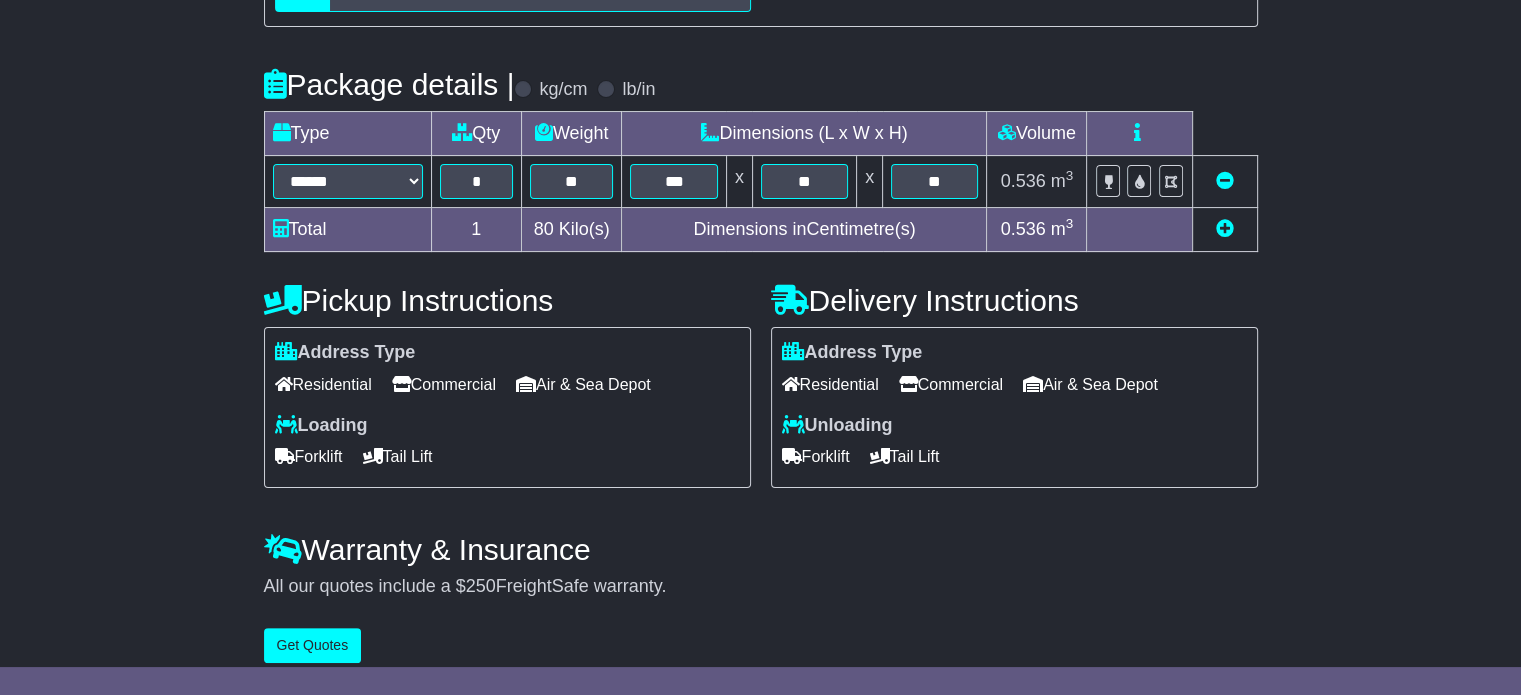 scroll, scrollTop: 436, scrollLeft: 0, axis: vertical 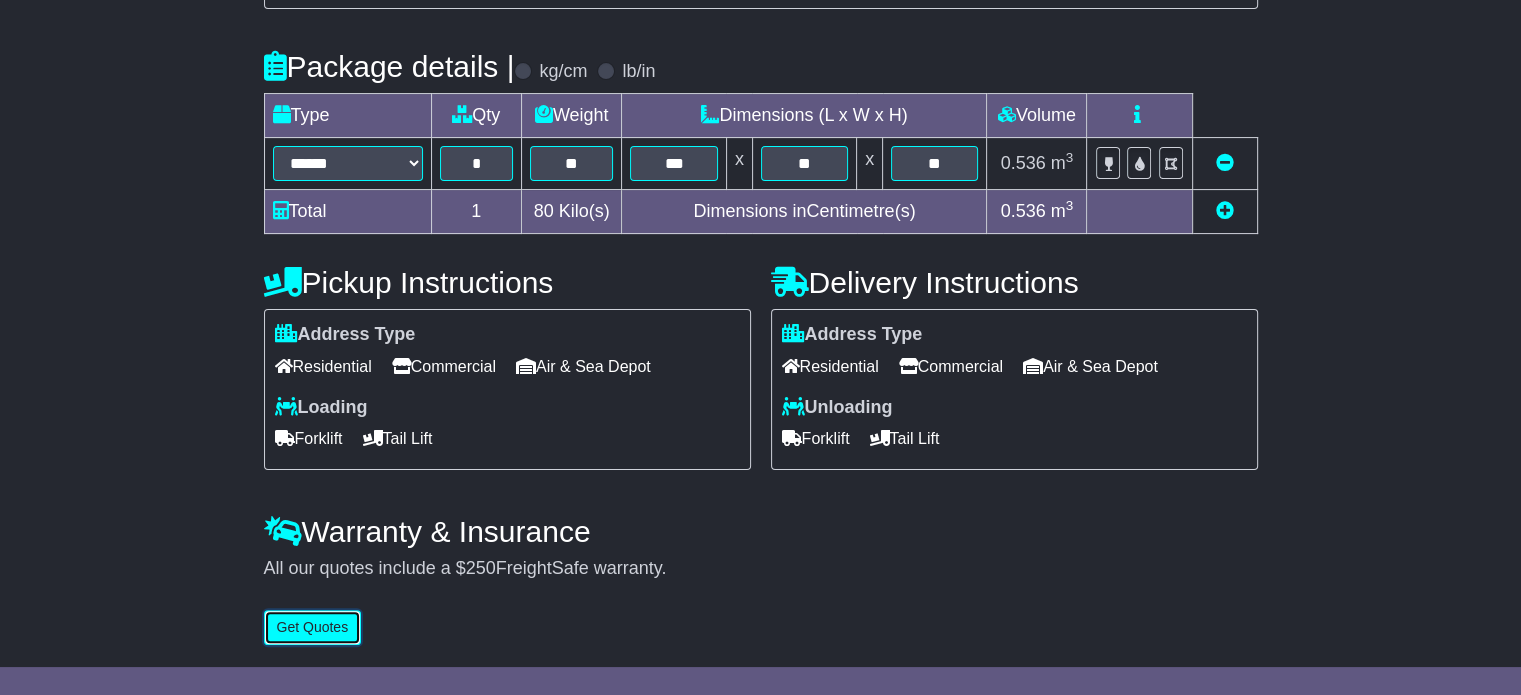 click on "Get Quotes" at bounding box center [313, 627] 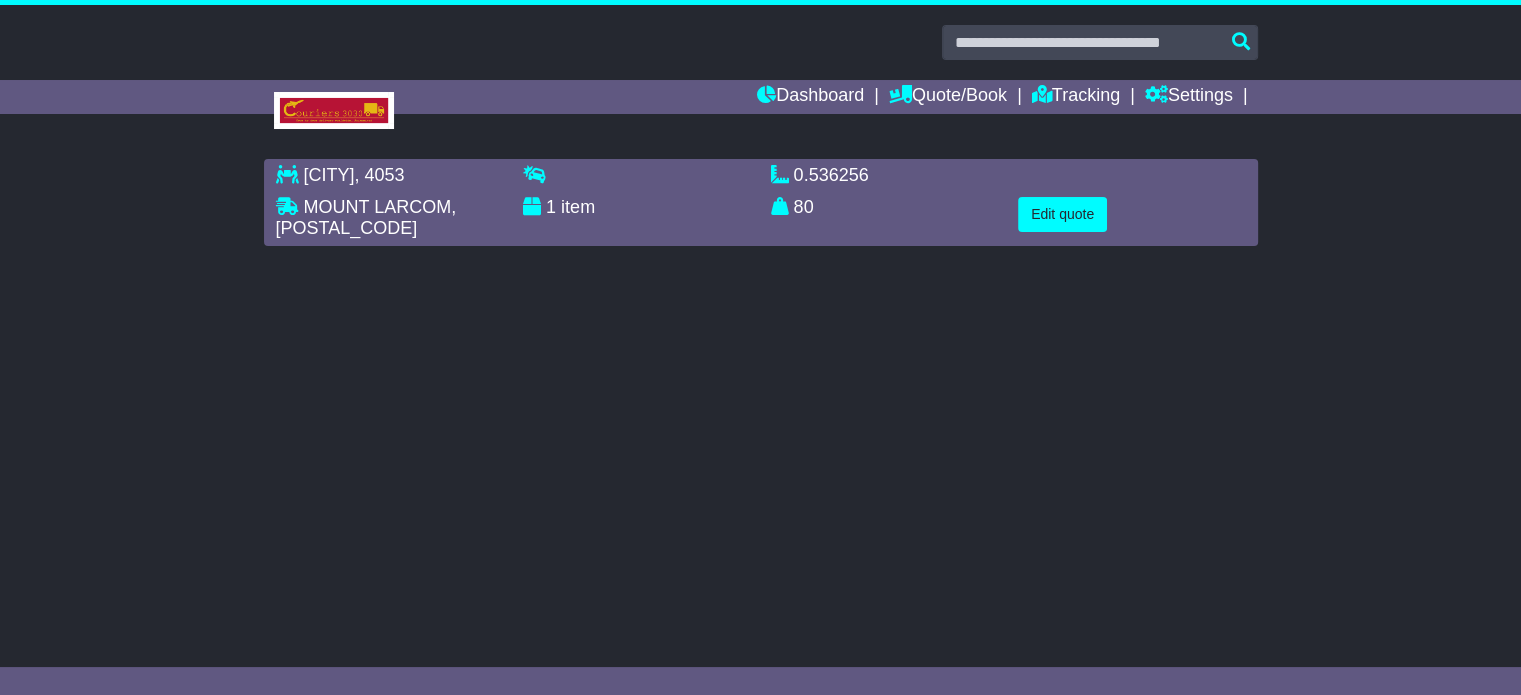 scroll, scrollTop: 0, scrollLeft: 0, axis: both 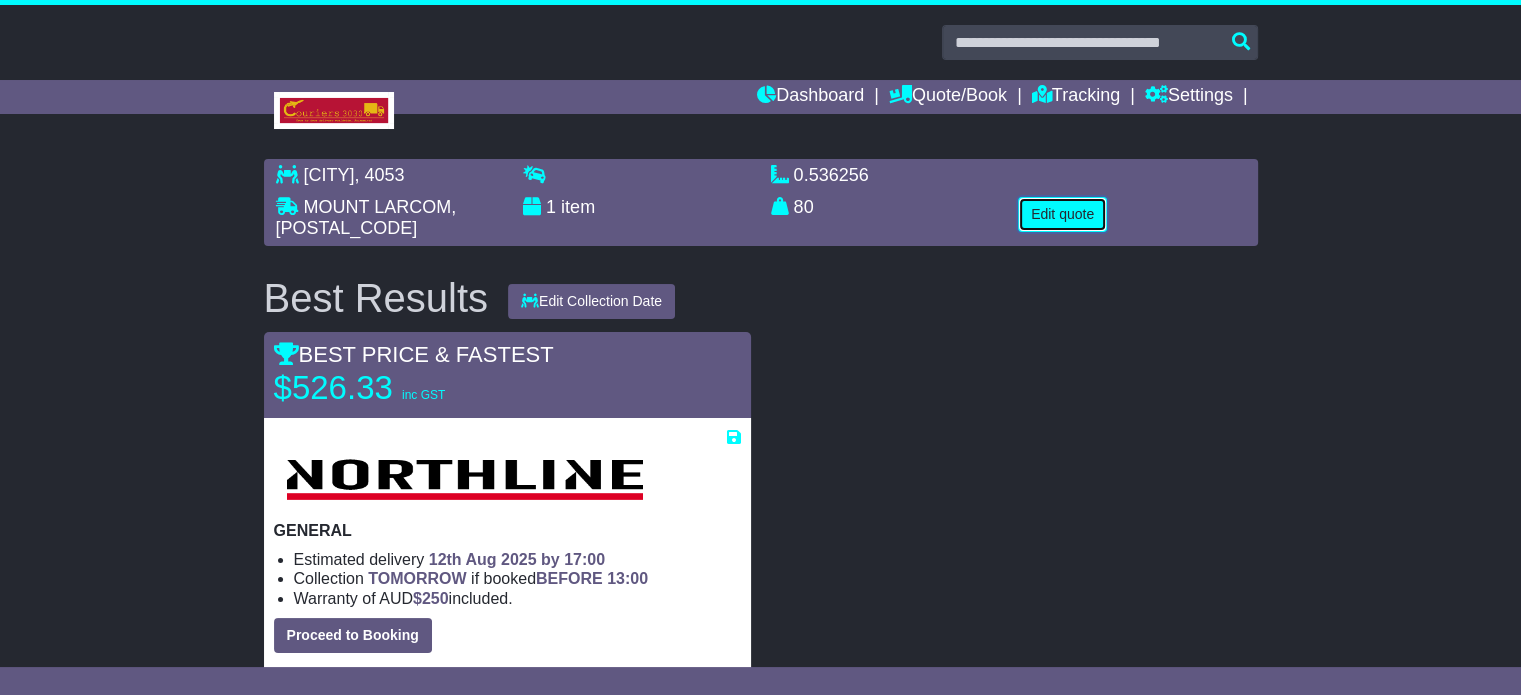 click on "Edit quote" at bounding box center (1062, 214) 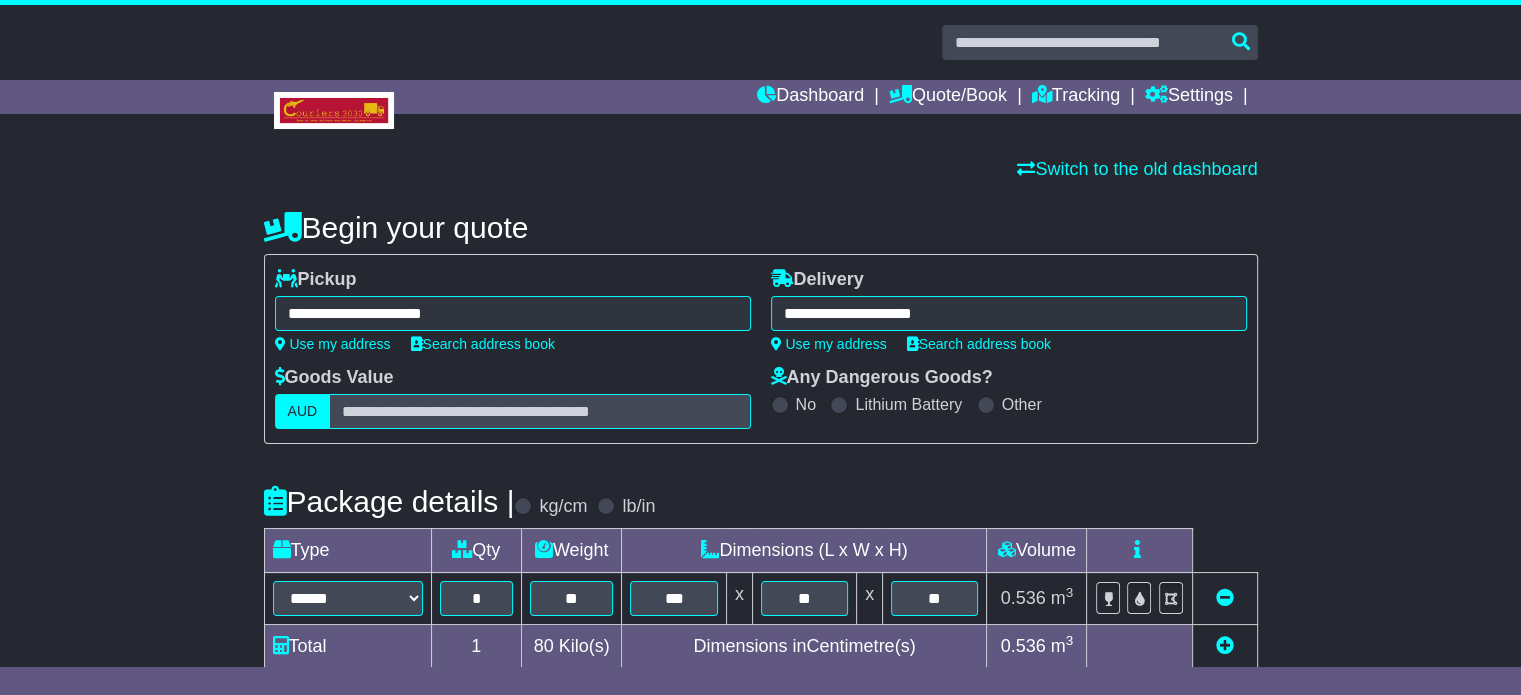 click on "**********" at bounding box center [1009, 313] 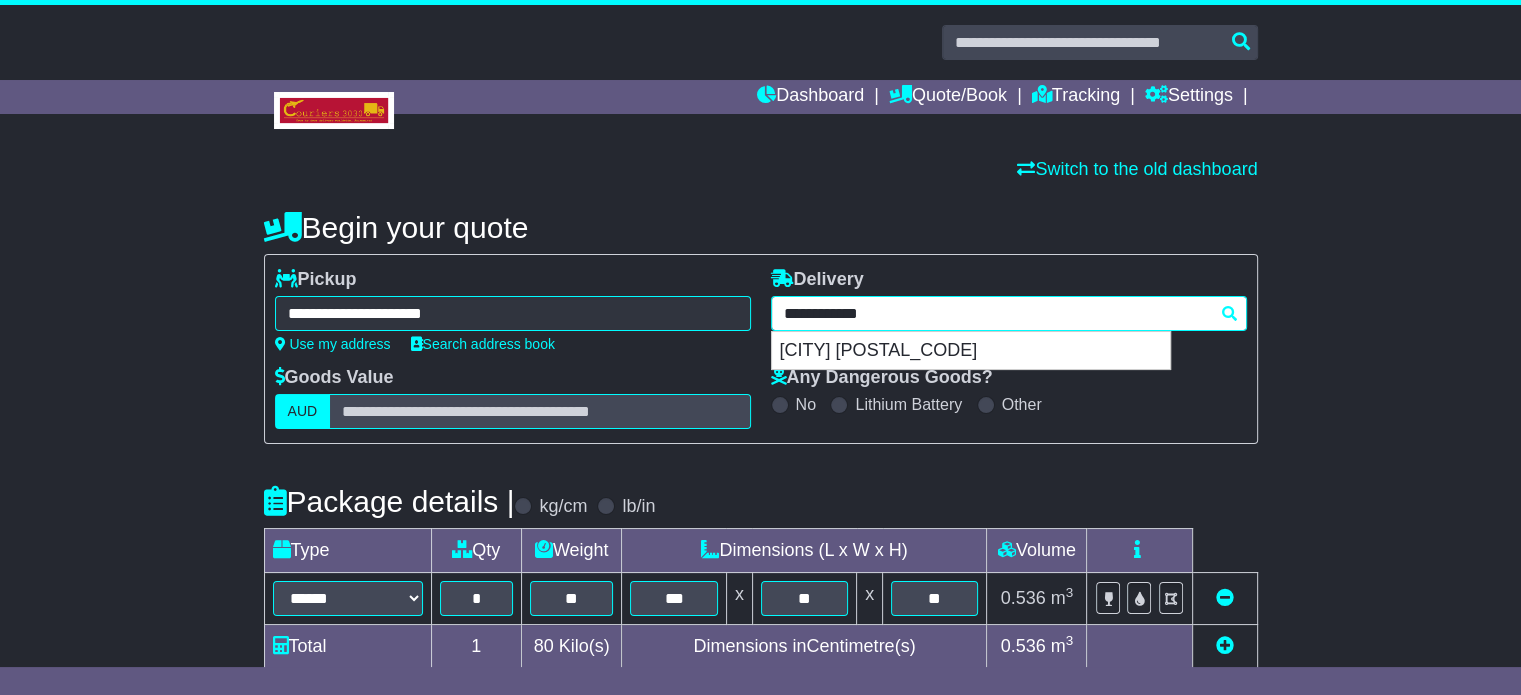 click on "**********" at bounding box center (1009, 313) 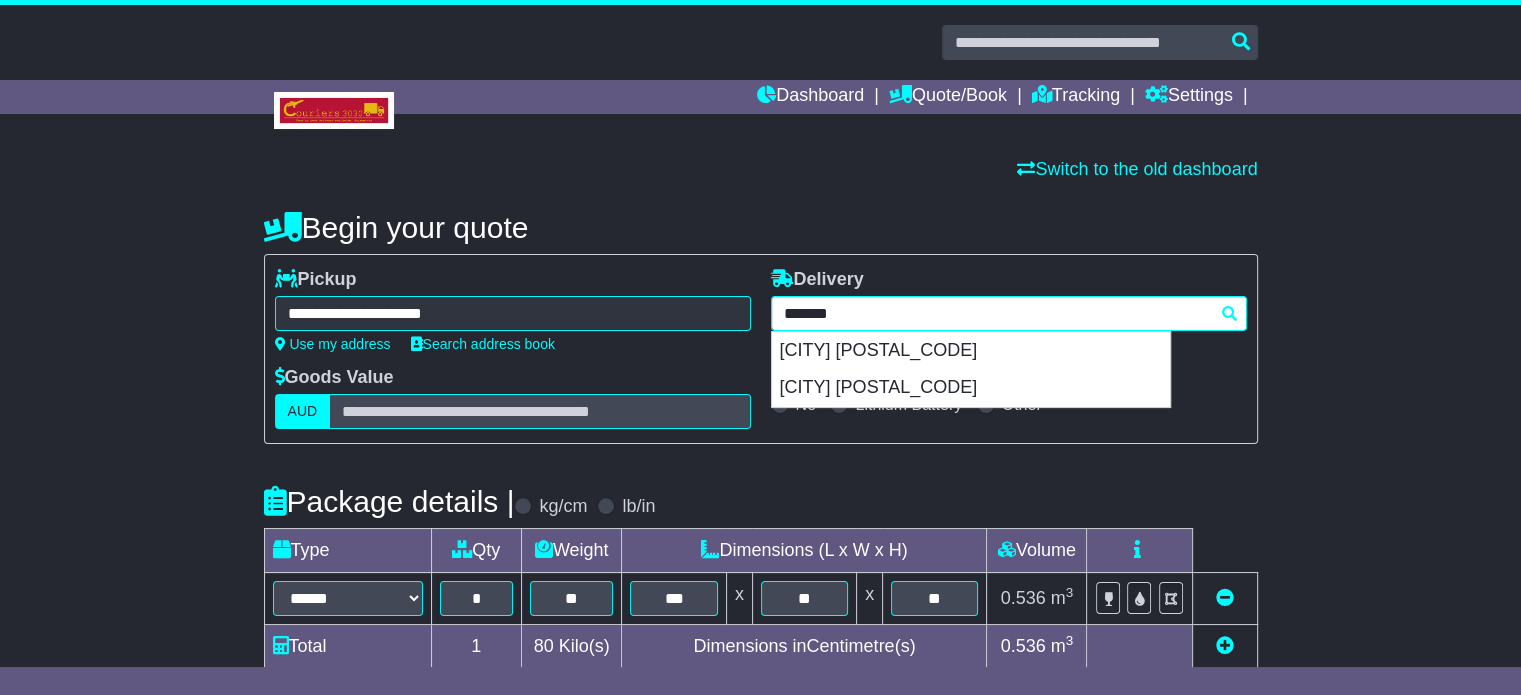click on "GARBUTT 4814" at bounding box center [971, 351] 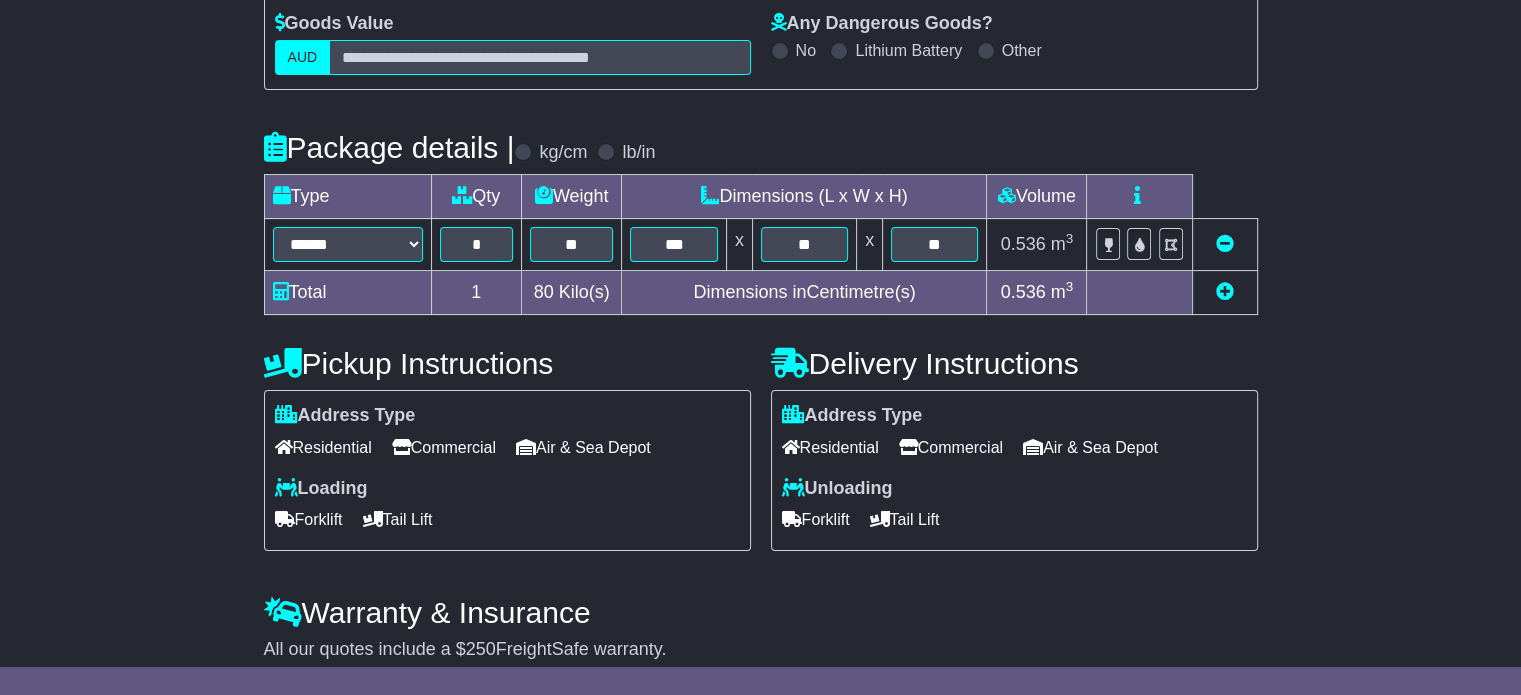scroll, scrollTop: 436, scrollLeft: 0, axis: vertical 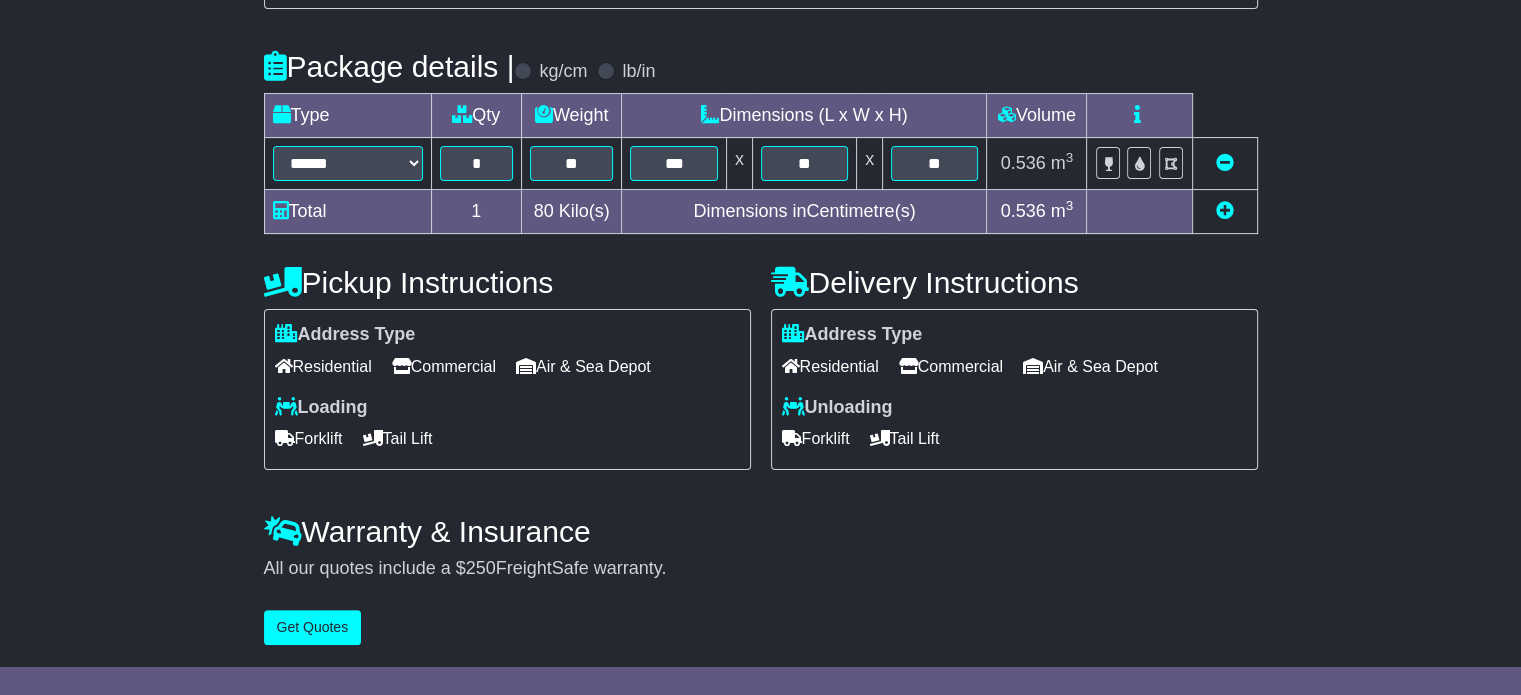 type on "**********" 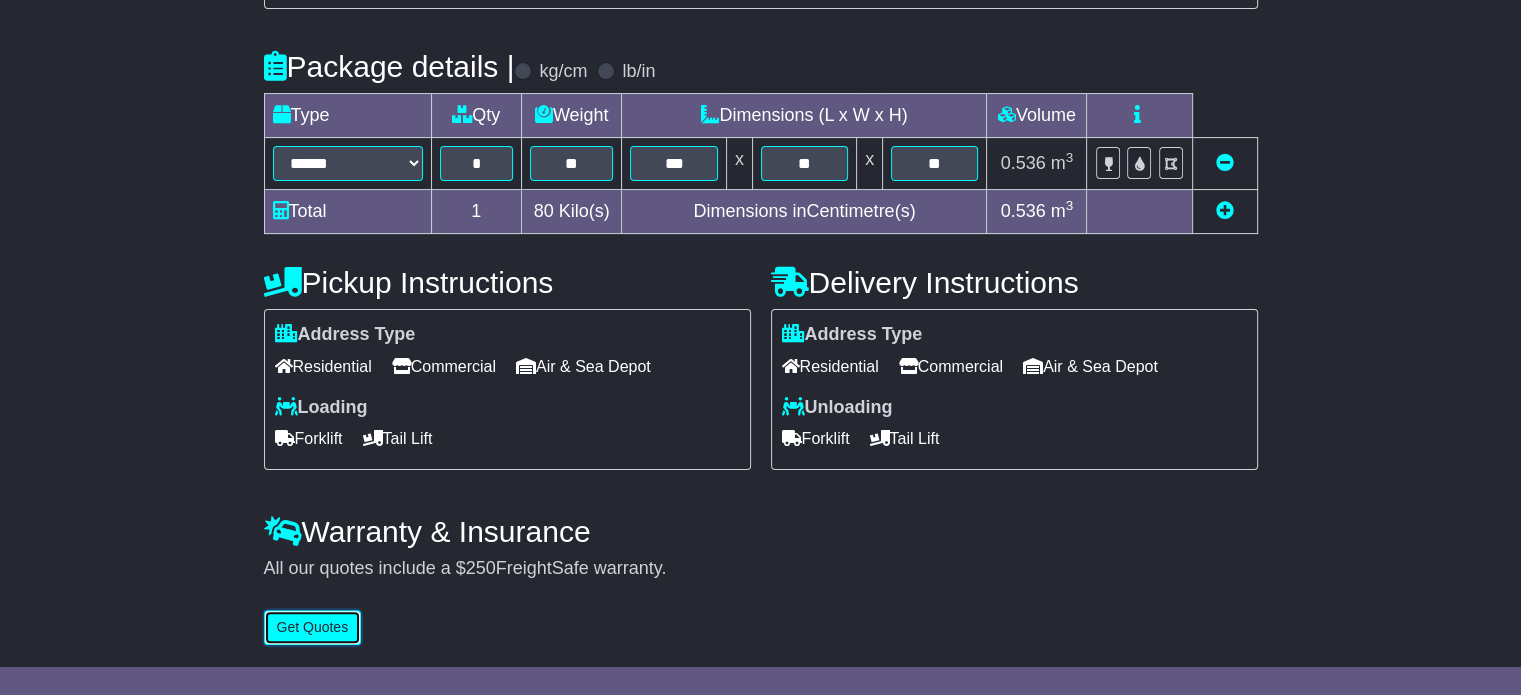 click on "Get Quotes" at bounding box center (313, 627) 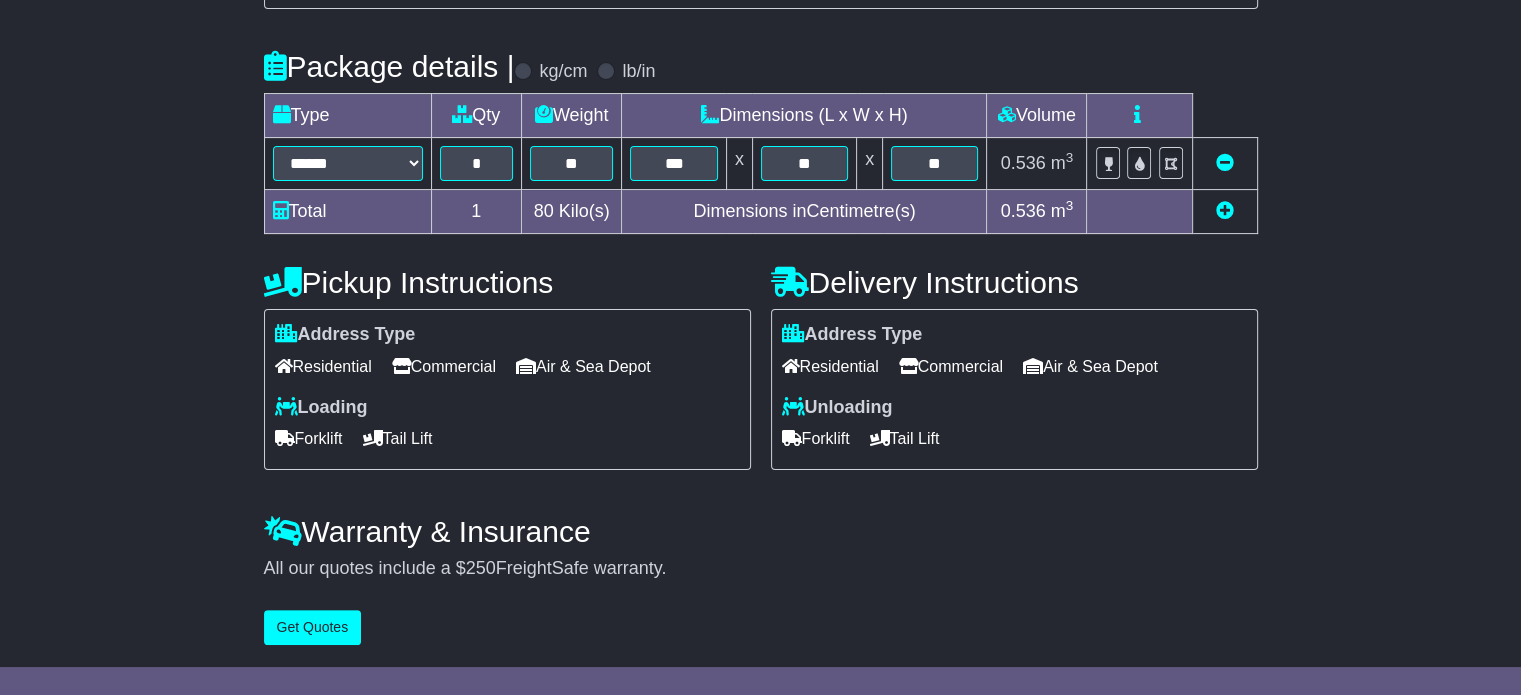 scroll, scrollTop: 0, scrollLeft: 0, axis: both 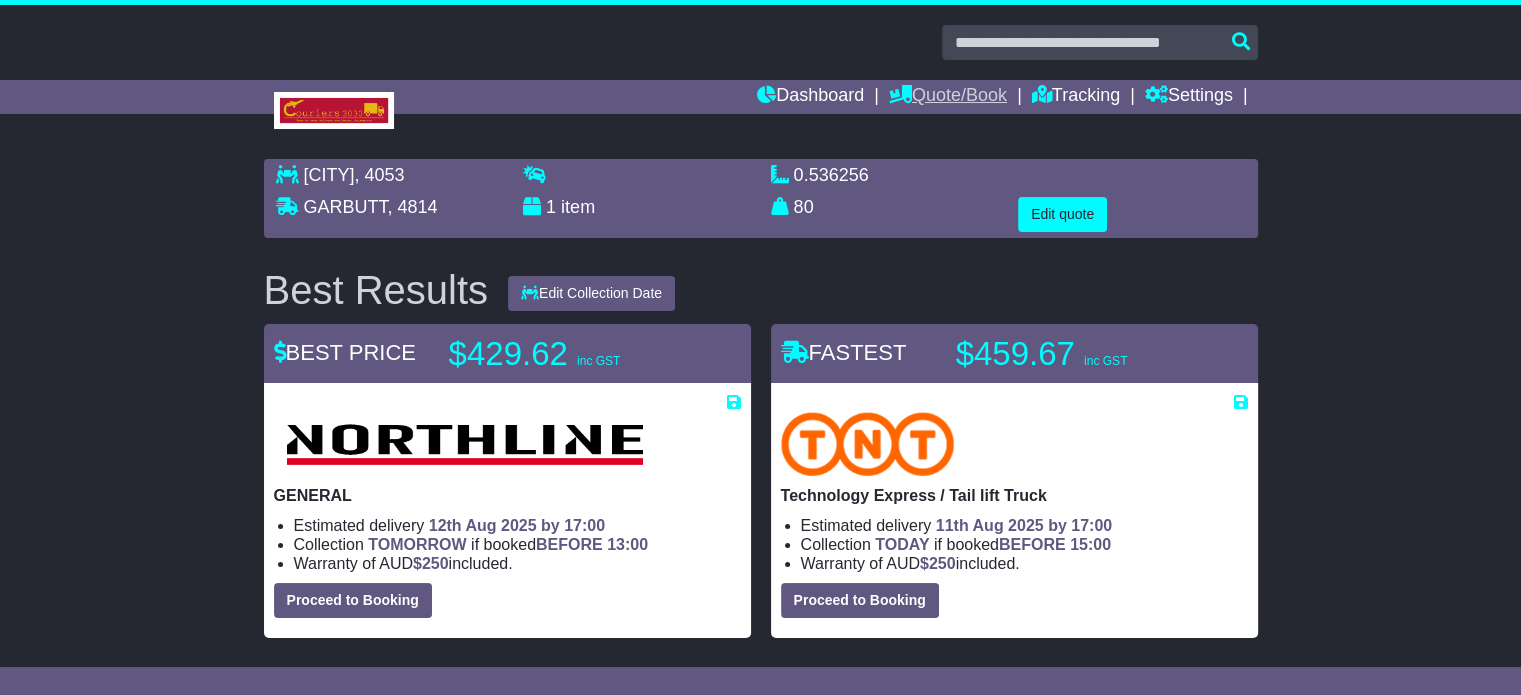 click on "Quote/Book" at bounding box center [948, 97] 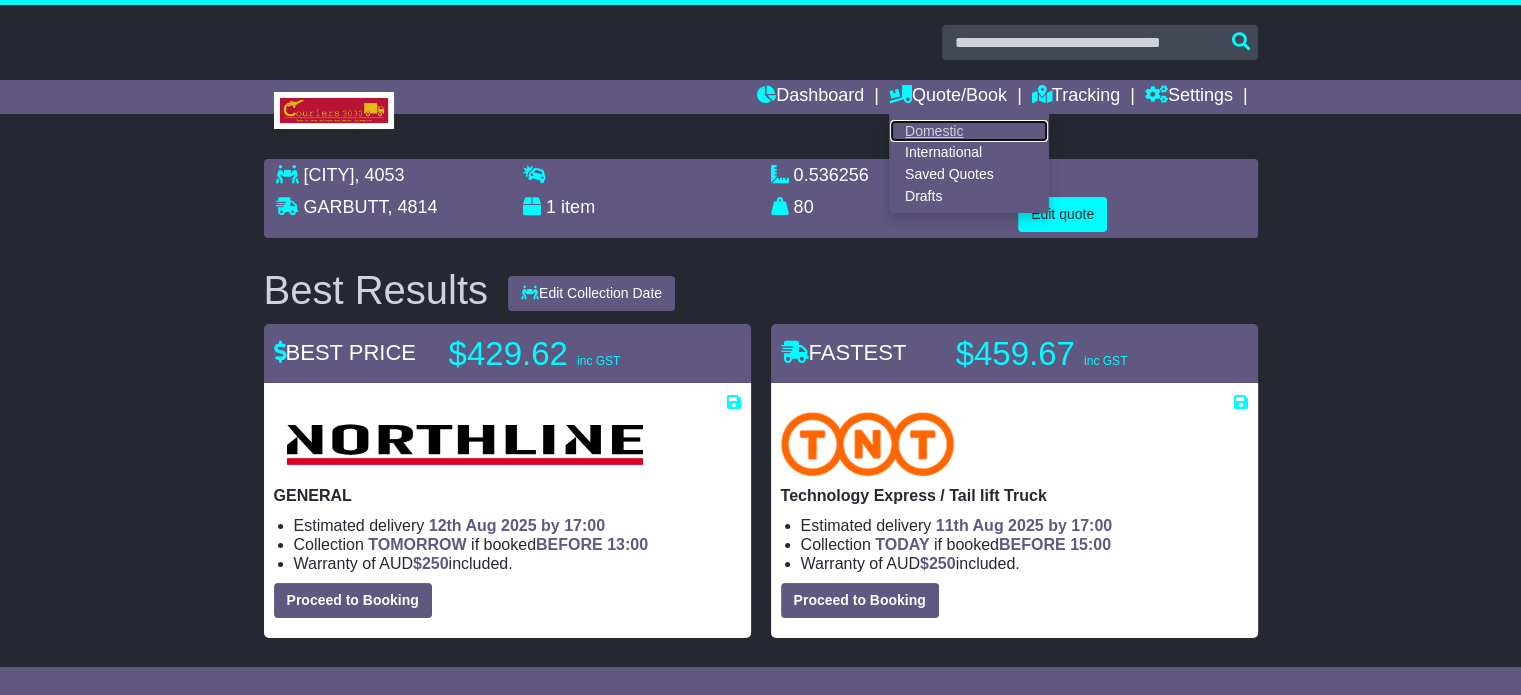 click on "Domestic" at bounding box center [969, 131] 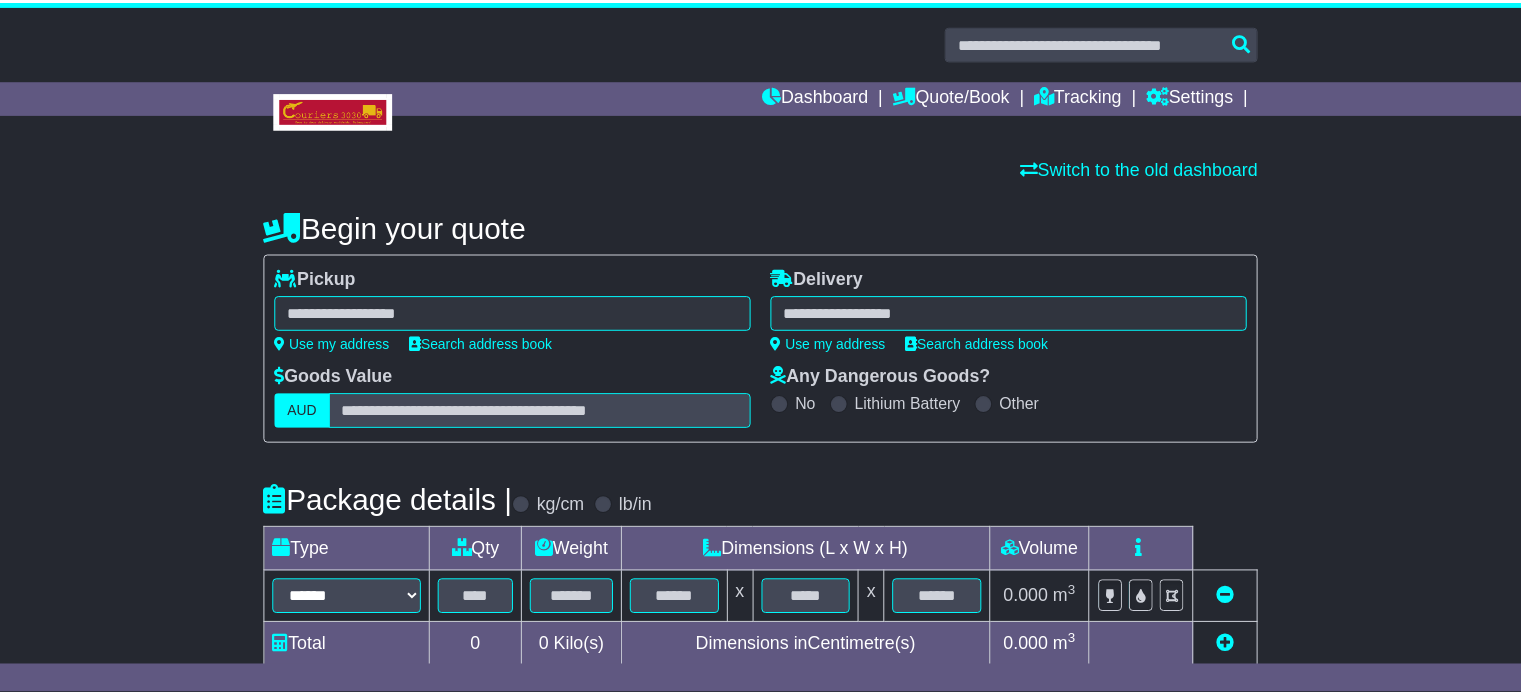 scroll, scrollTop: 0, scrollLeft: 0, axis: both 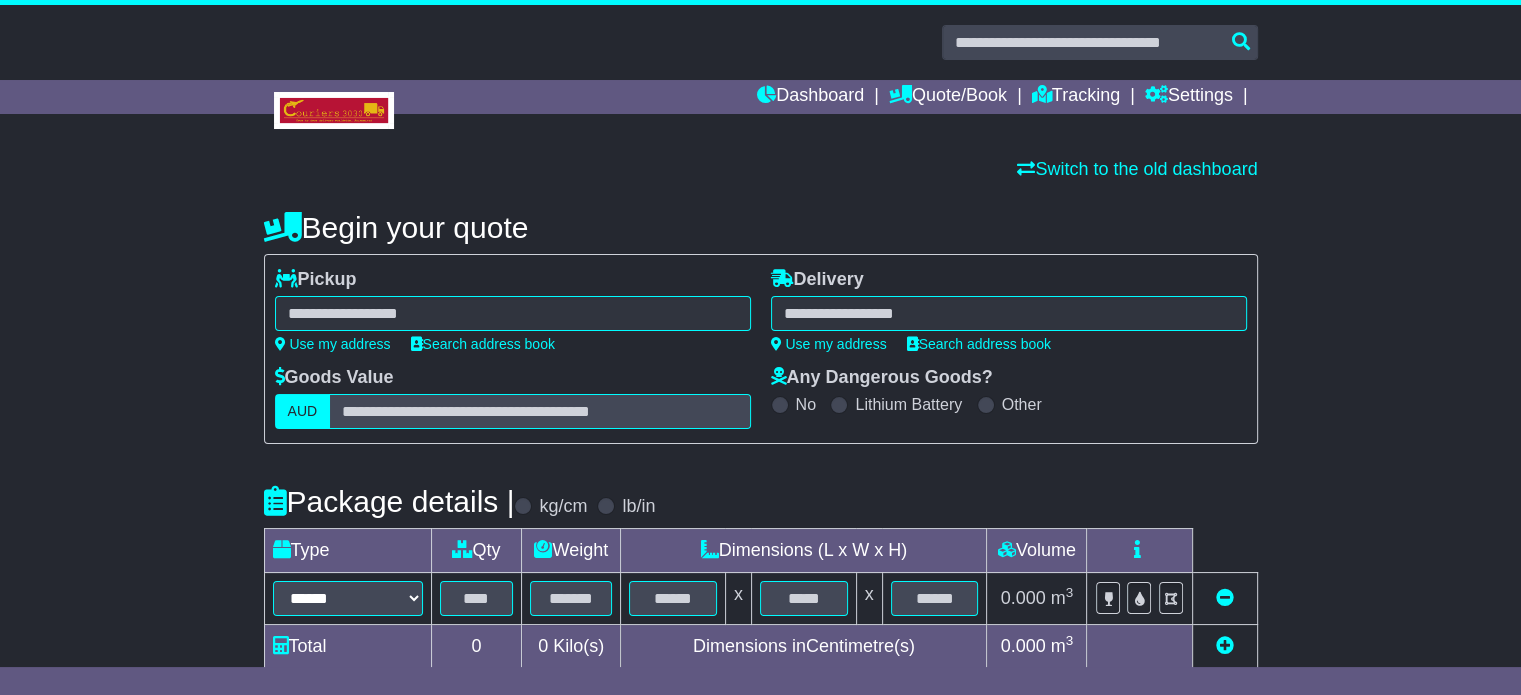 click at bounding box center (513, 313) 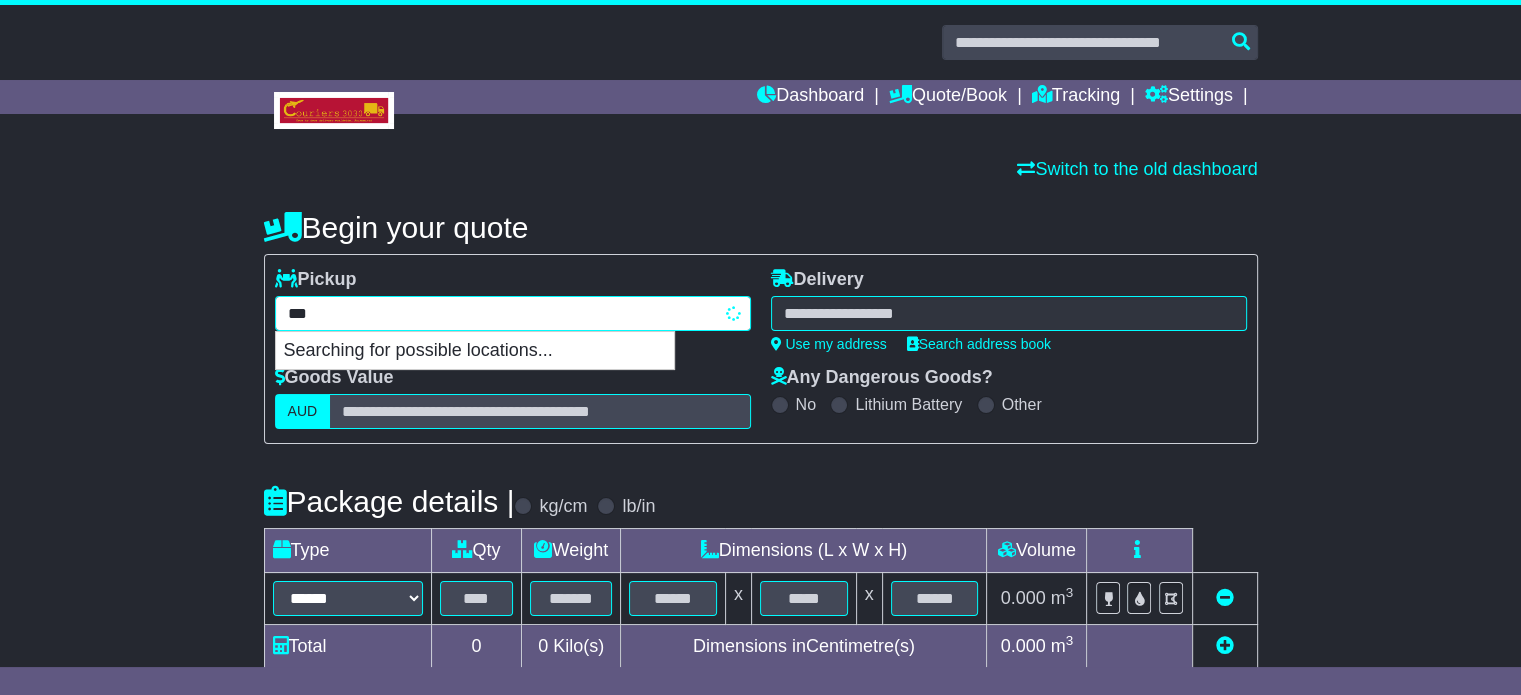 paste on "*******" 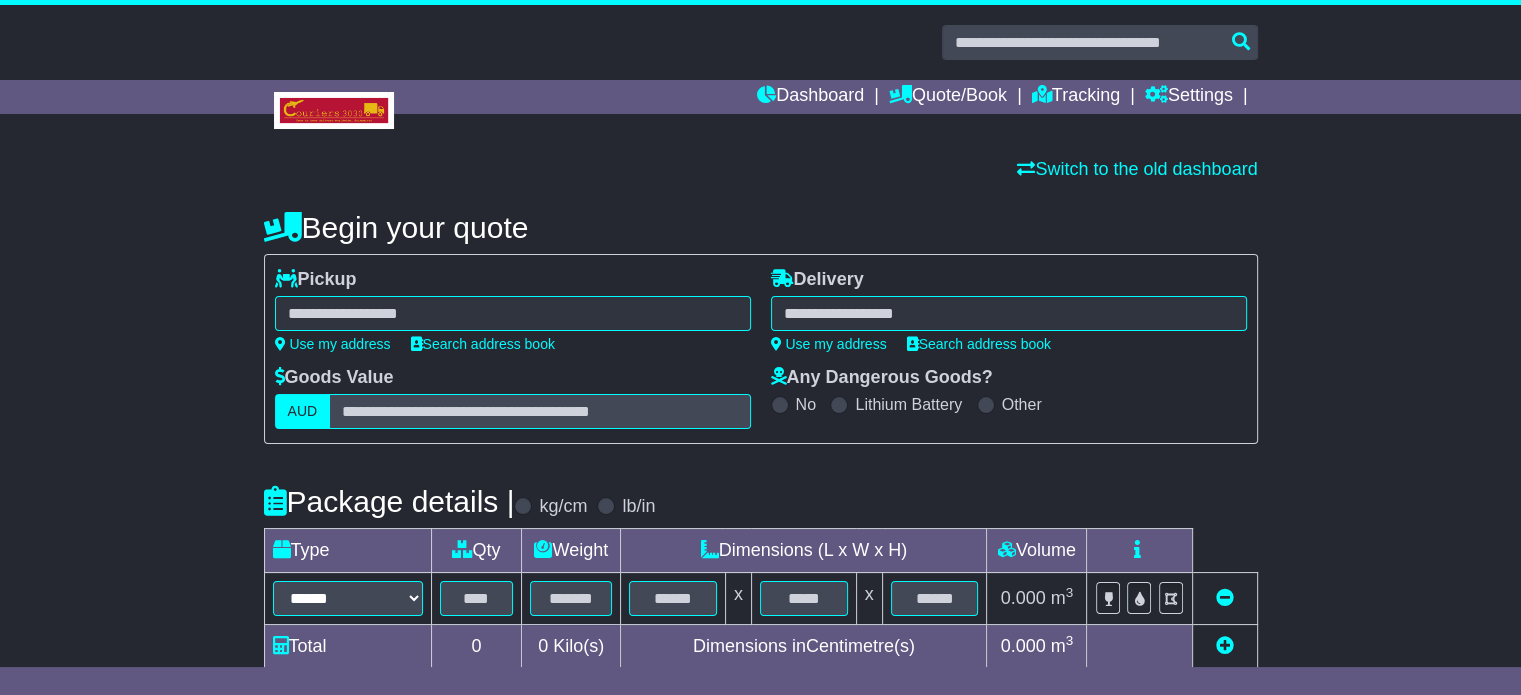 click on "********* st ALBANS ST ALBANS 2775 ST ALBANS 3021 ST ALBANS PARK 3219" at bounding box center [513, 313] 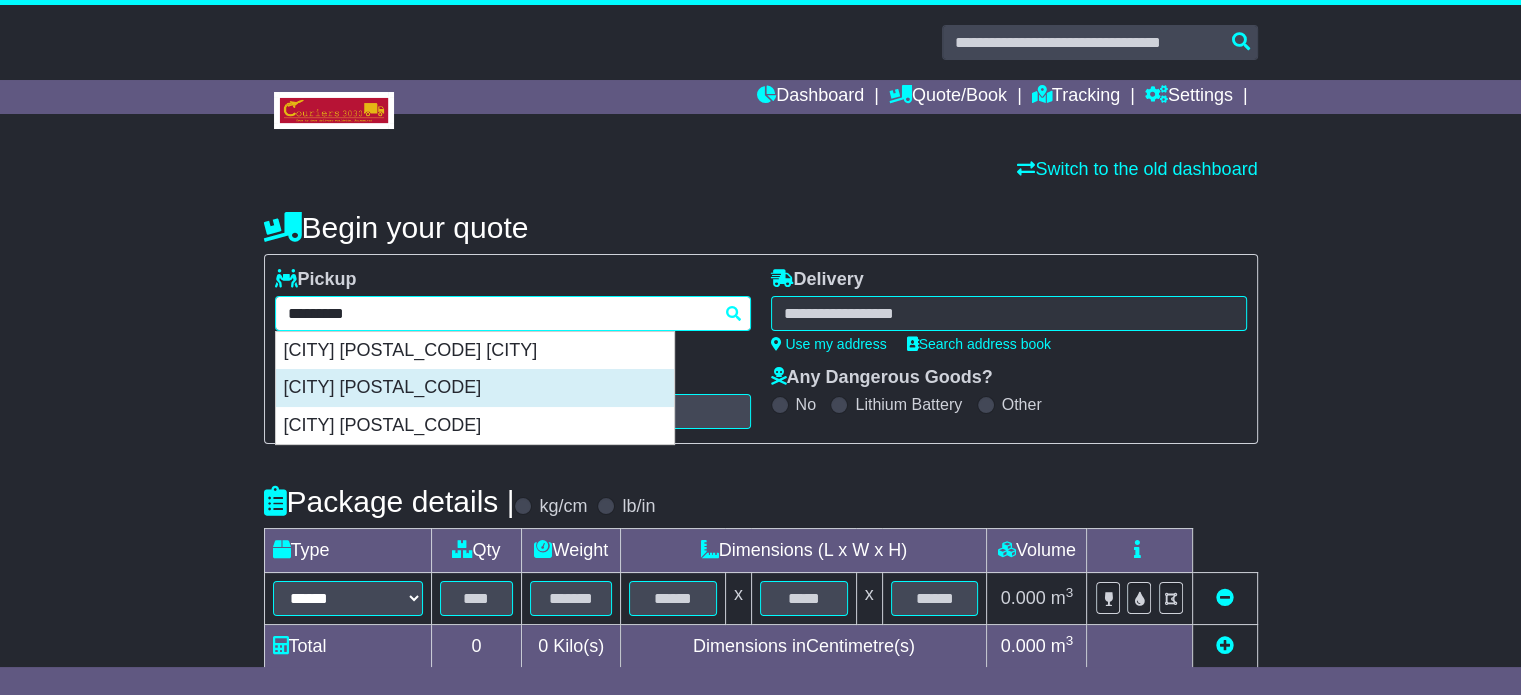 click on "ST ALBANS 3021" at bounding box center [475, 388] 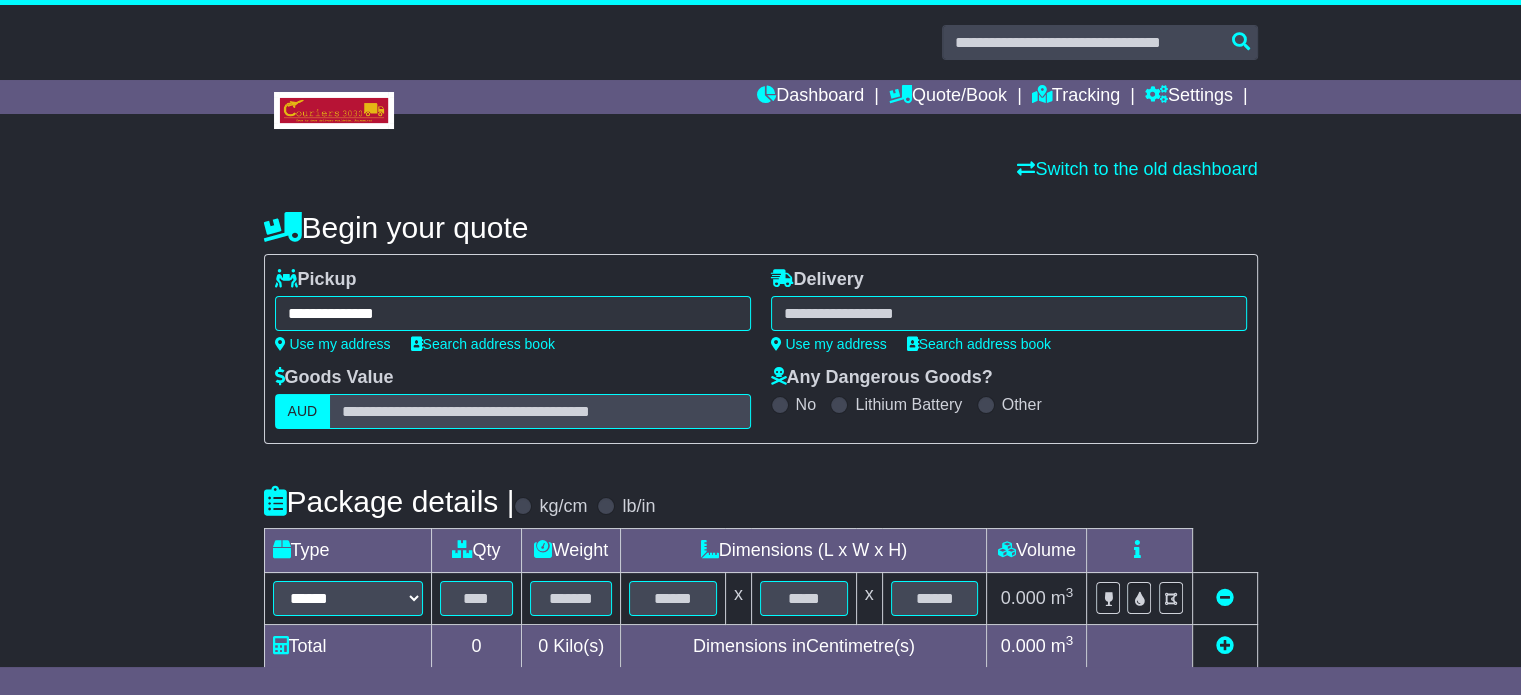 type on "**********" 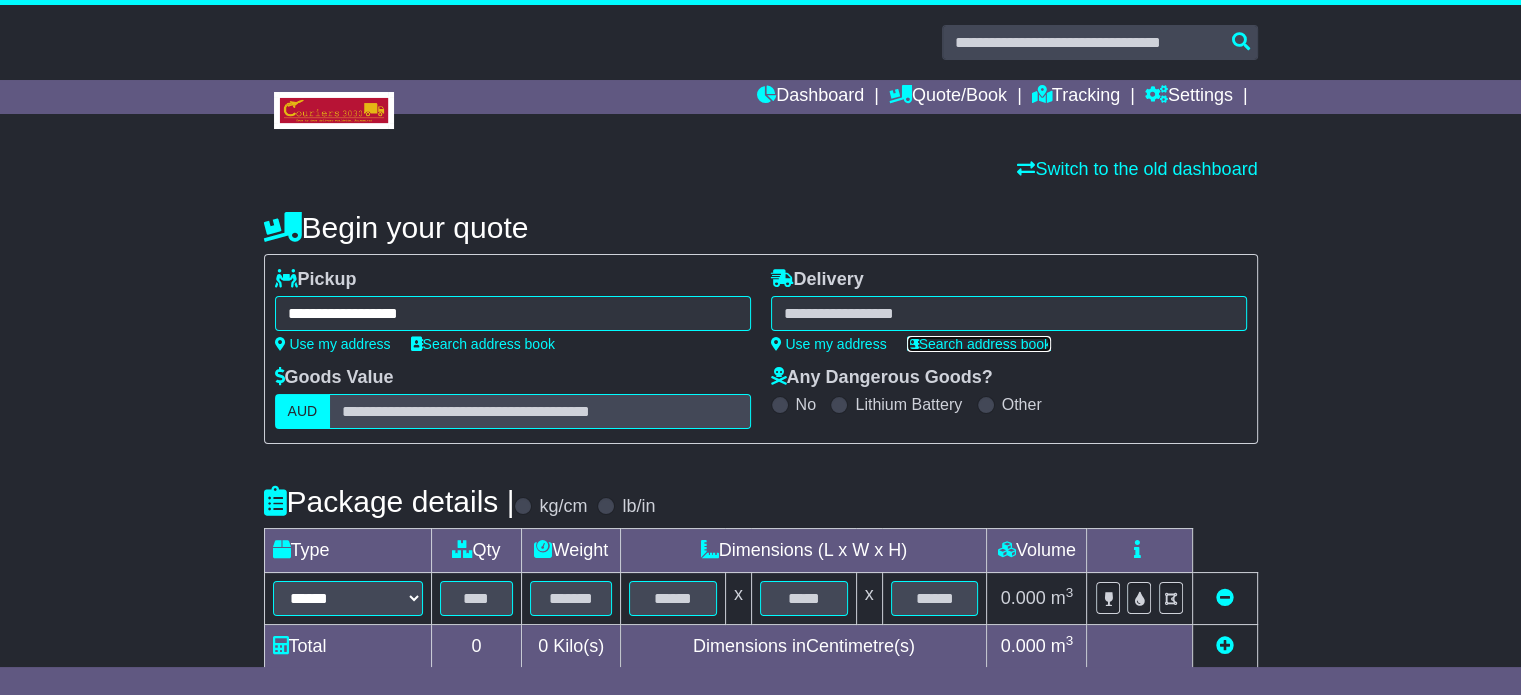 click at bounding box center [913, 344] 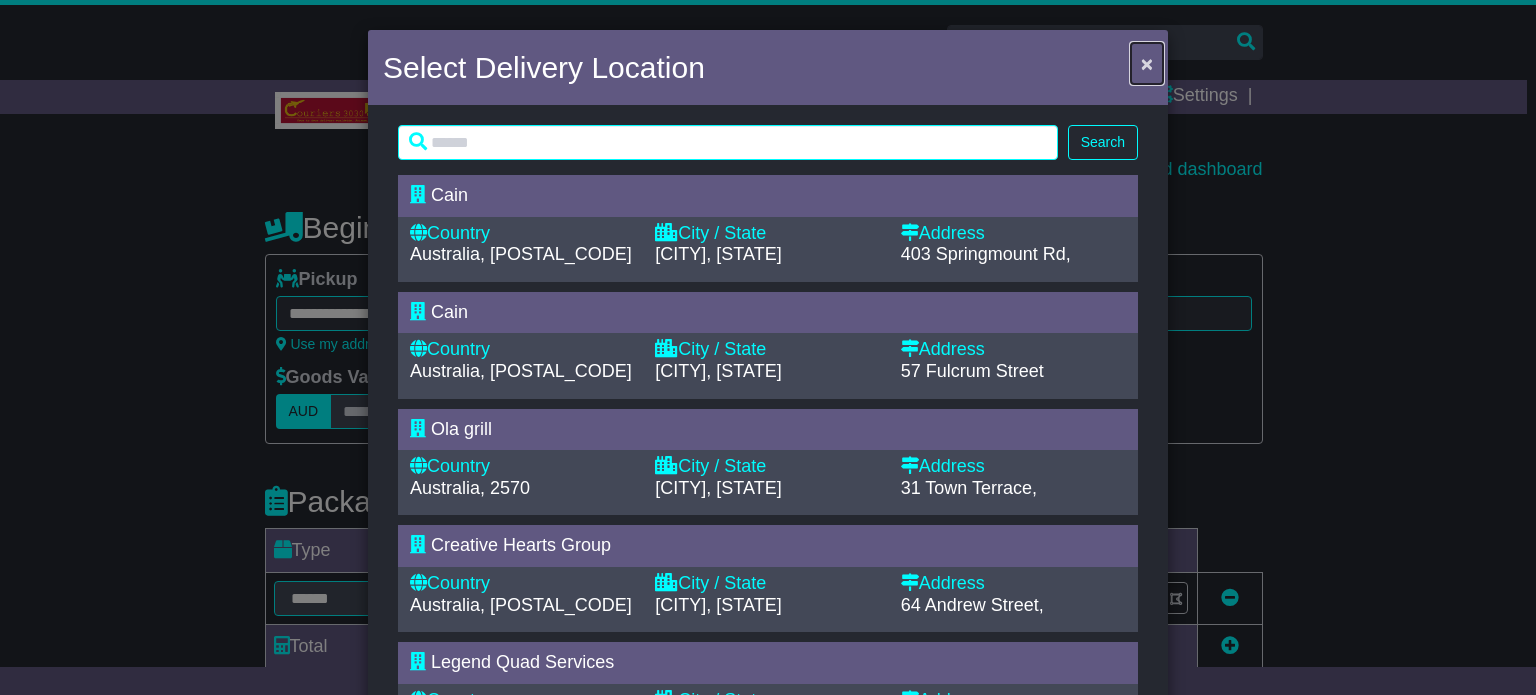 drag, startPoint x: 1146, startPoint y: 63, endPoint x: 1059, endPoint y: 132, distance: 111.040535 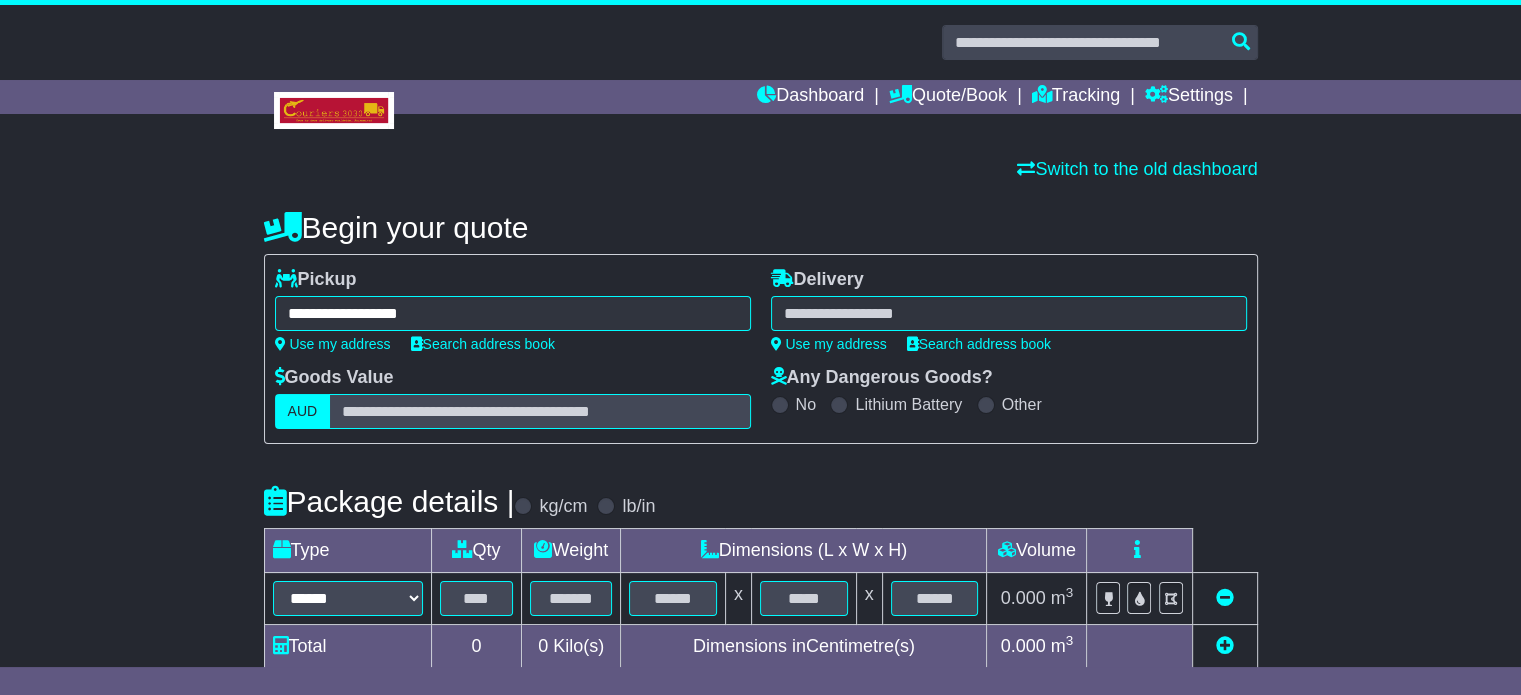 click at bounding box center [1009, 313] 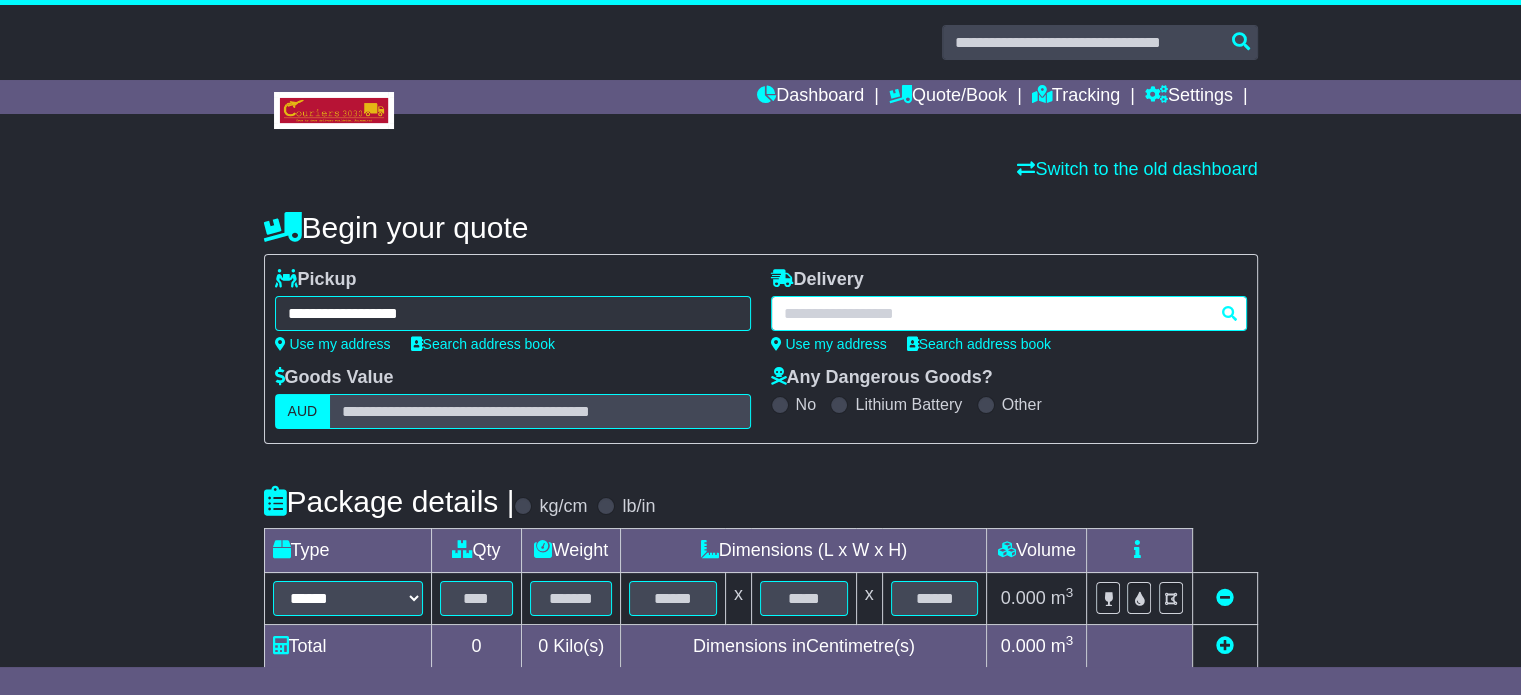 paste on "**********" 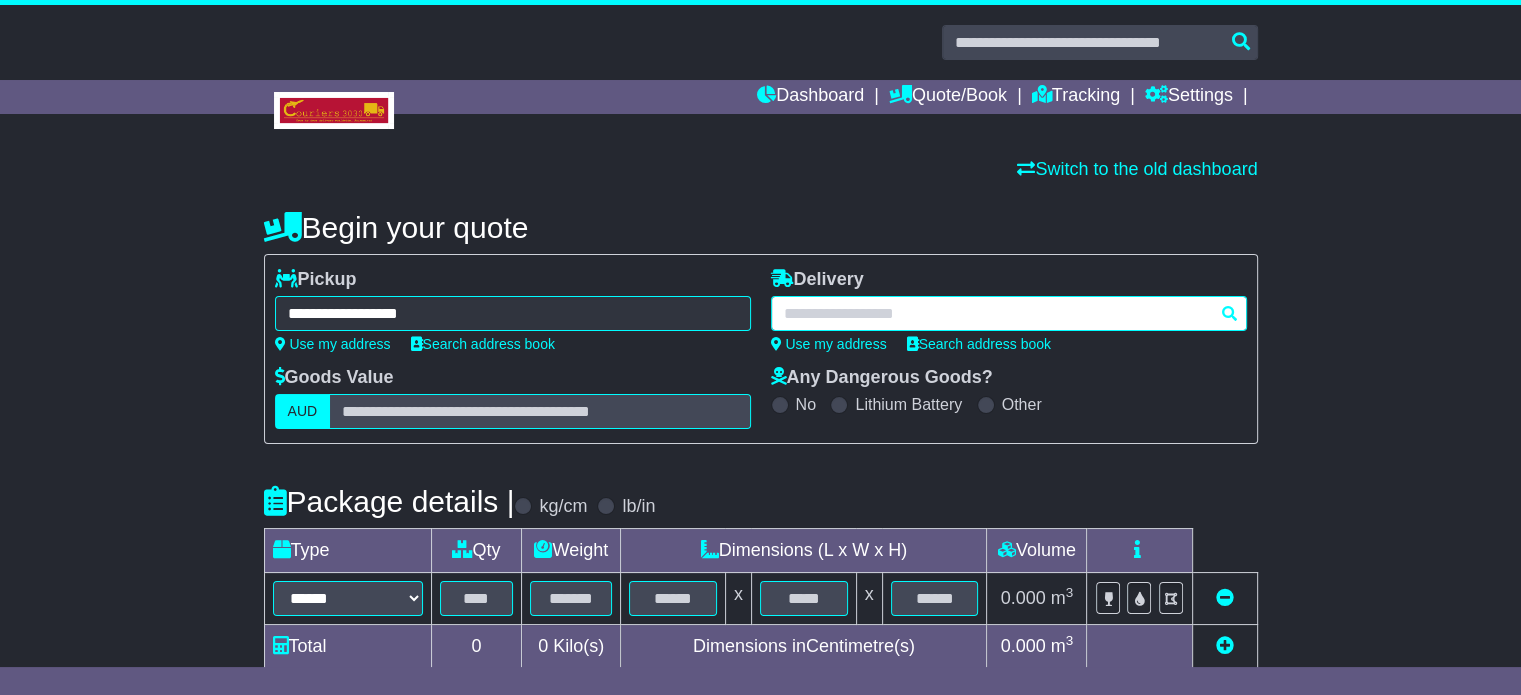 type on "**********" 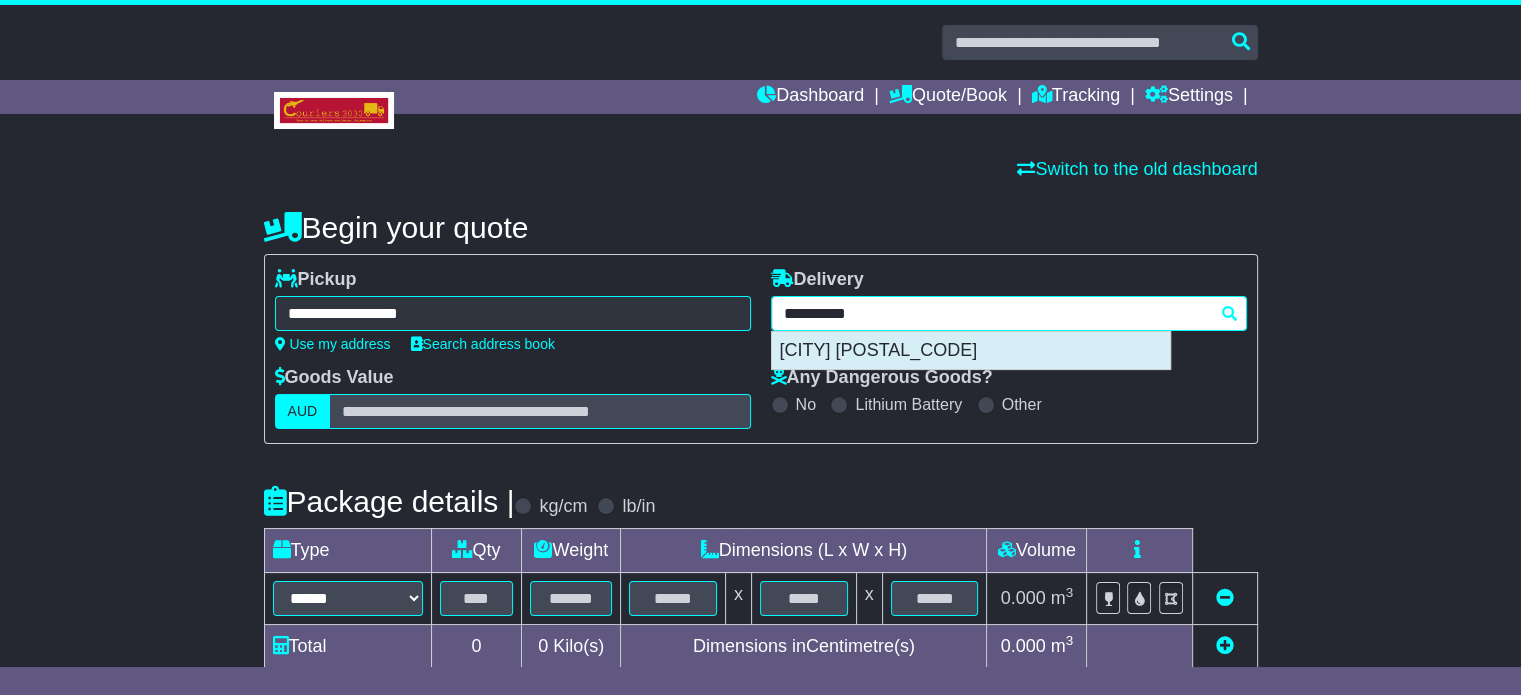 click on "KALGOORLIE 6430" at bounding box center (971, 351) 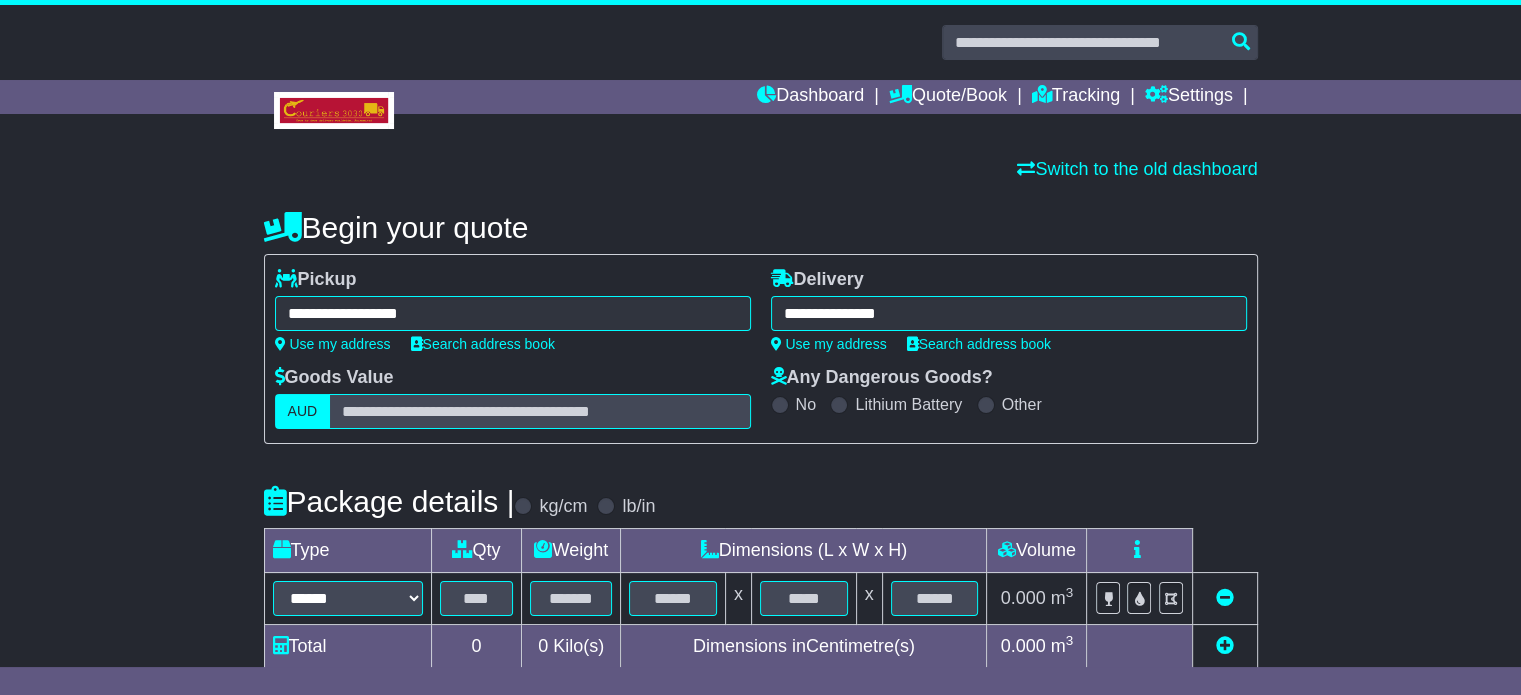 type on "**********" 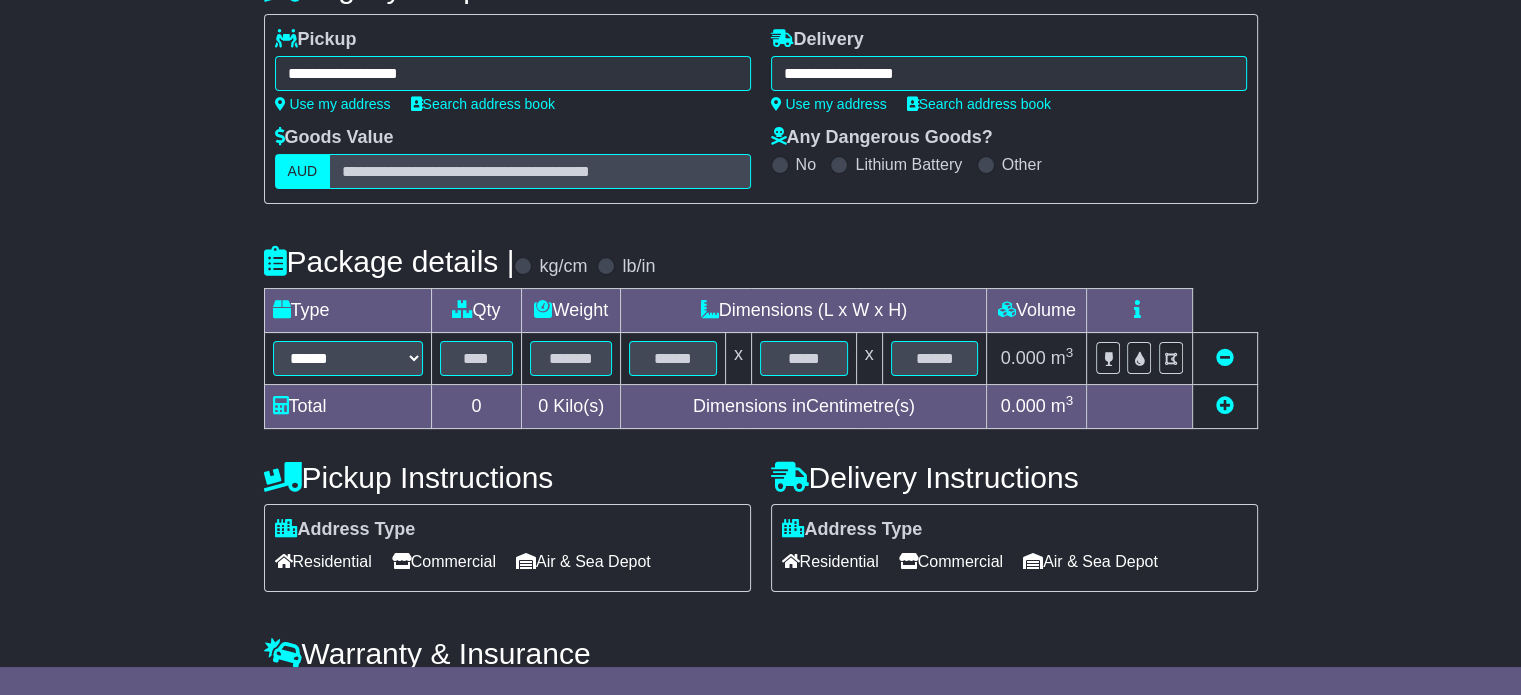 scroll, scrollTop: 360, scrollLeft: 0, axis: vertical 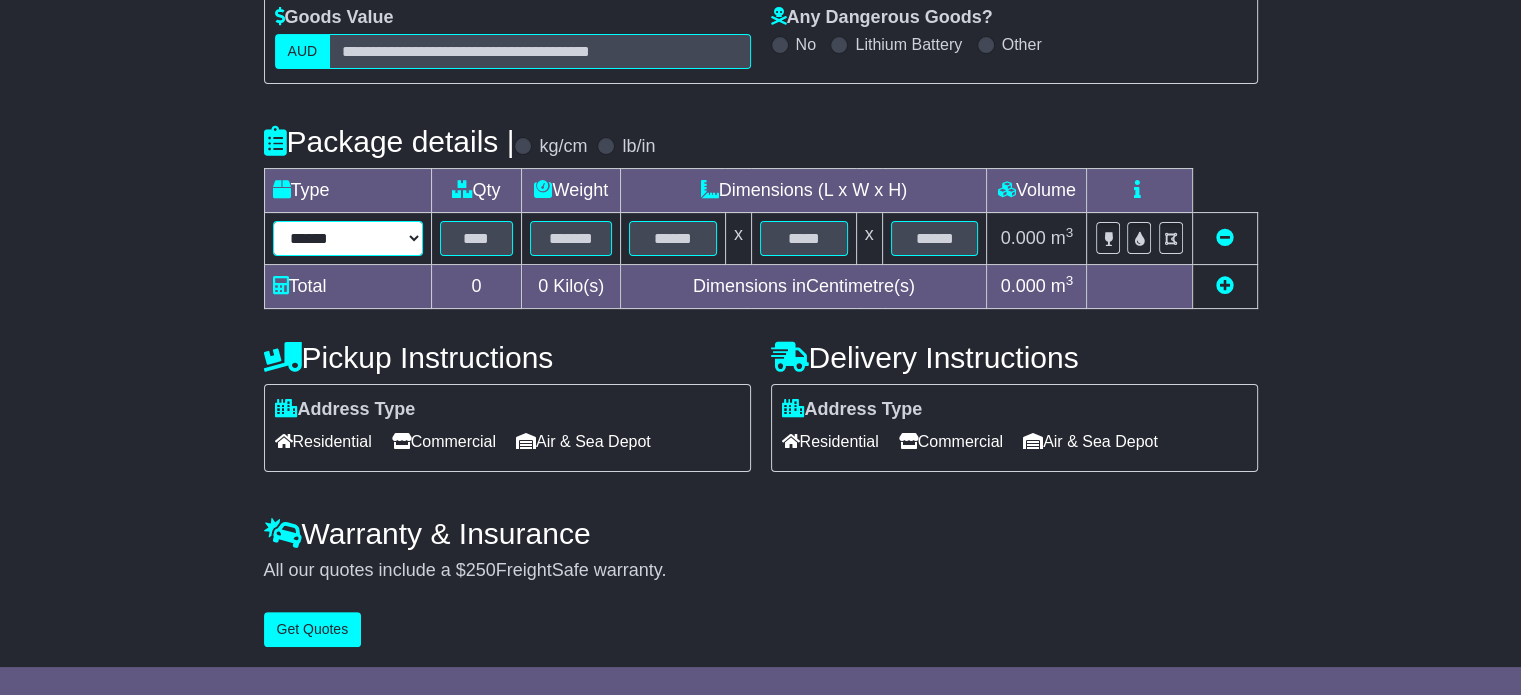 drag, startPoint x: 337, startPoint y: 240, endPoint x: 352, endPoint y: 251, distance: 18.601076 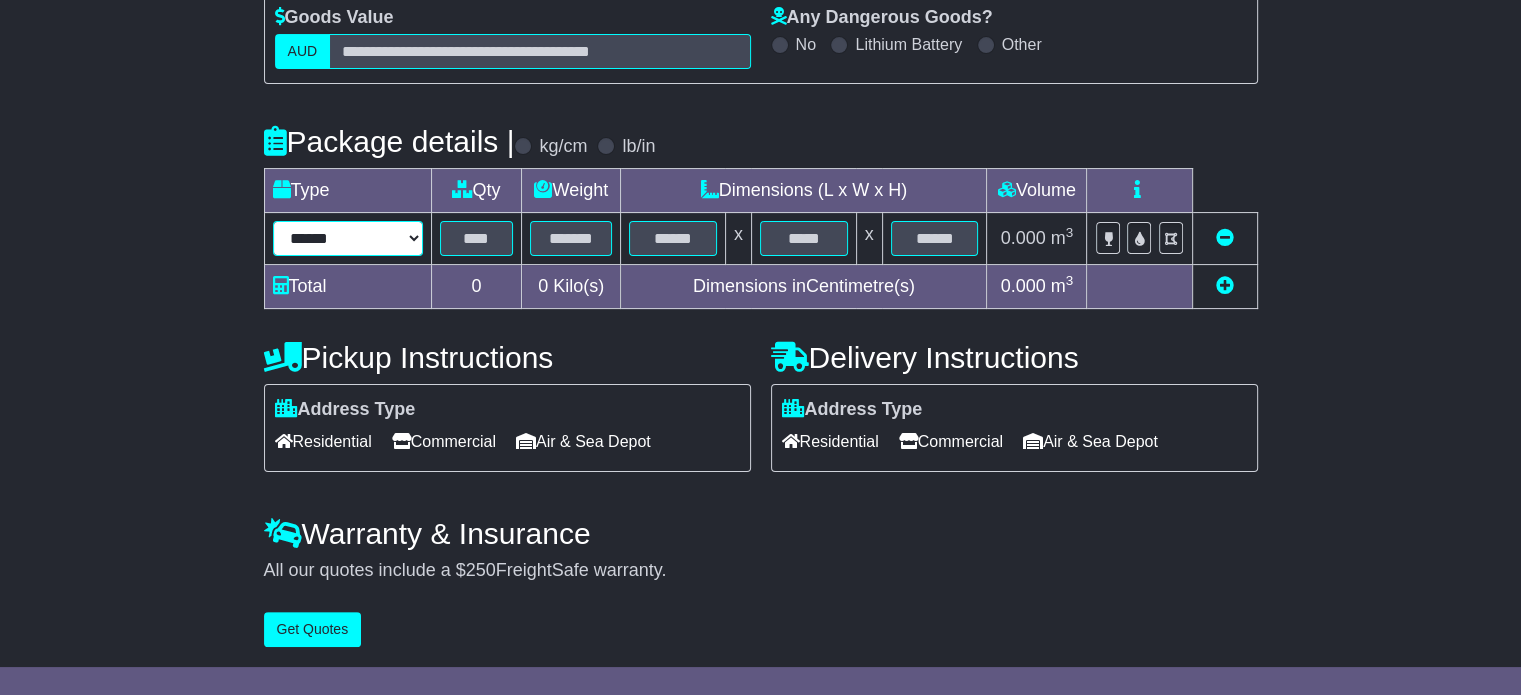 select on "*****" 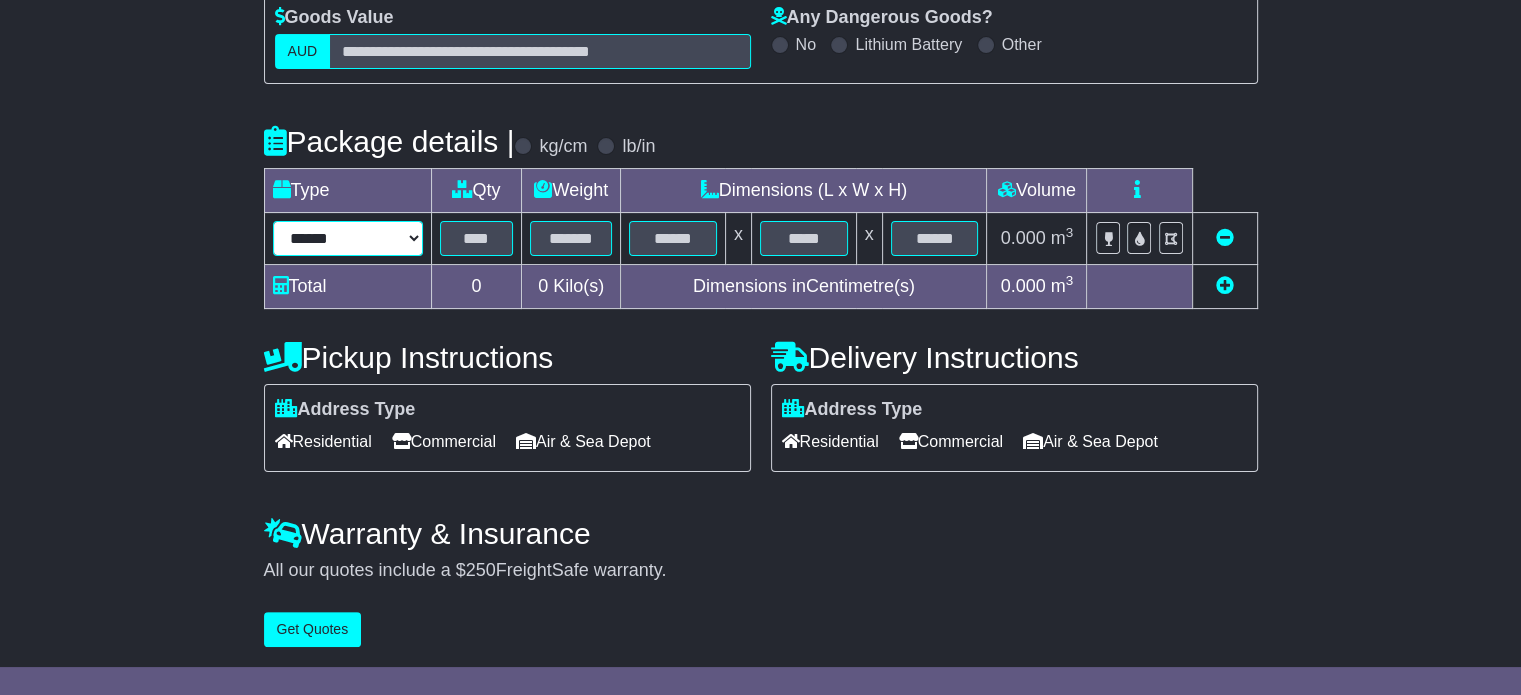 click on "****** ****** *** ******** ***** **** **** ****** *** *******" at bounding box center [348, 238] 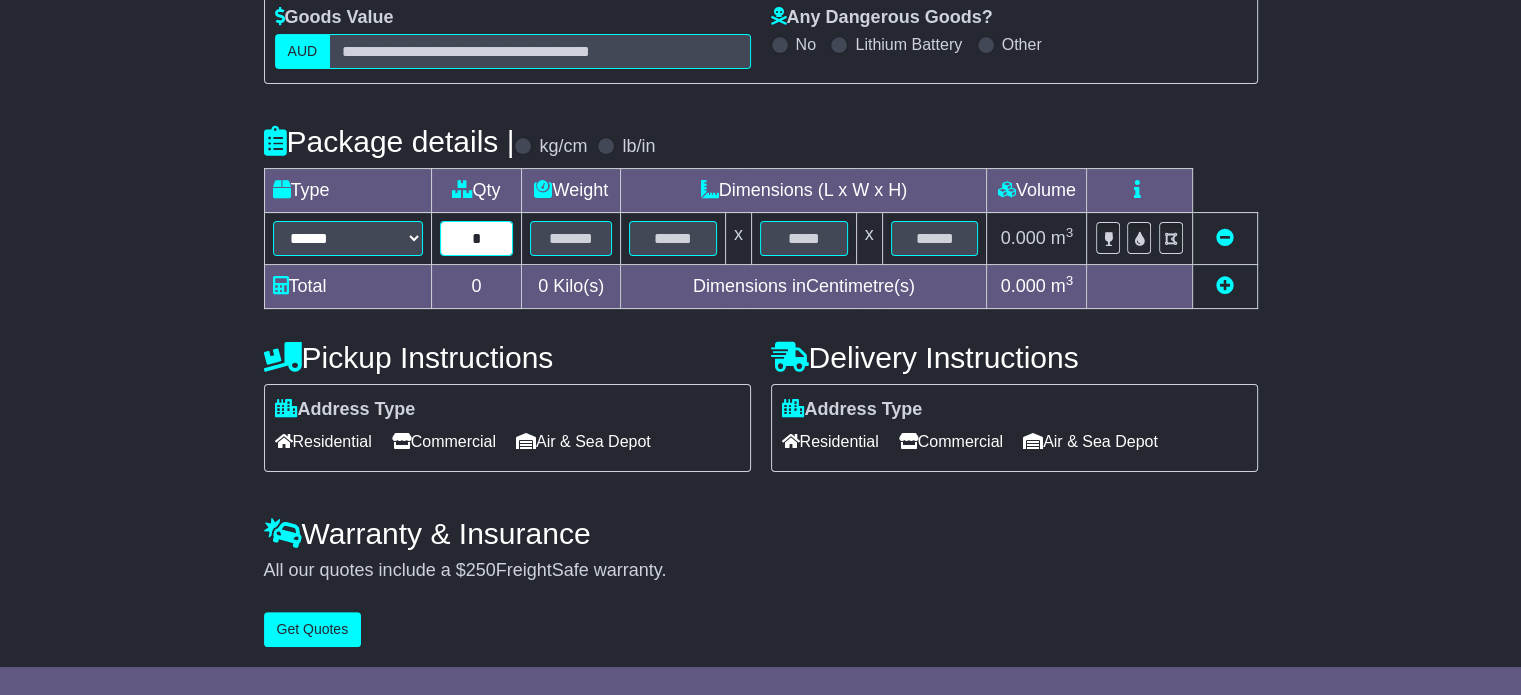 type on "*" 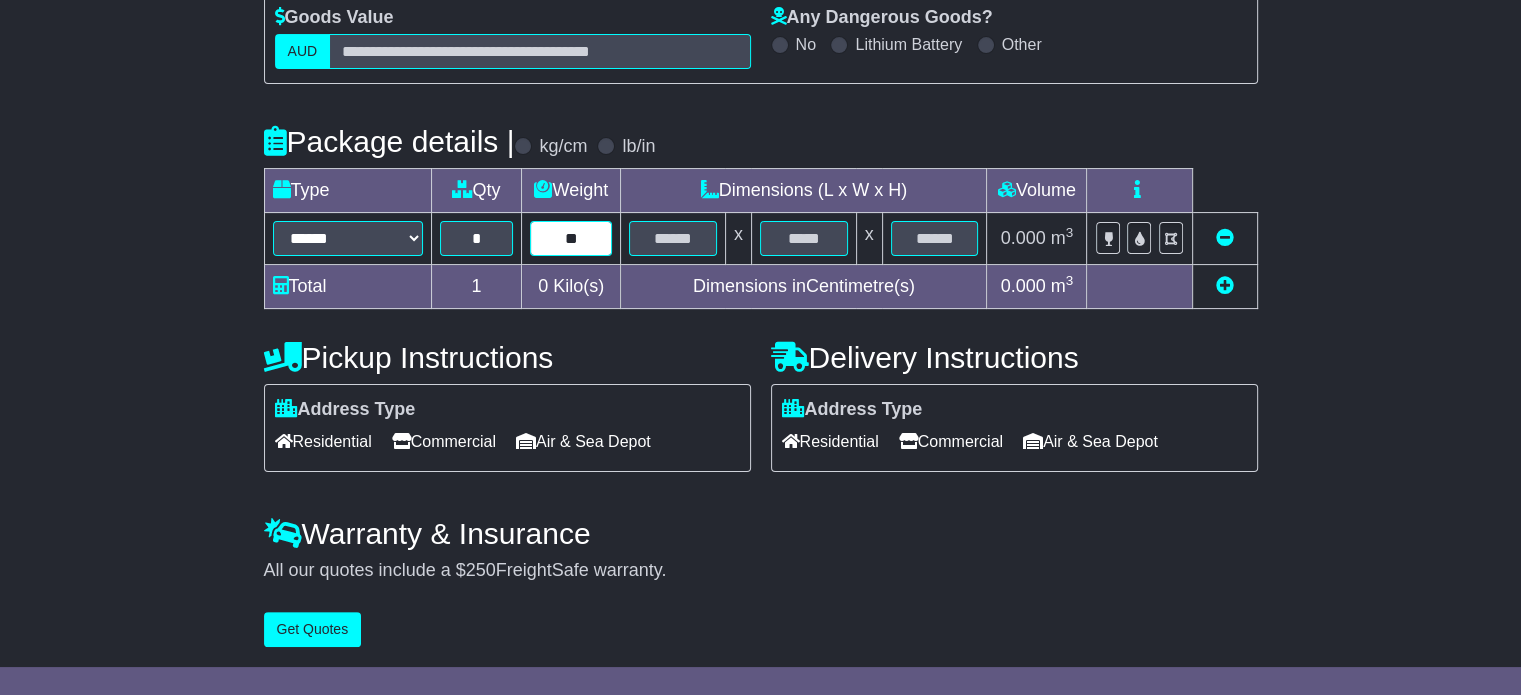 type on "**" 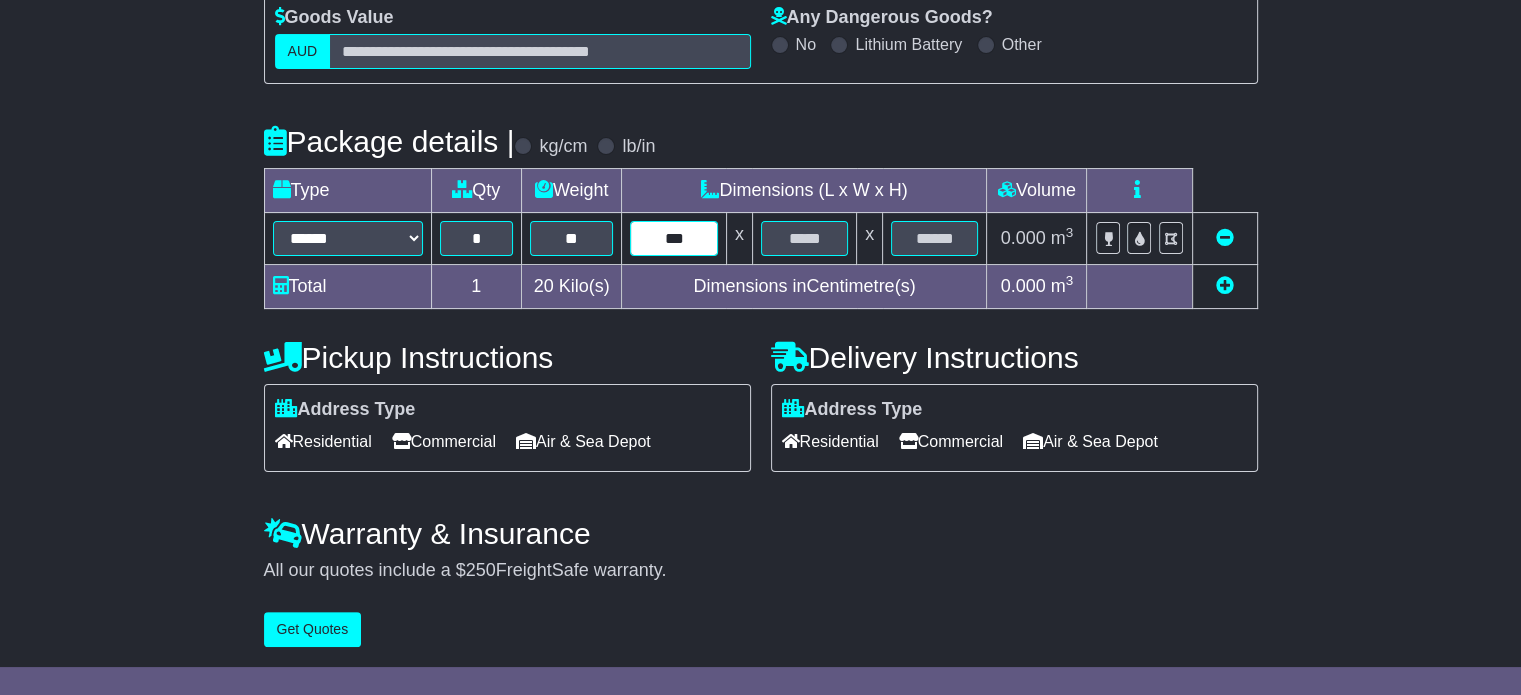 type on "***" 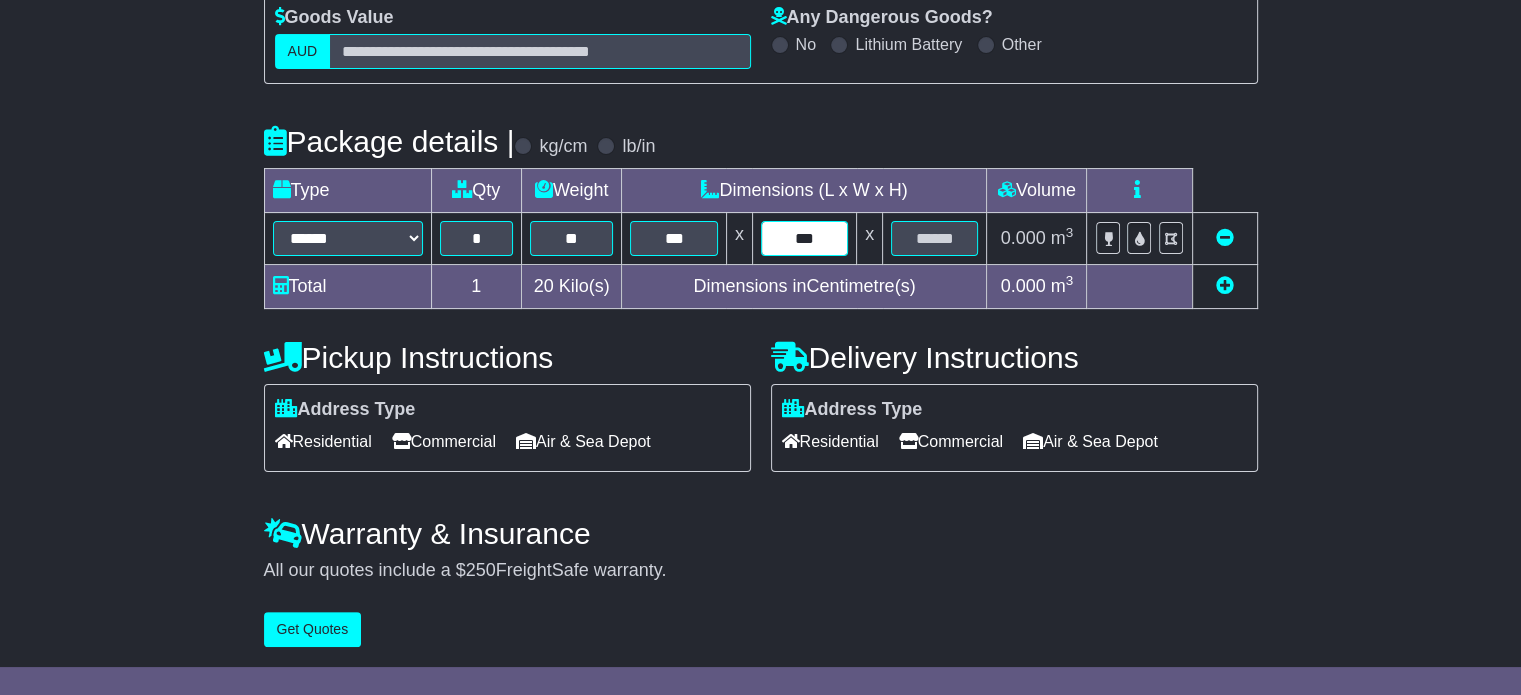 type on "***" 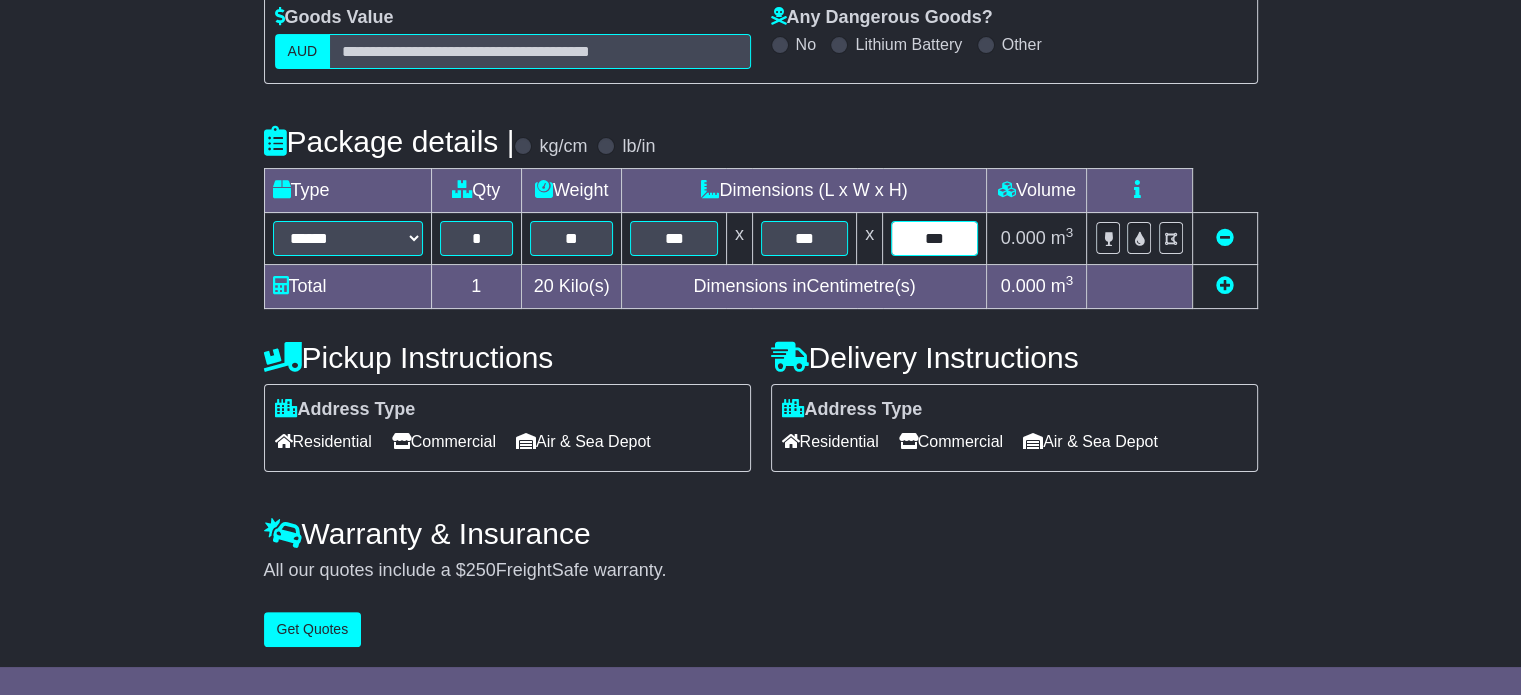 type on "***" 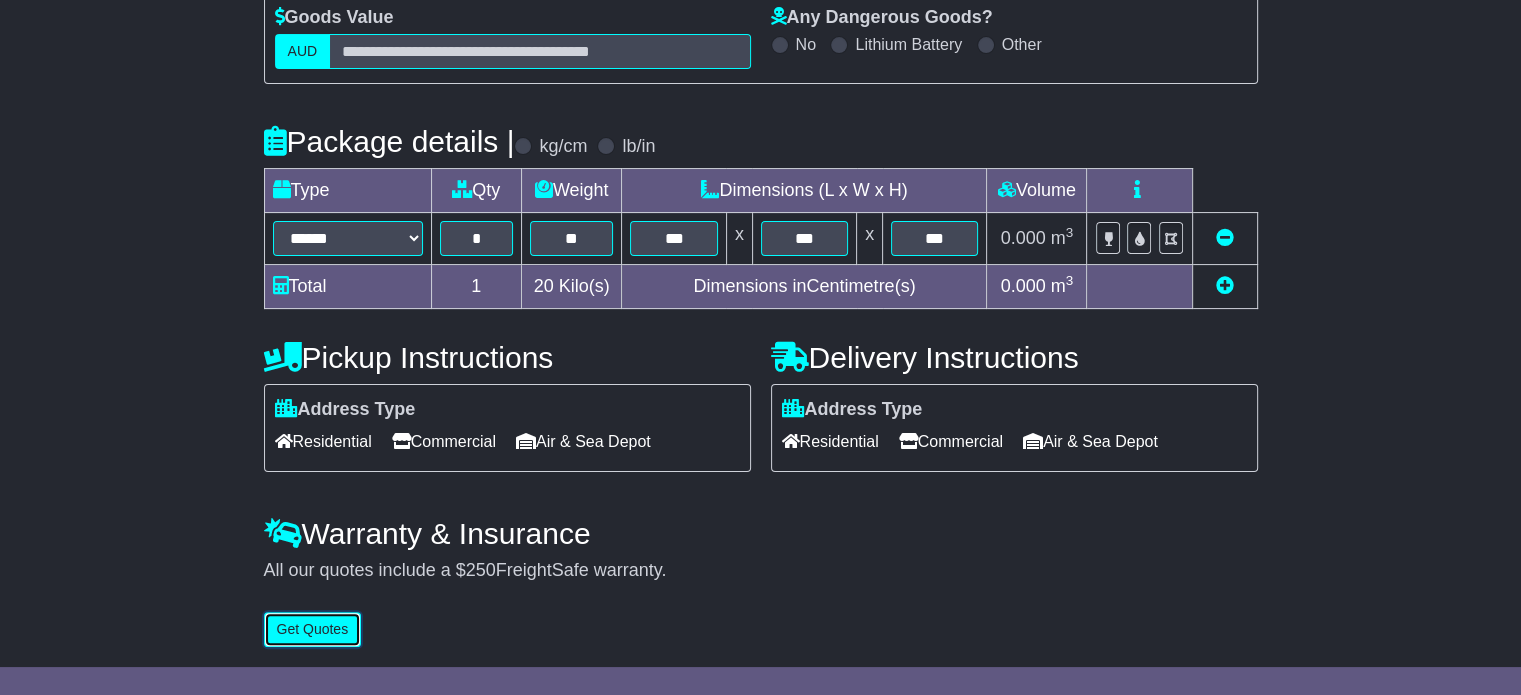 type 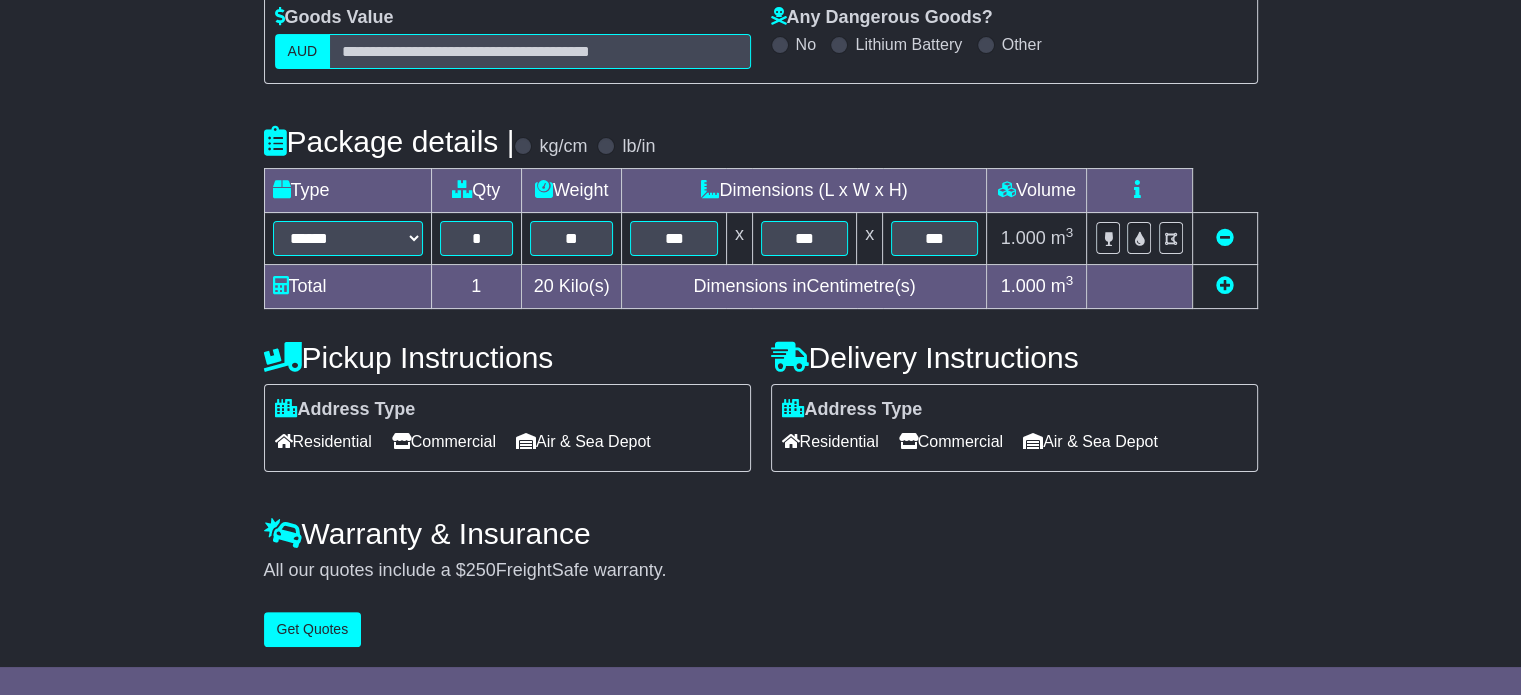 click on "Residential" at bounding box center (323, 441) 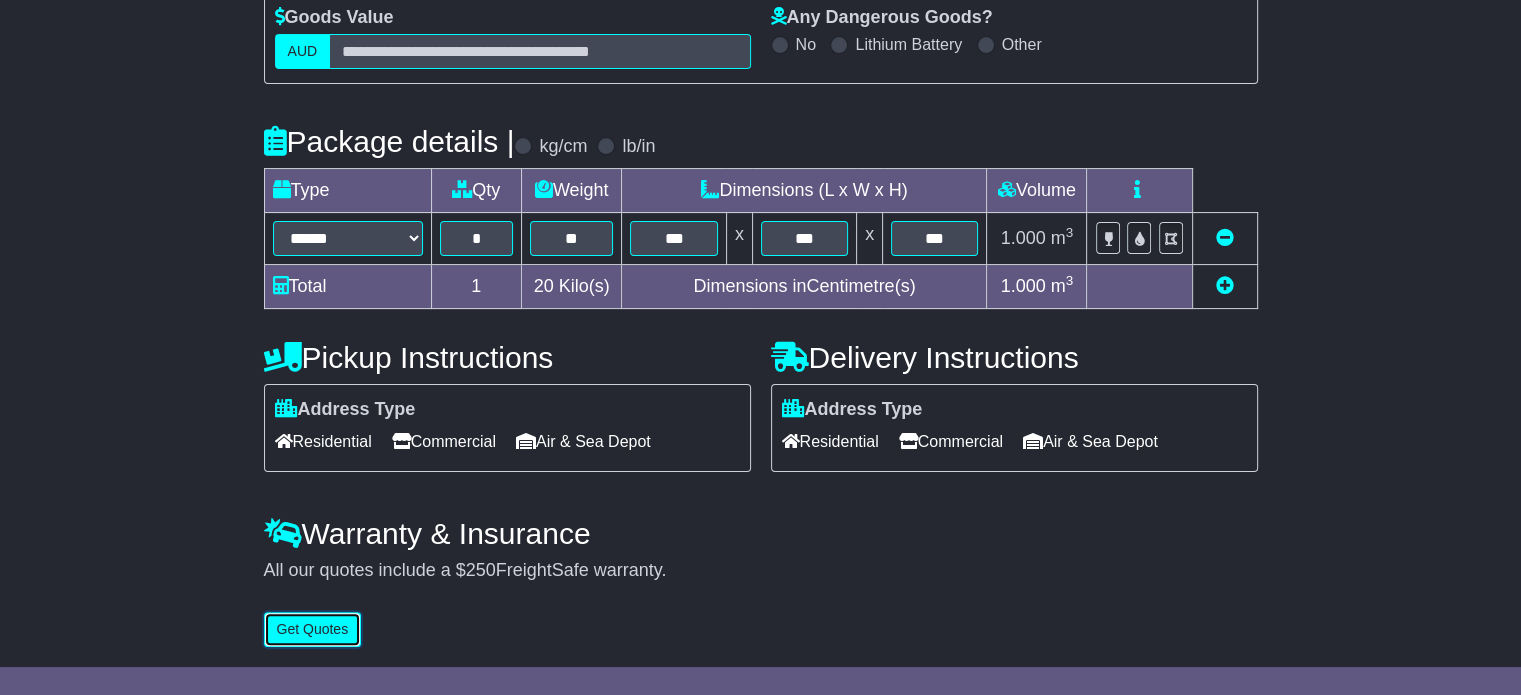click on "Get Quotes" at bounding box center [313, 629] 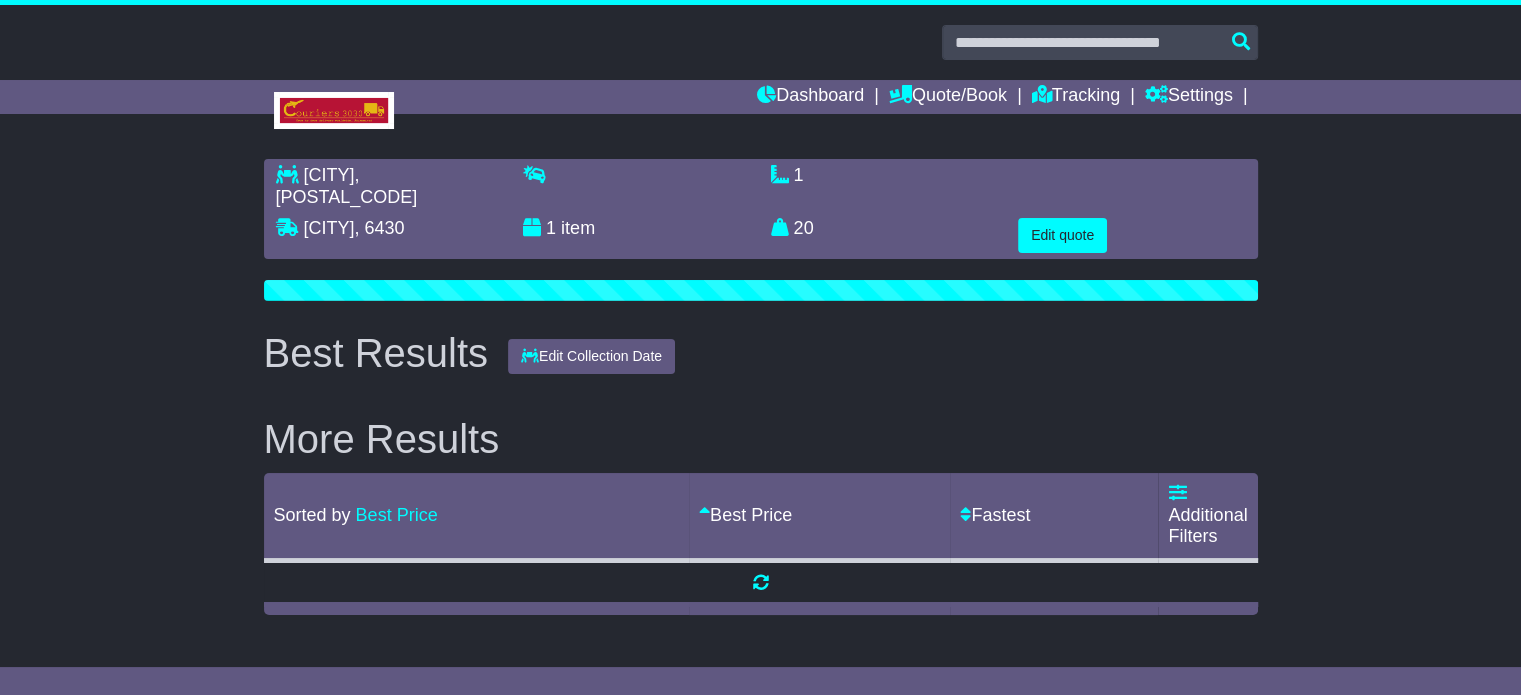 scroll, scrollTop: 0, scrollLeft: 0, axis: both 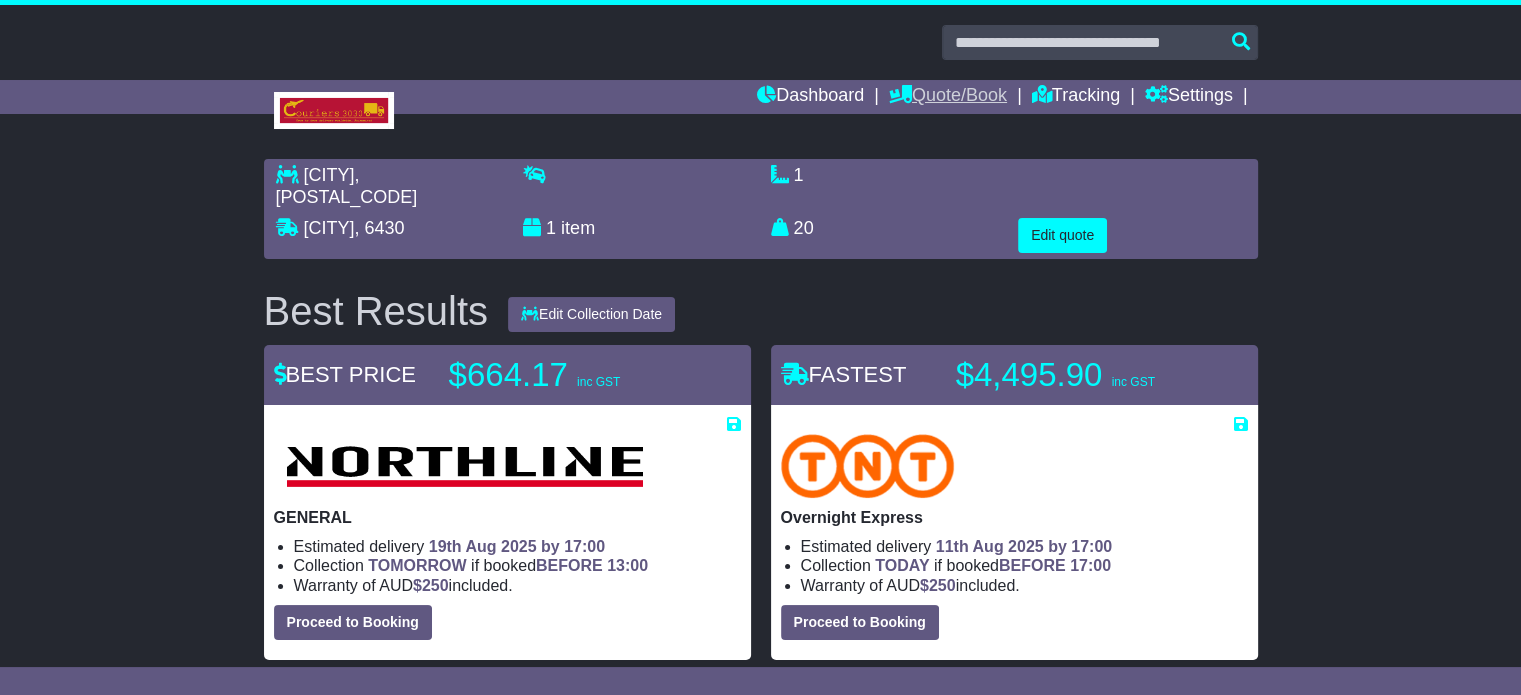 click on "Quote/Book" at bounding box center [948, 97] 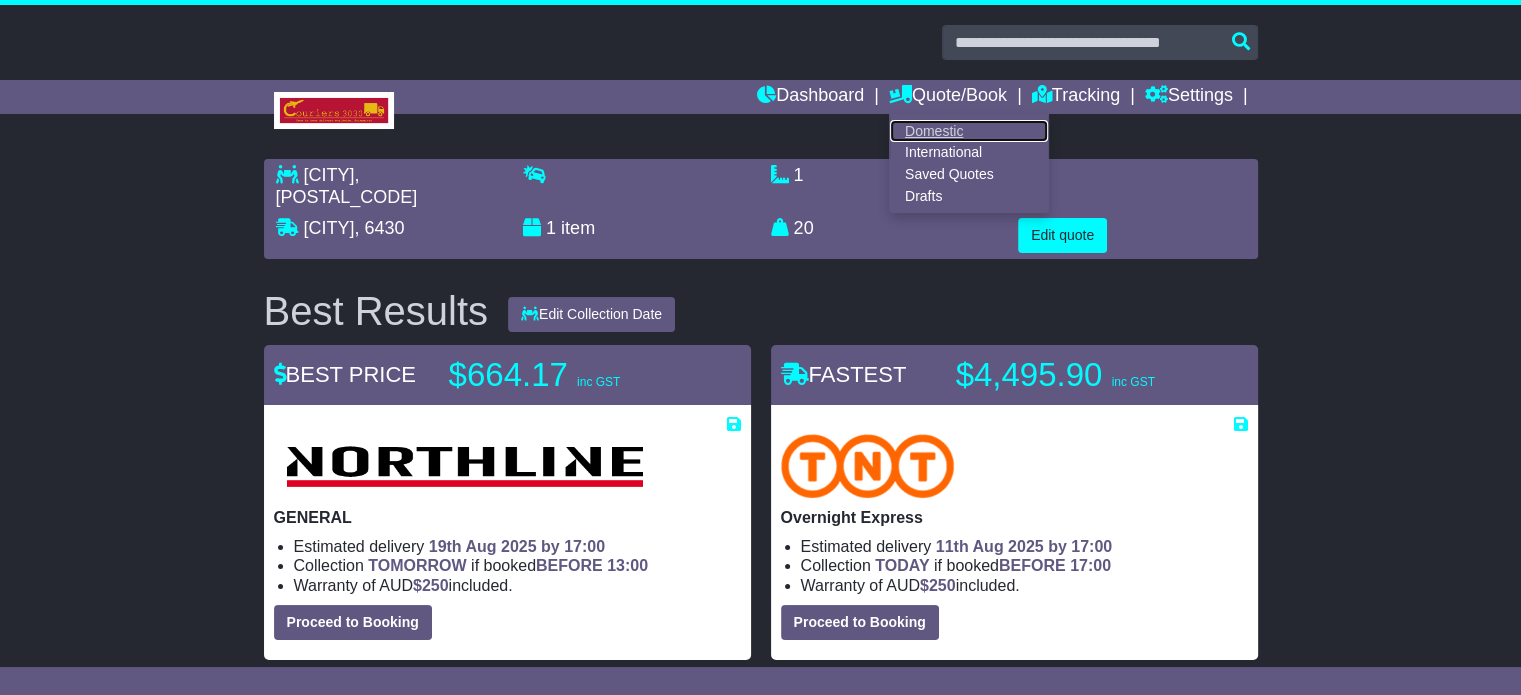 click on "Domestic" at bounding box center (969, 131) 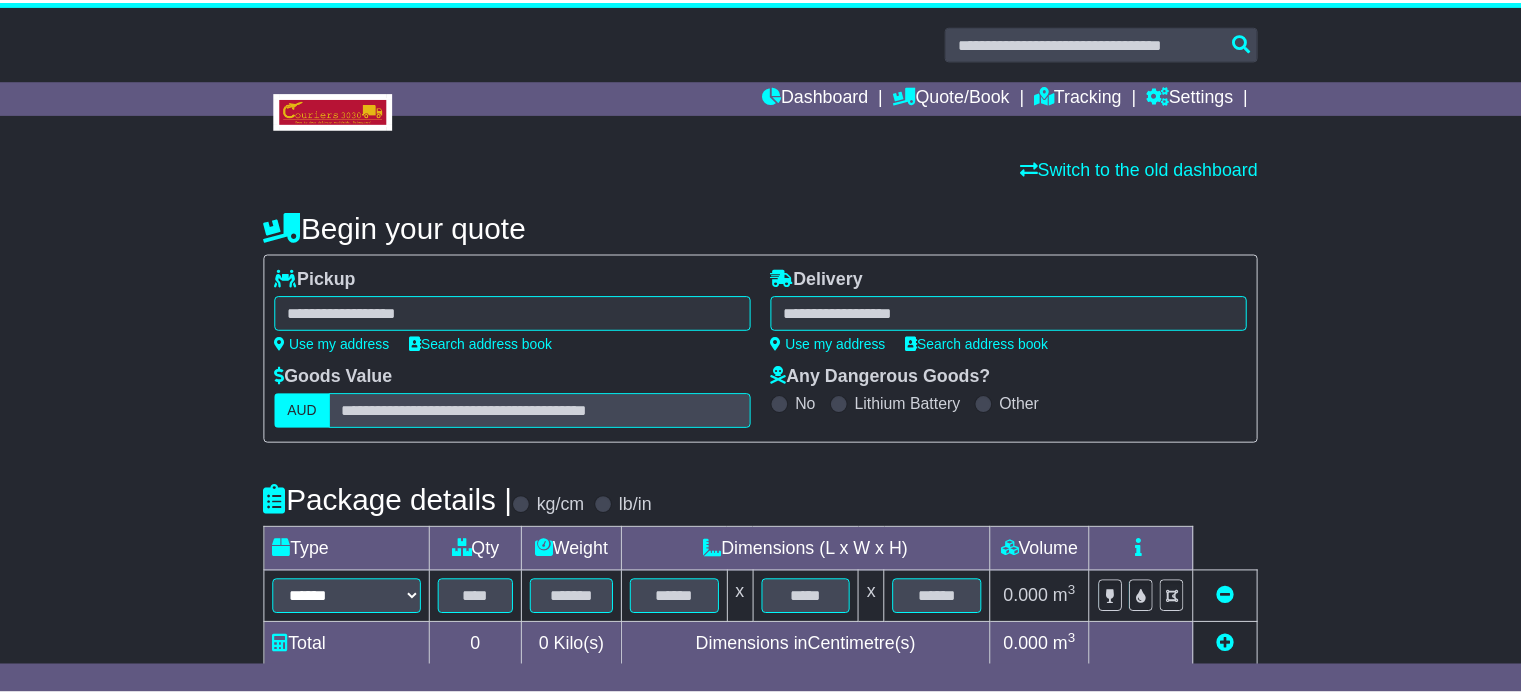 scroll, scrollTop: 0, scrollLeft: 0, axis: both 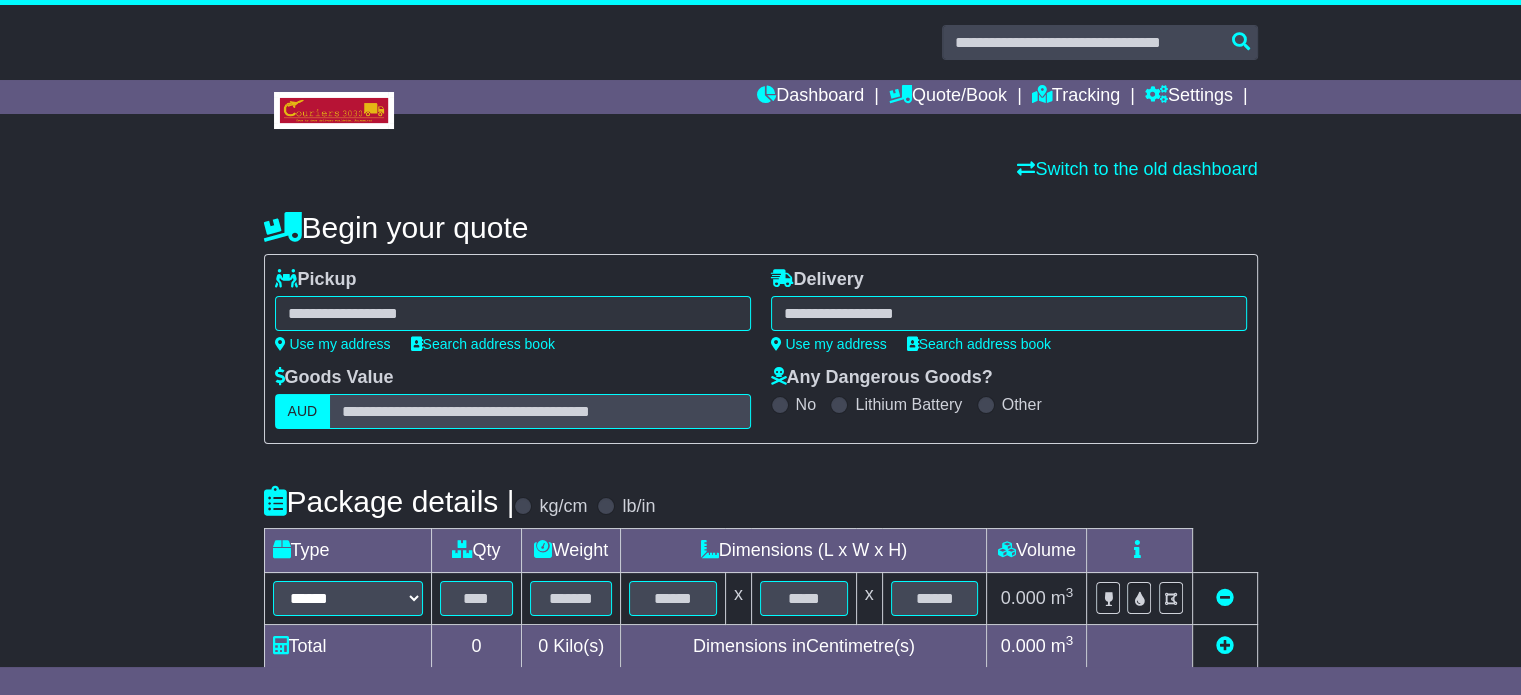 click at bounding box center (513, 313) 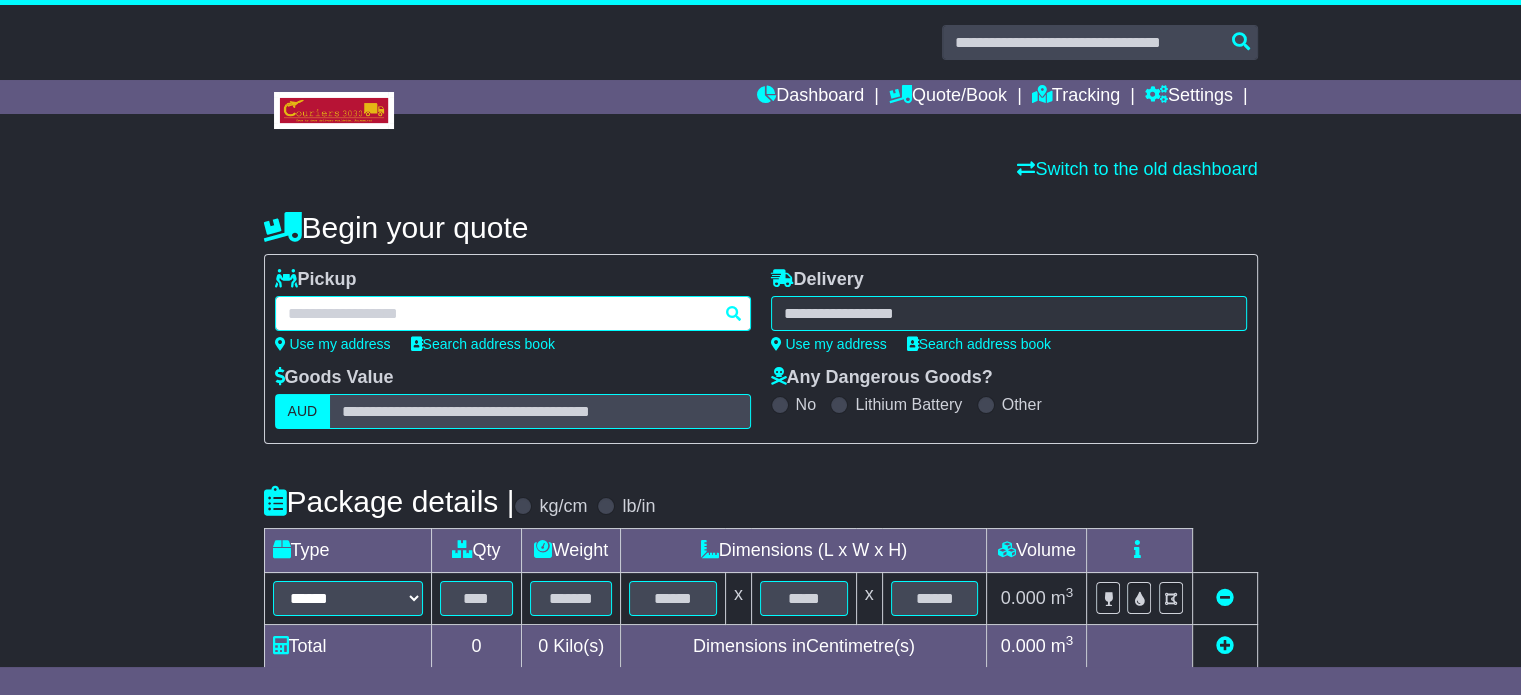 paste on "**********" 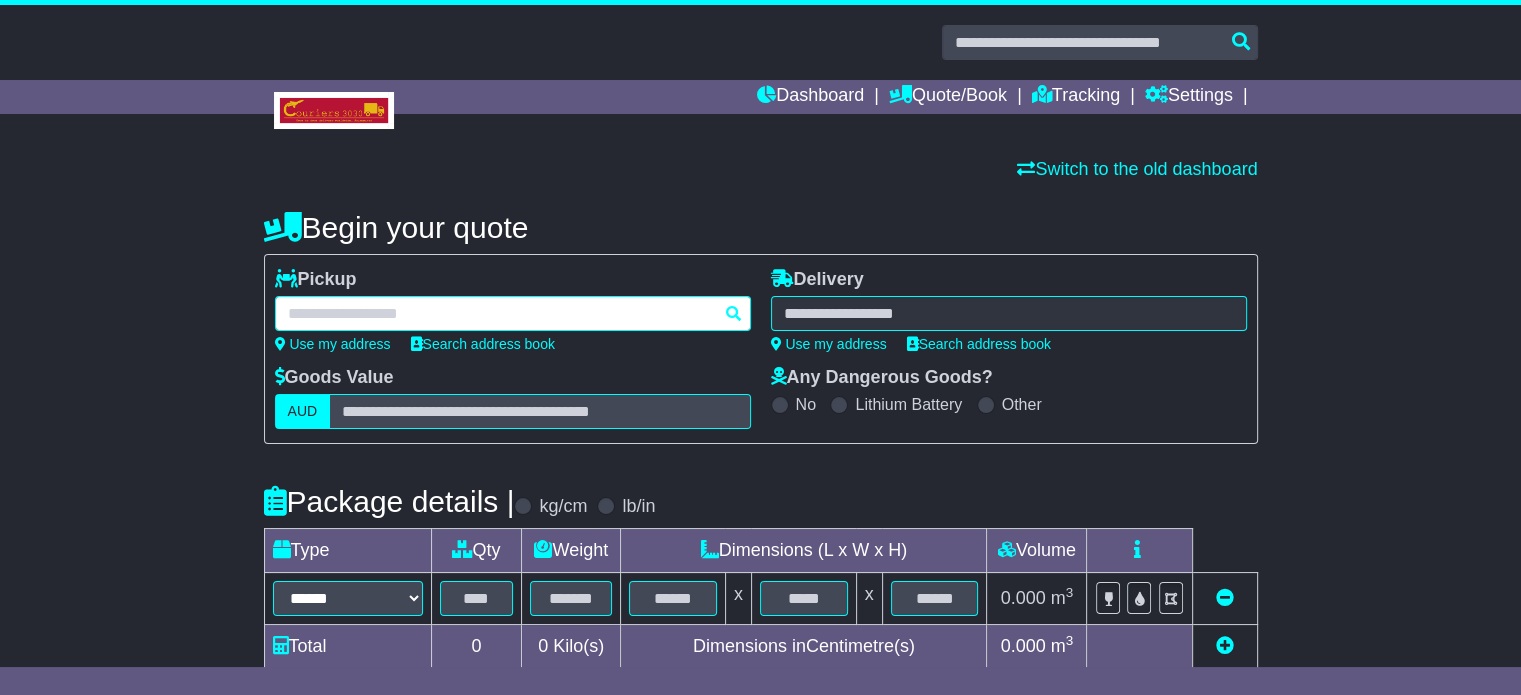 type on "**********" 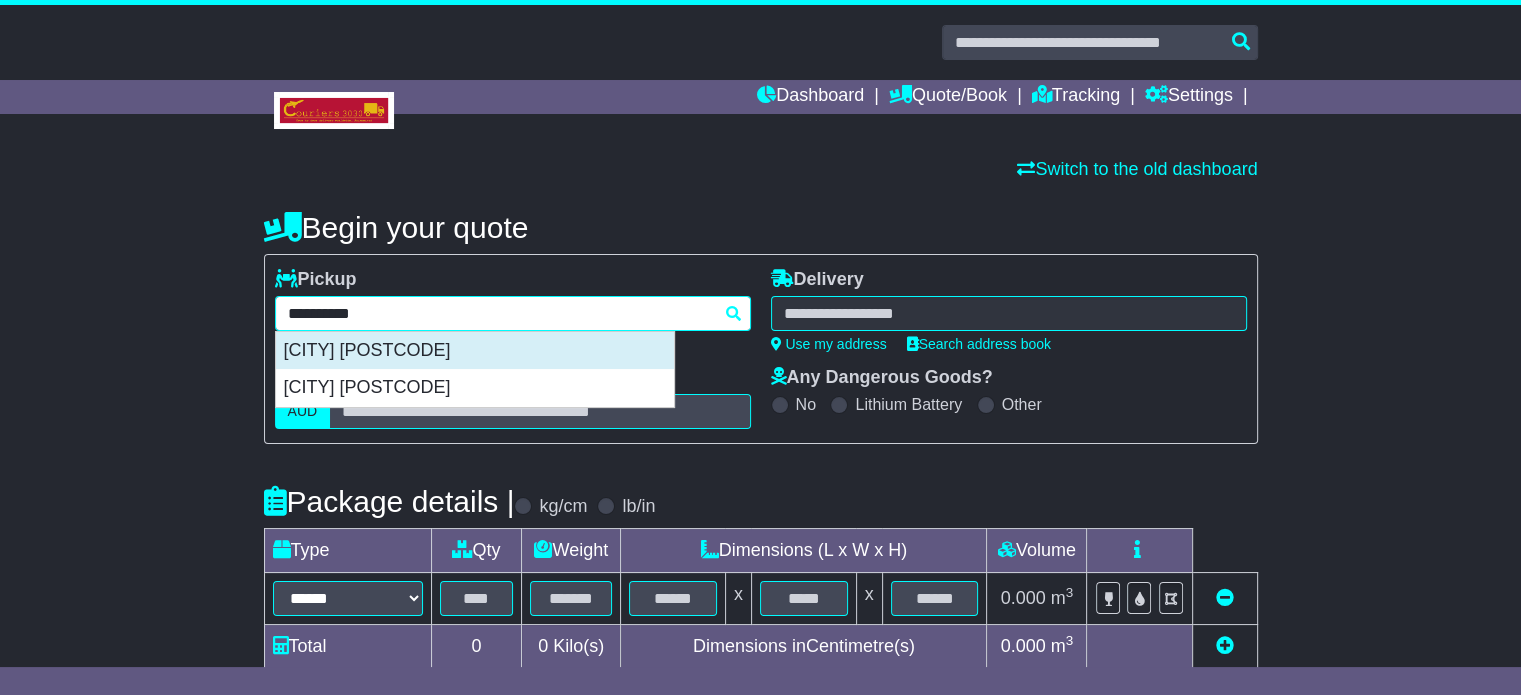 click on "[CITY] [POSTCODE]" at bounding box center [475, 351] 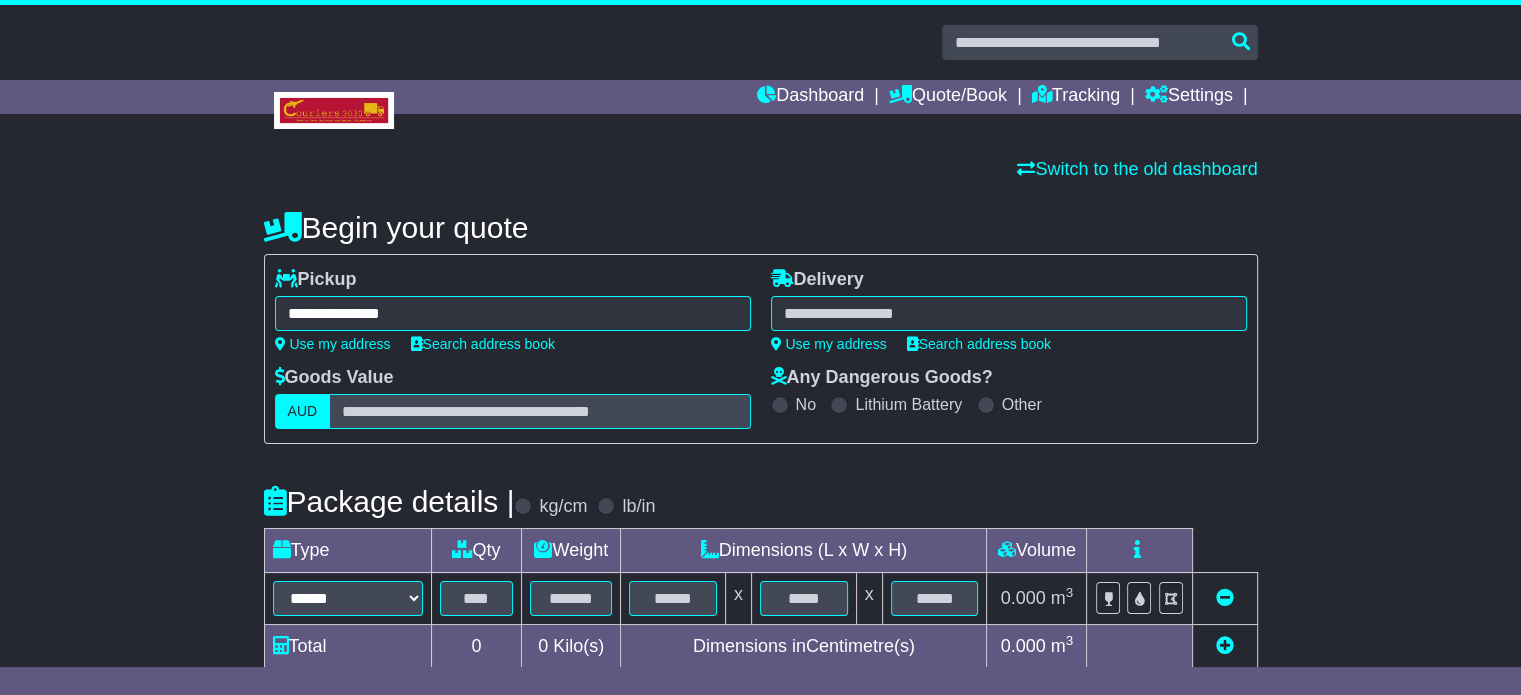 type on "**********" 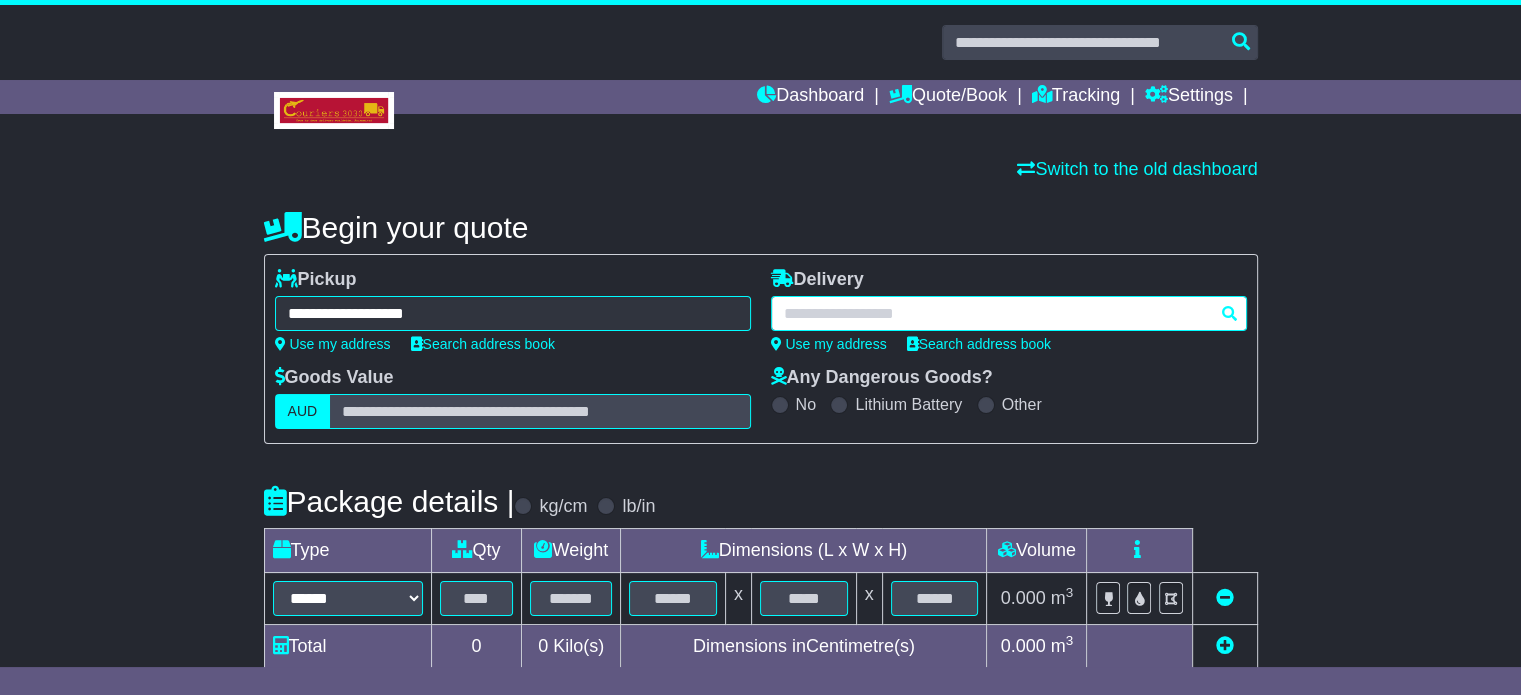 click at bounding box center (1009, 313) 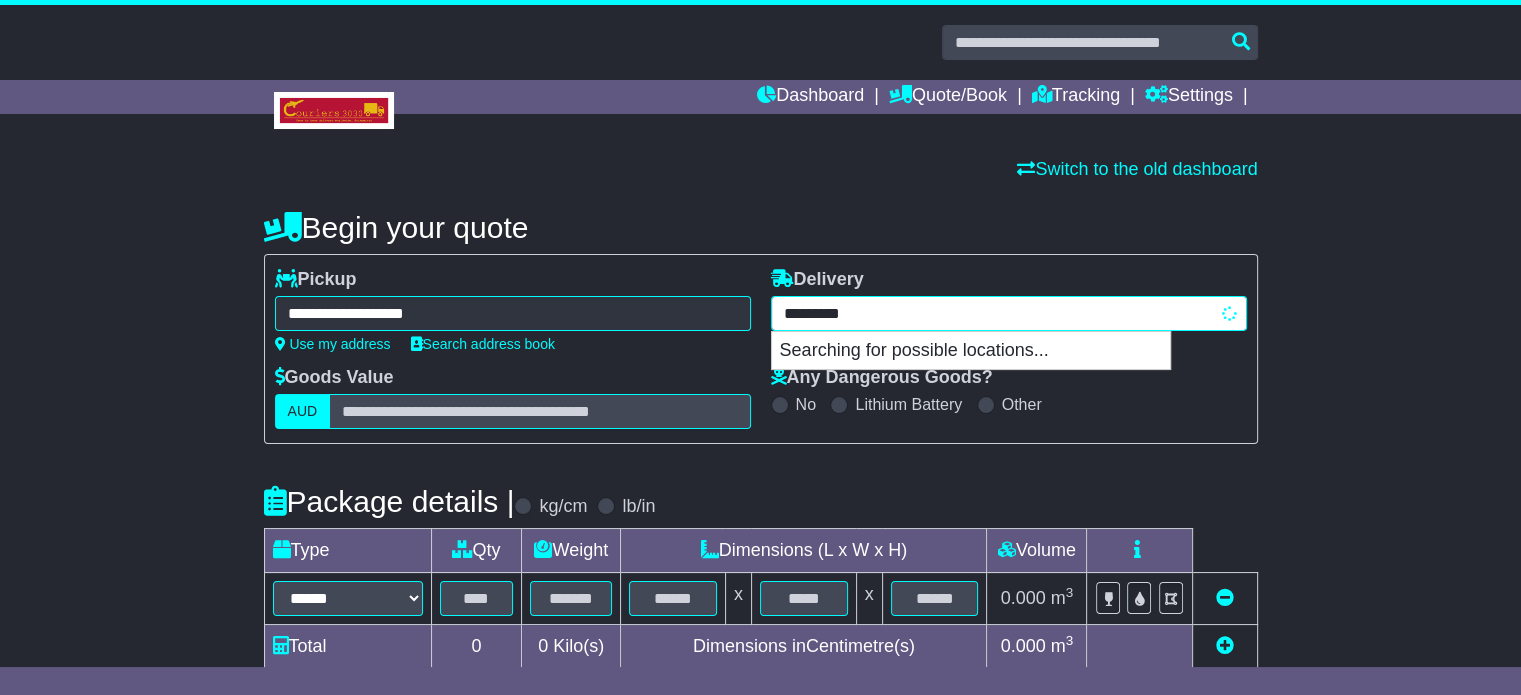 type on "**********" 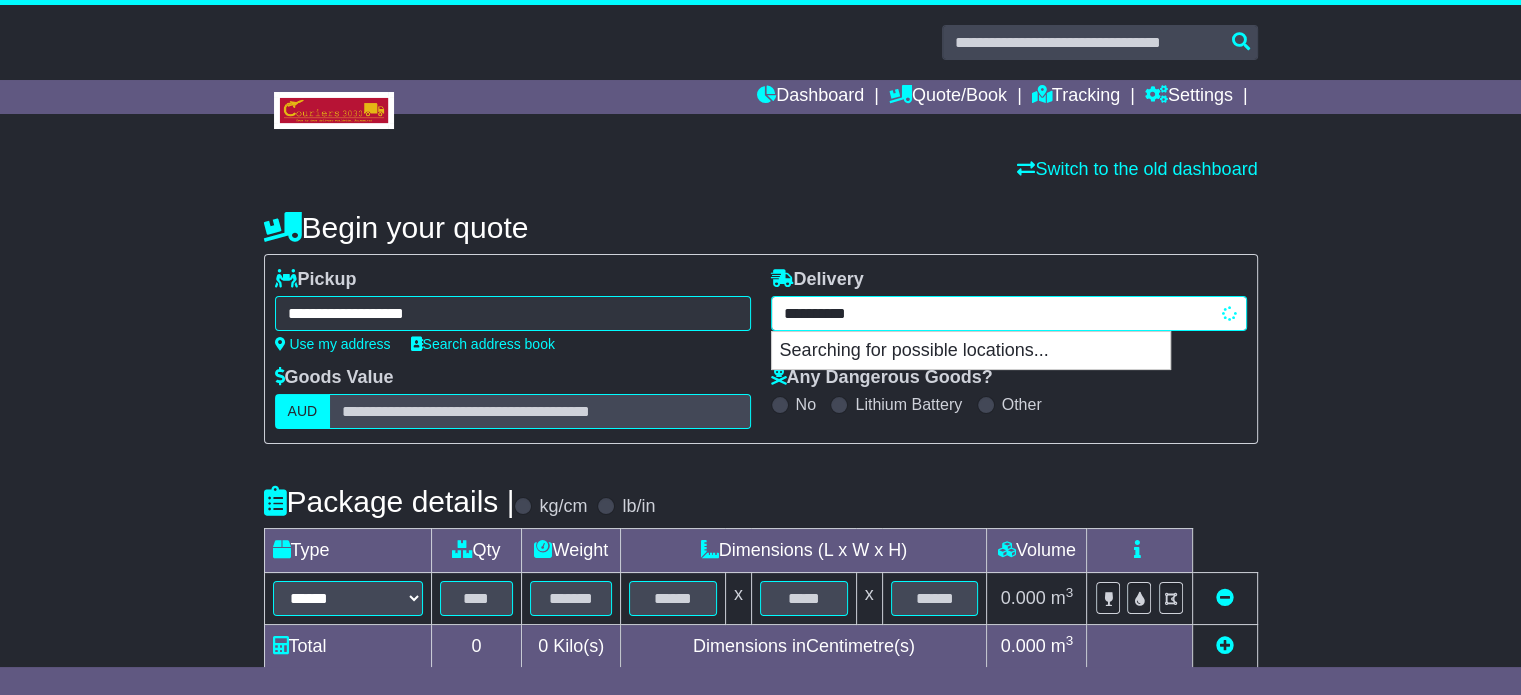 type on "**********" 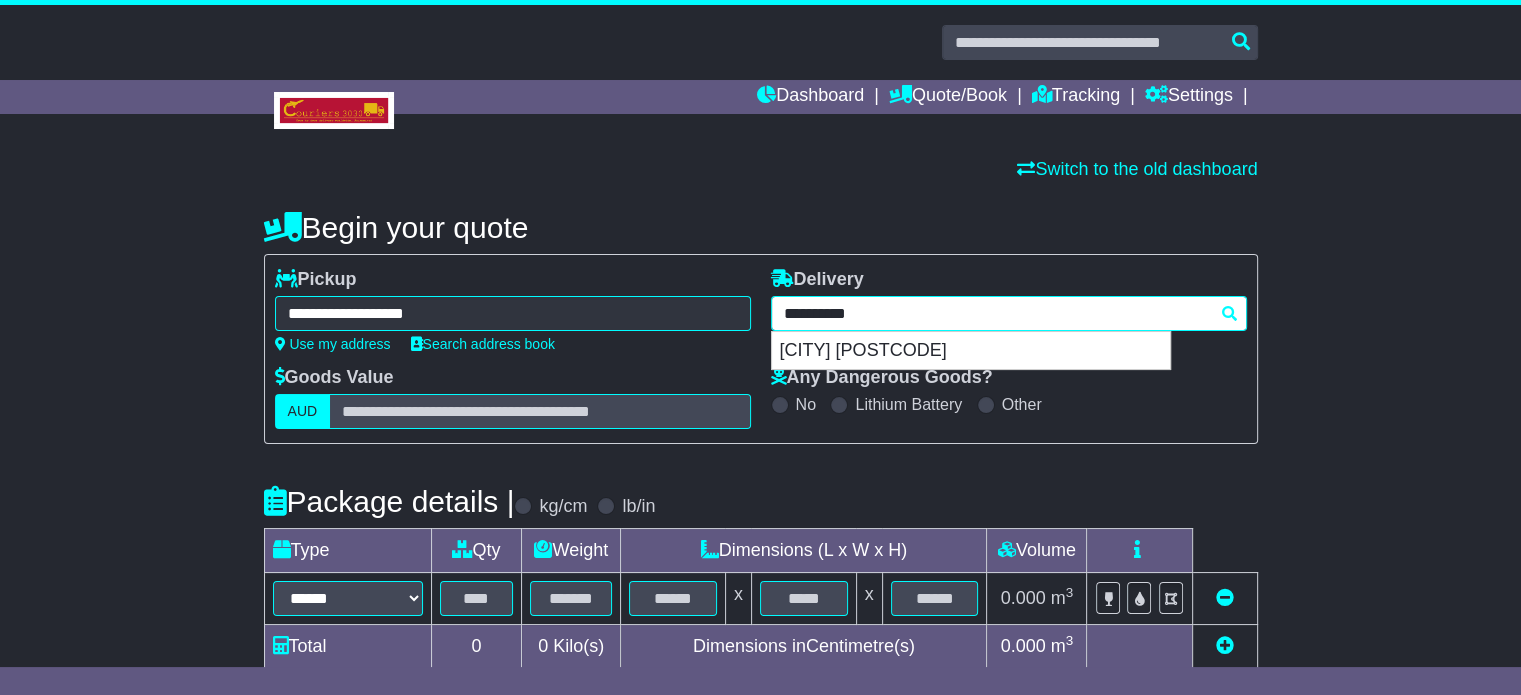 click on "**********" at bounding box center [1009, 313] 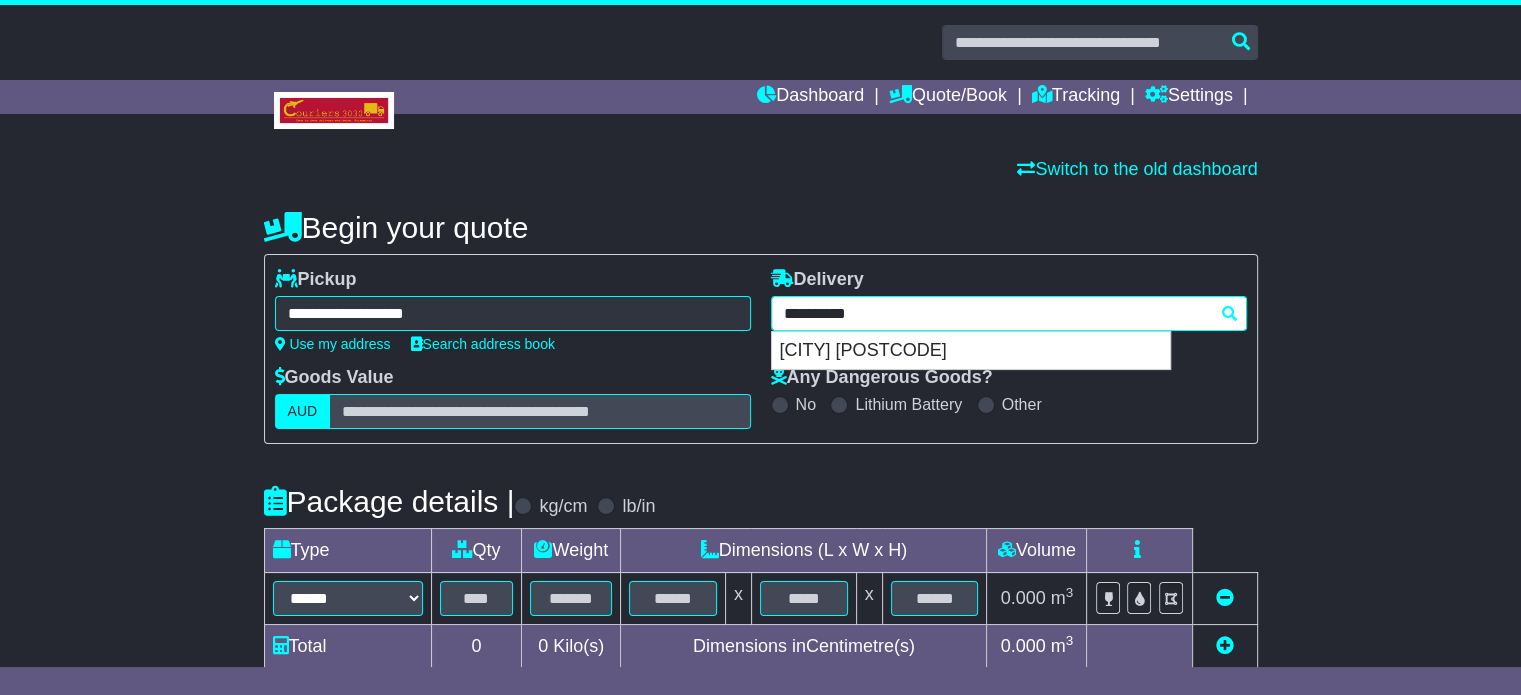 type 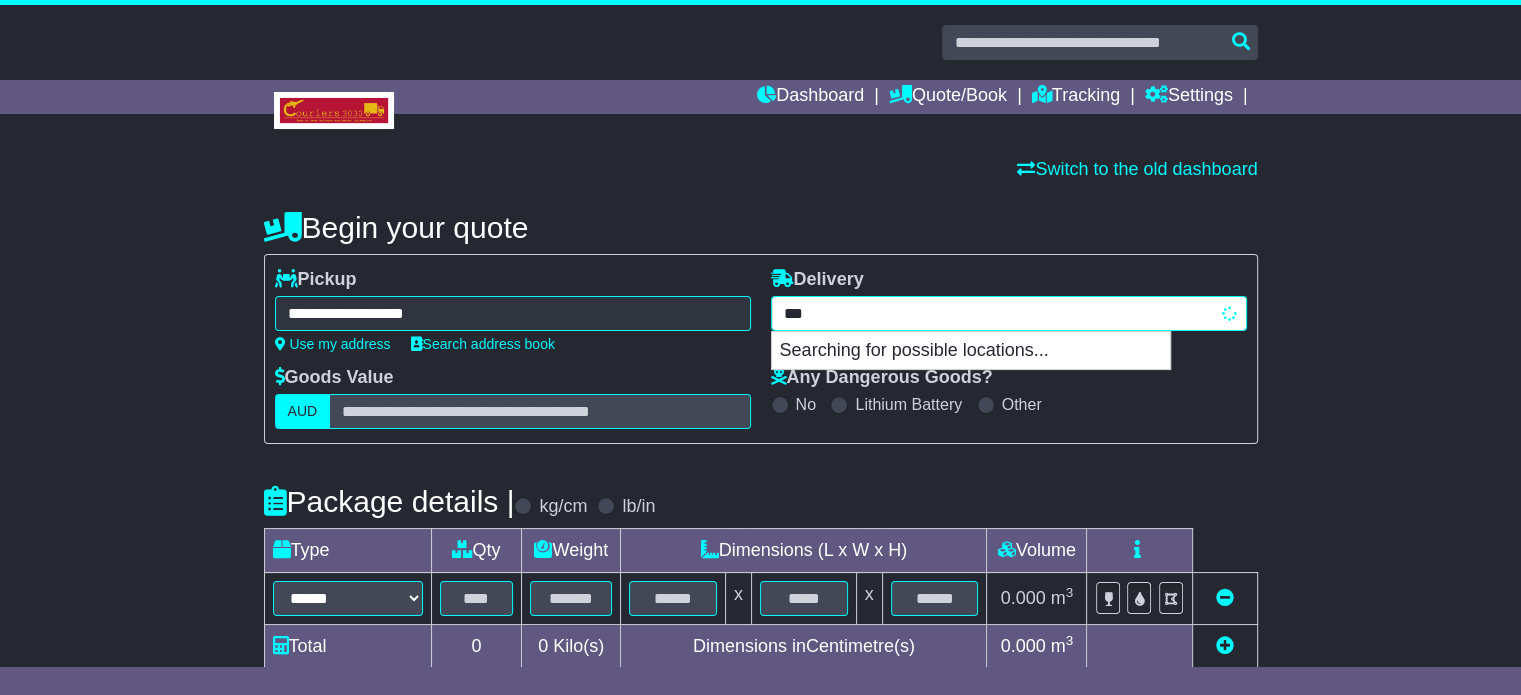 type on "****" 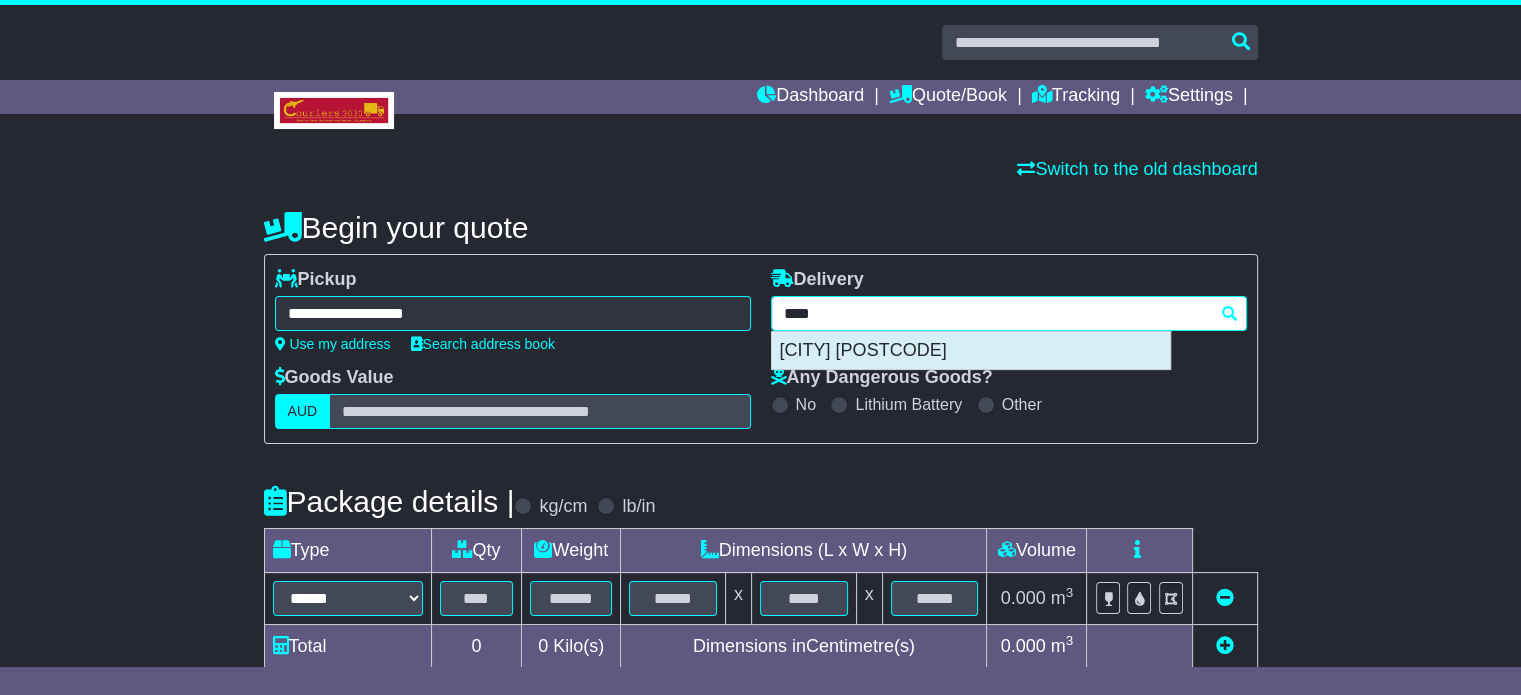 click on "[CITY] [POSTCODE]" at bounding box center (971, 351) 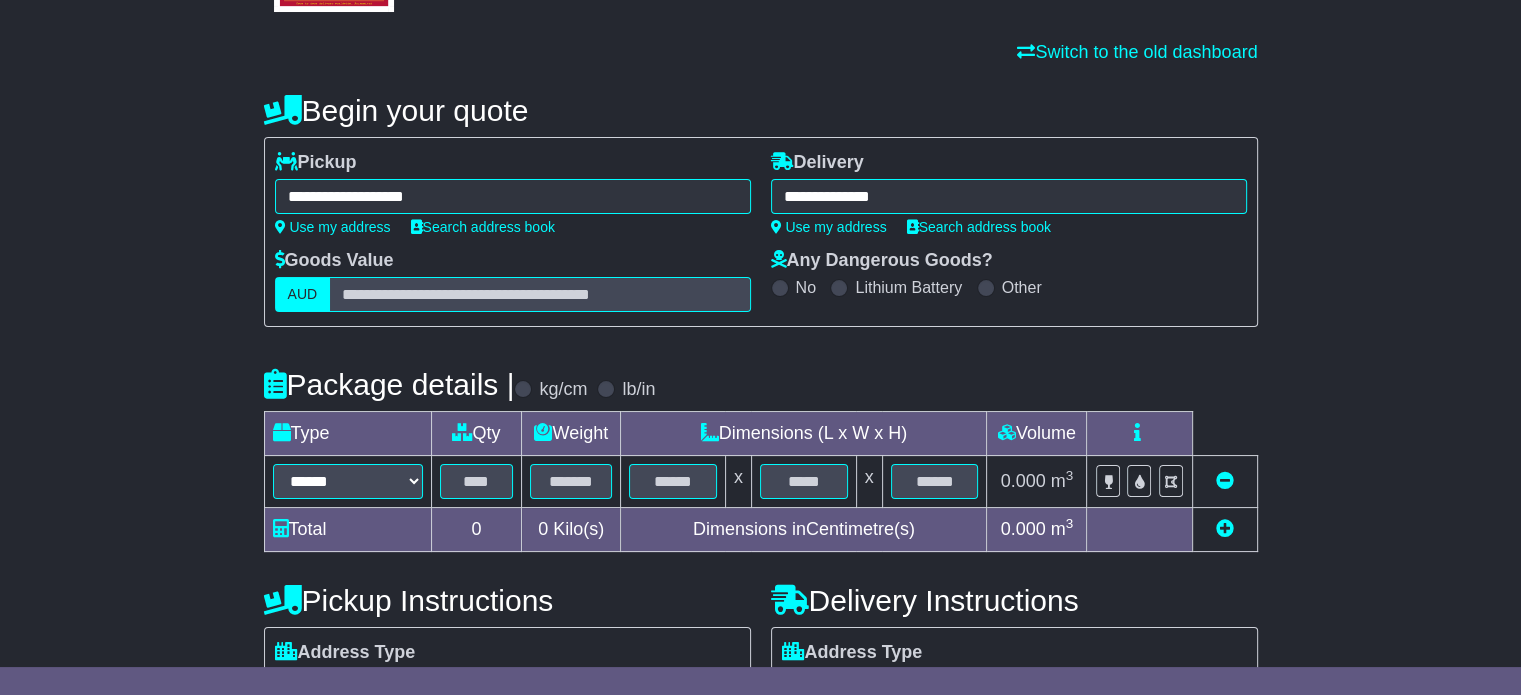 scroll, scrollTop: 360, scrollLeft: 0, axis: vertical 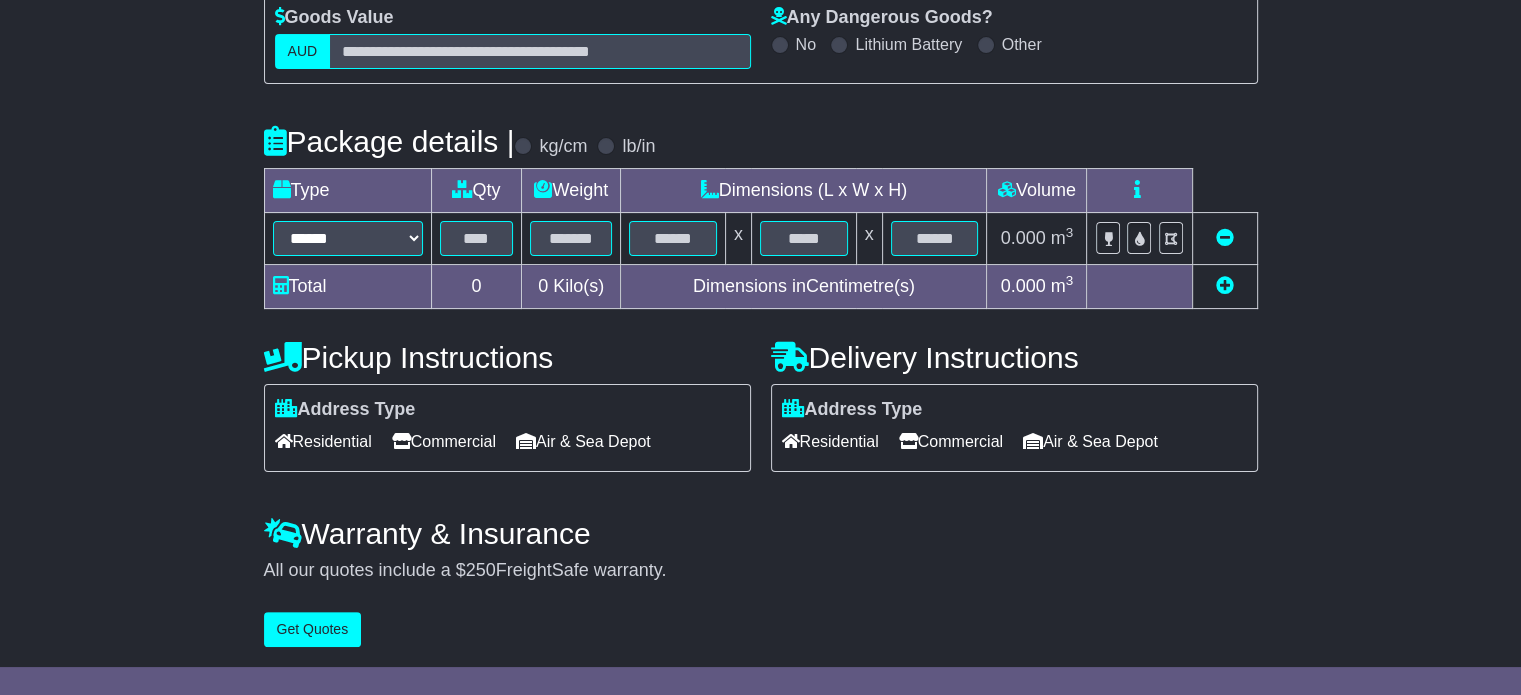 type on "**********" 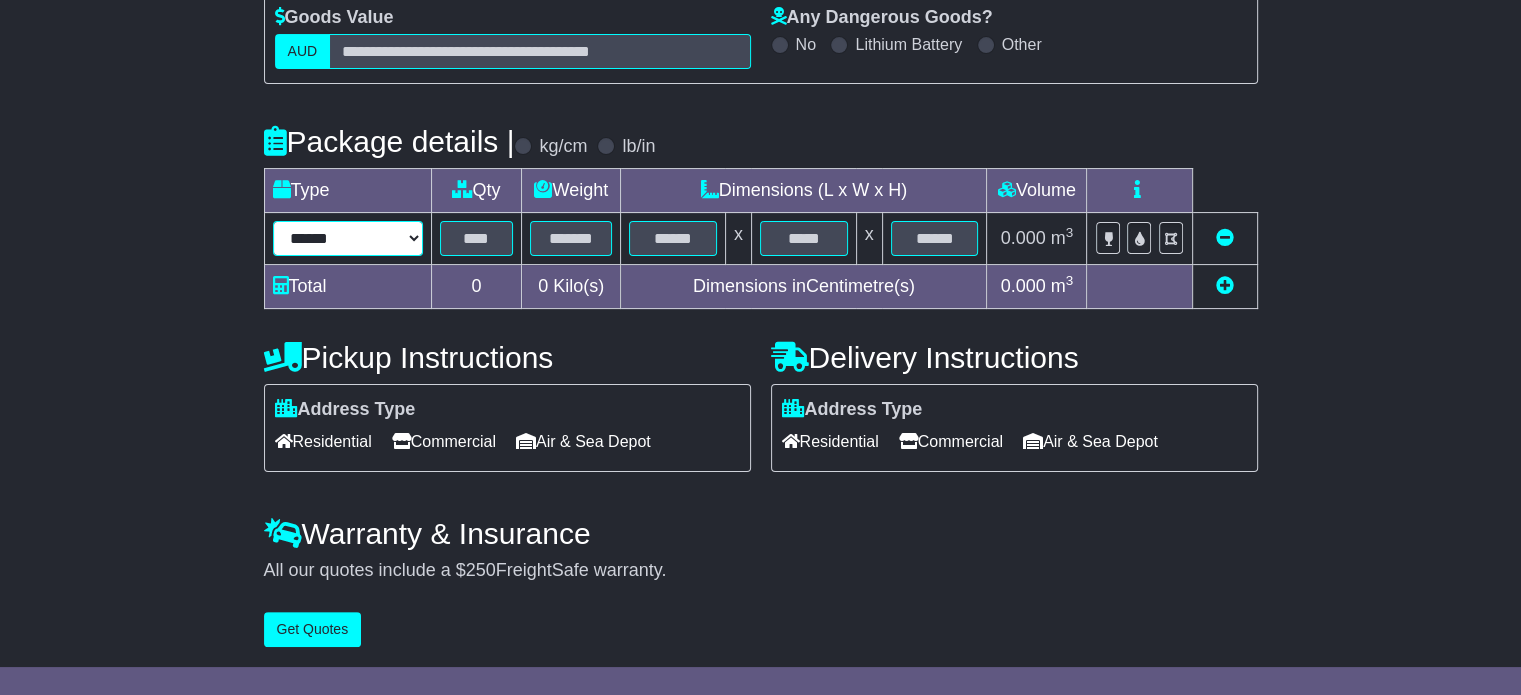 drag, startPoint x: 376, startPoint y: 247, endPoint x: 364, endPoint y: 251, distance: 12.649111 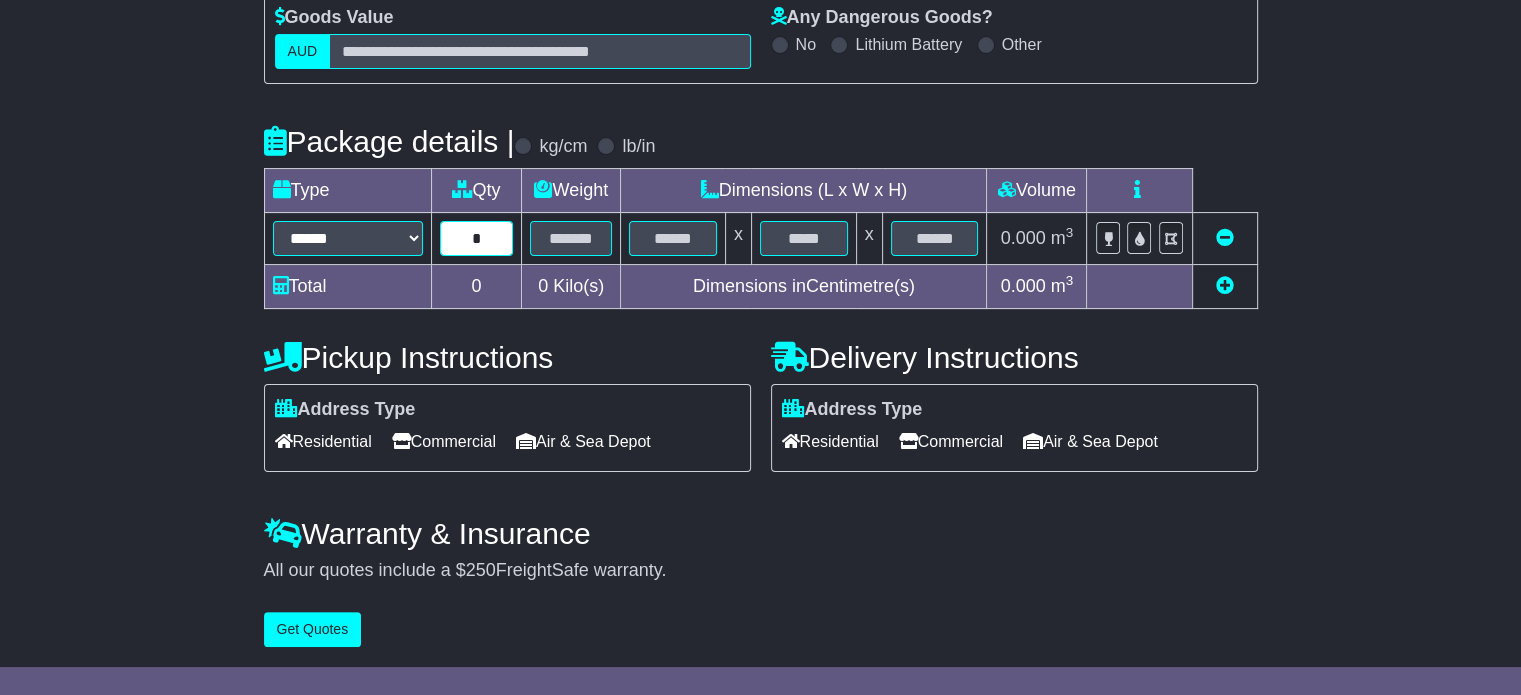 type on "*" 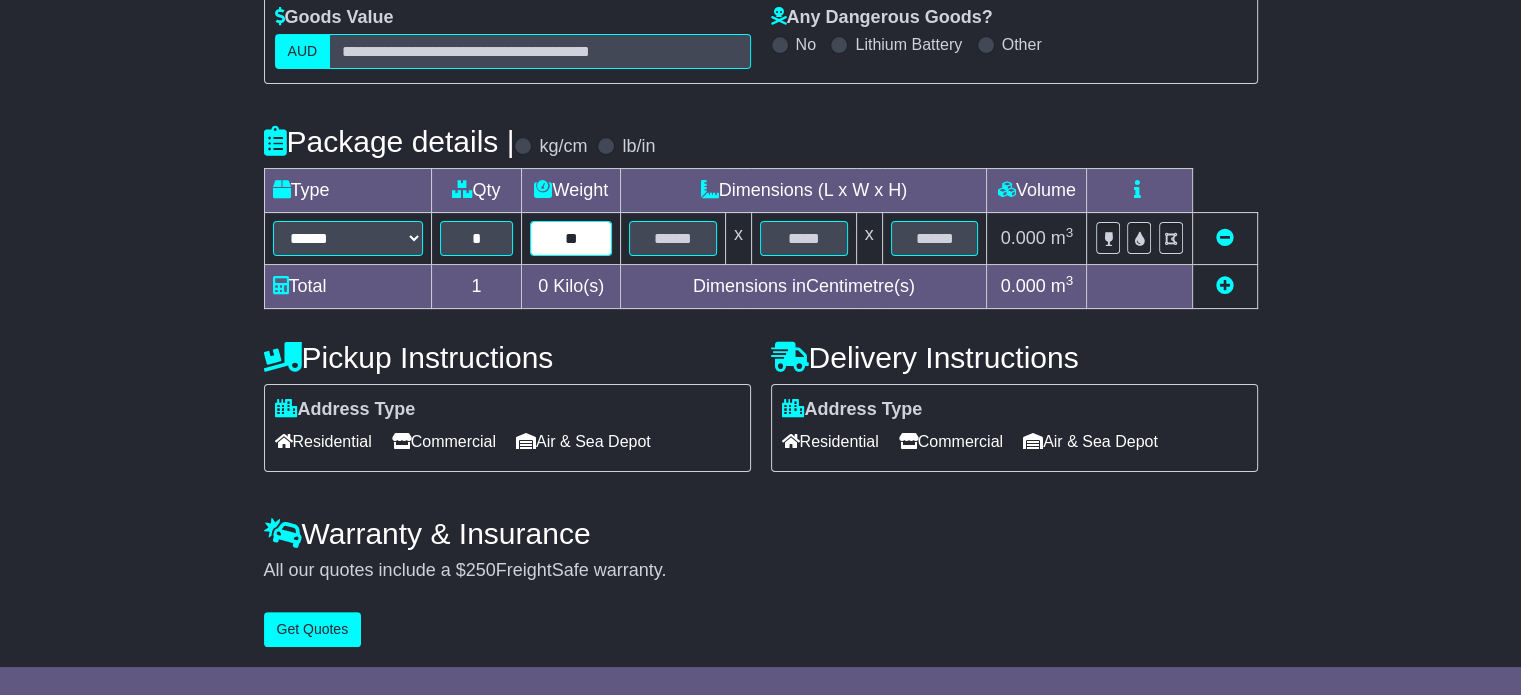type on "**" 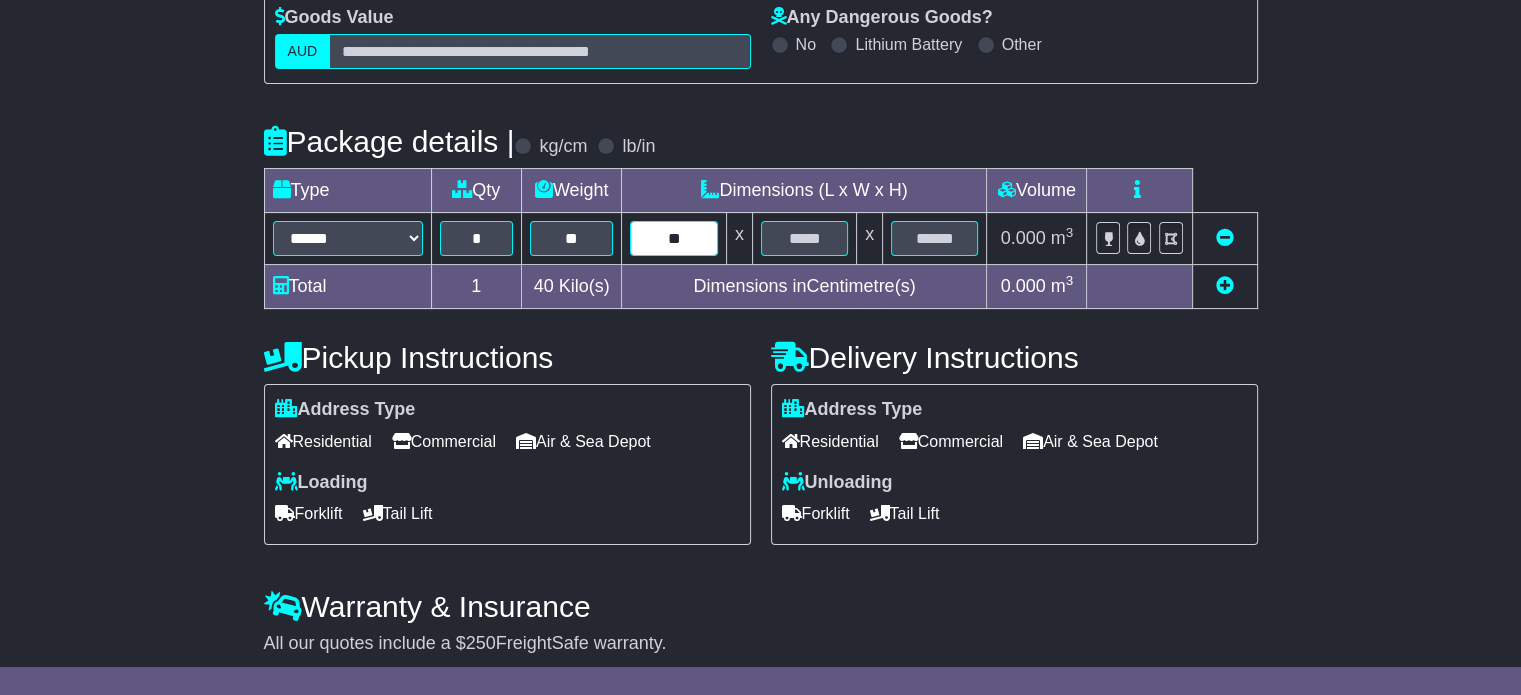 type on "**" 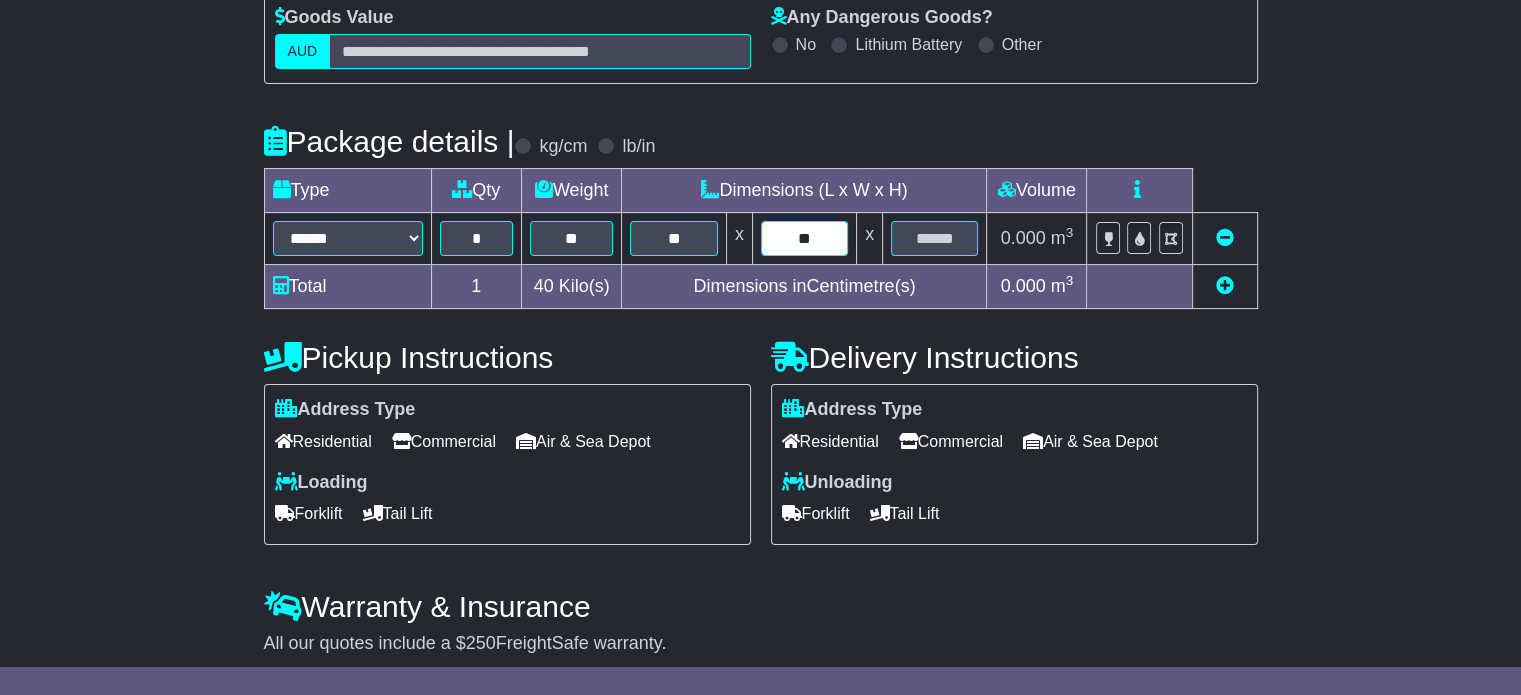 type on "**" 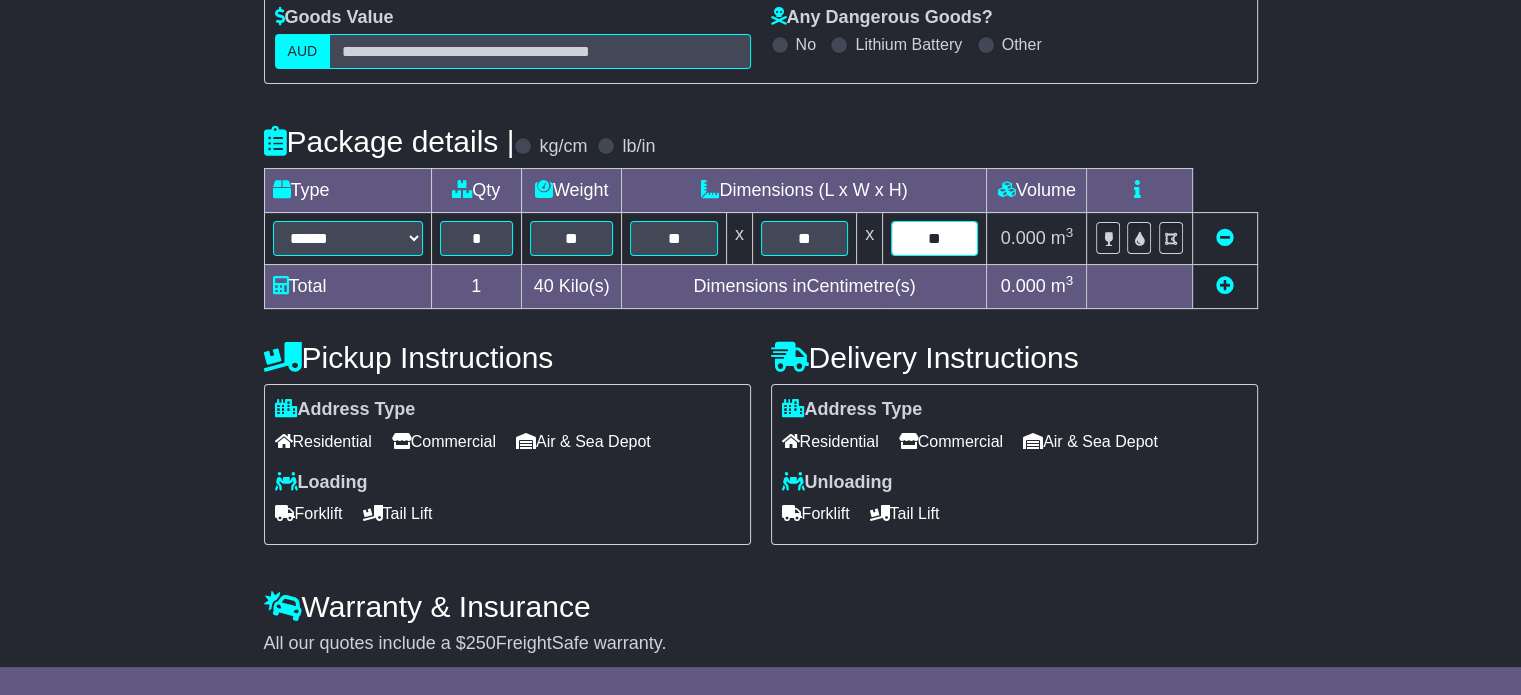 type on "**" 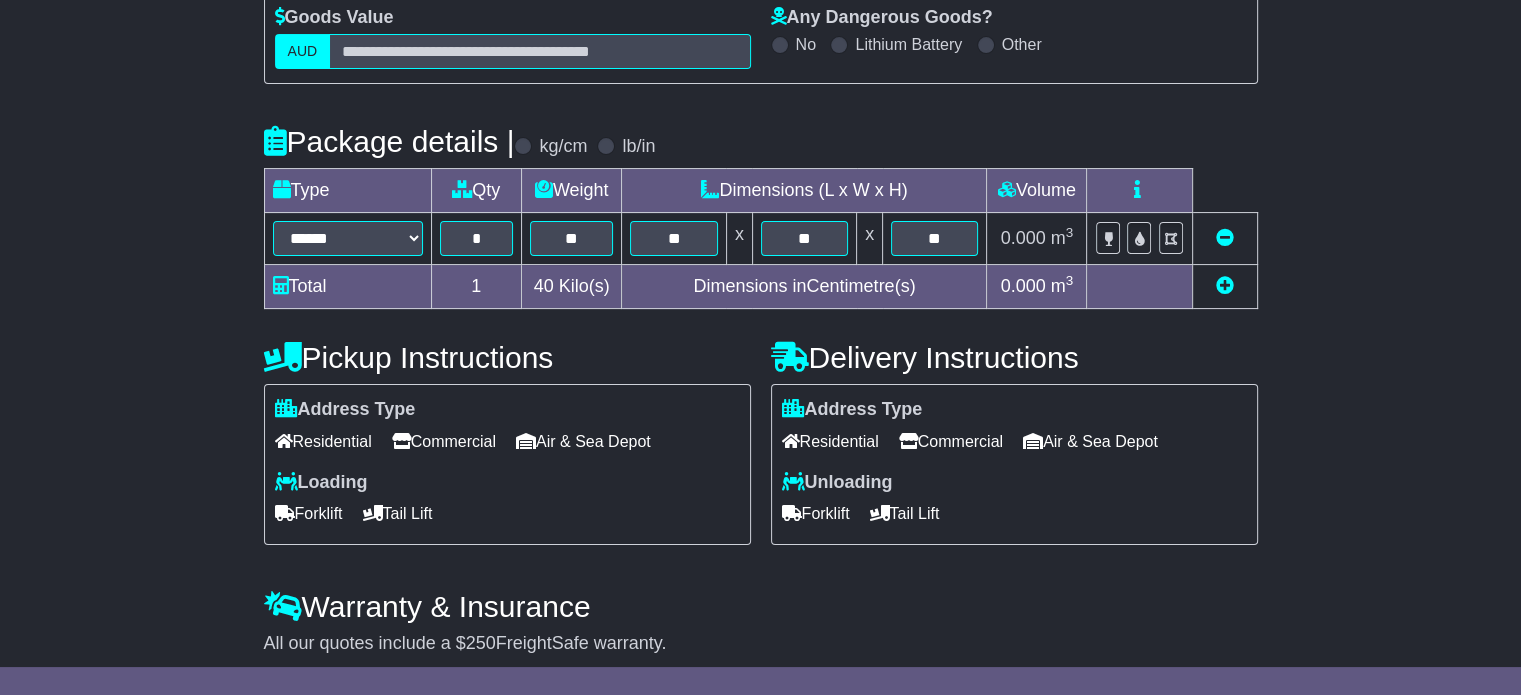 type 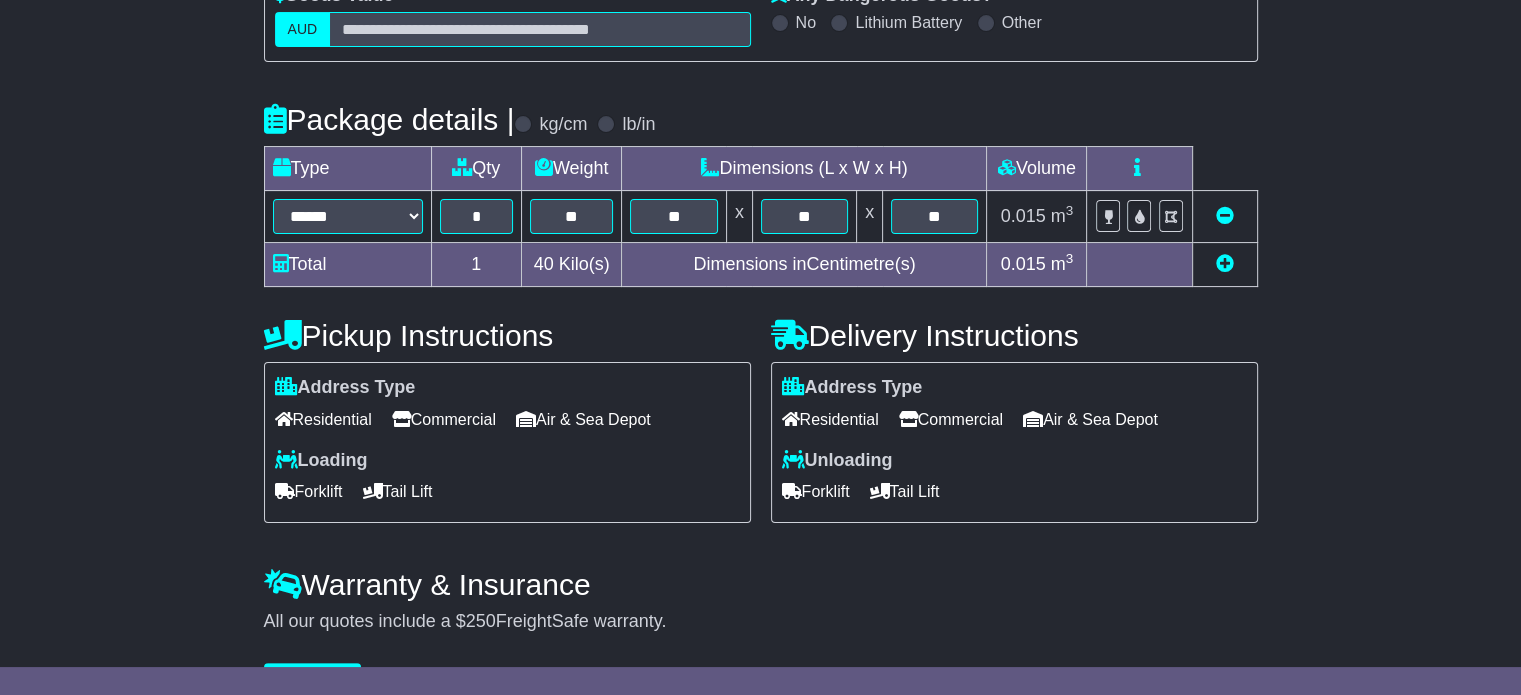 click on "Residential" at bounding box center [323, 419] 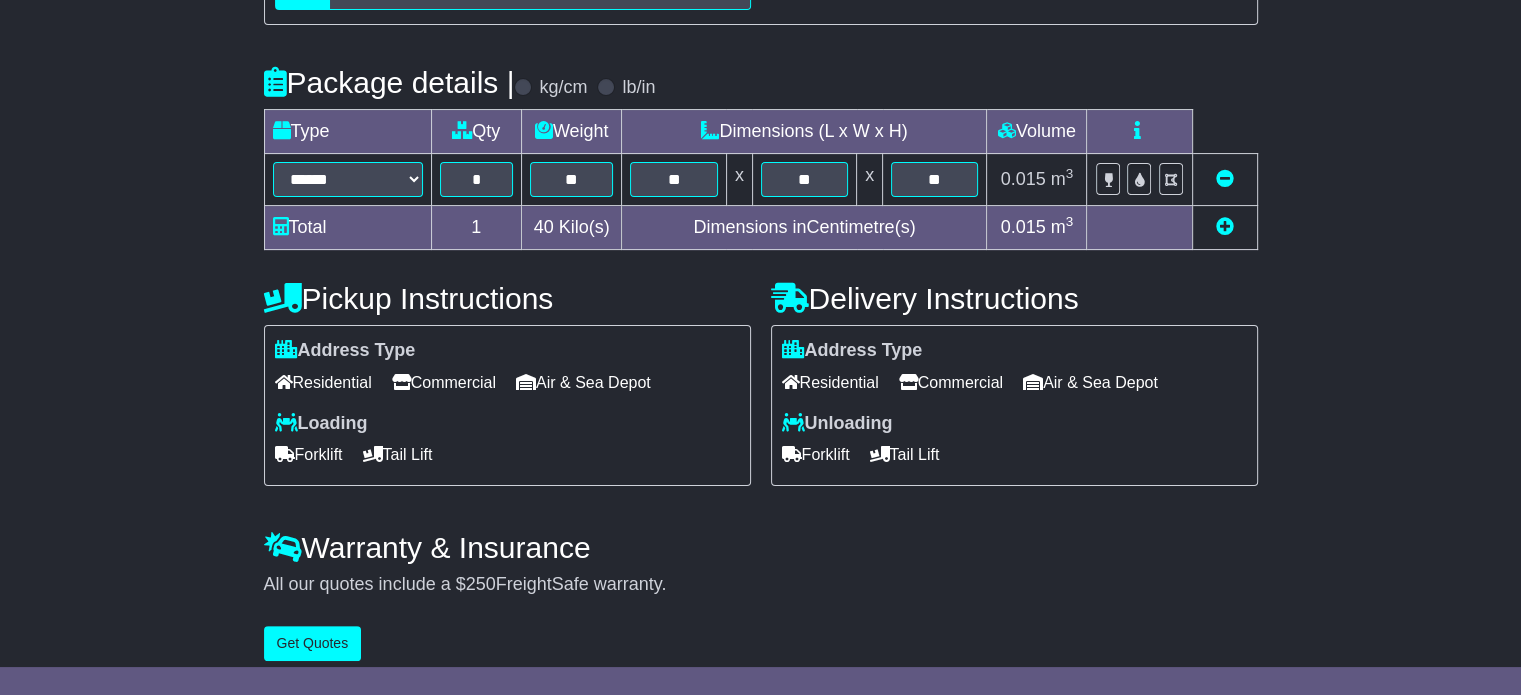 scroll, scrollTop: 436, scrollLeft: 0, axis: vertical 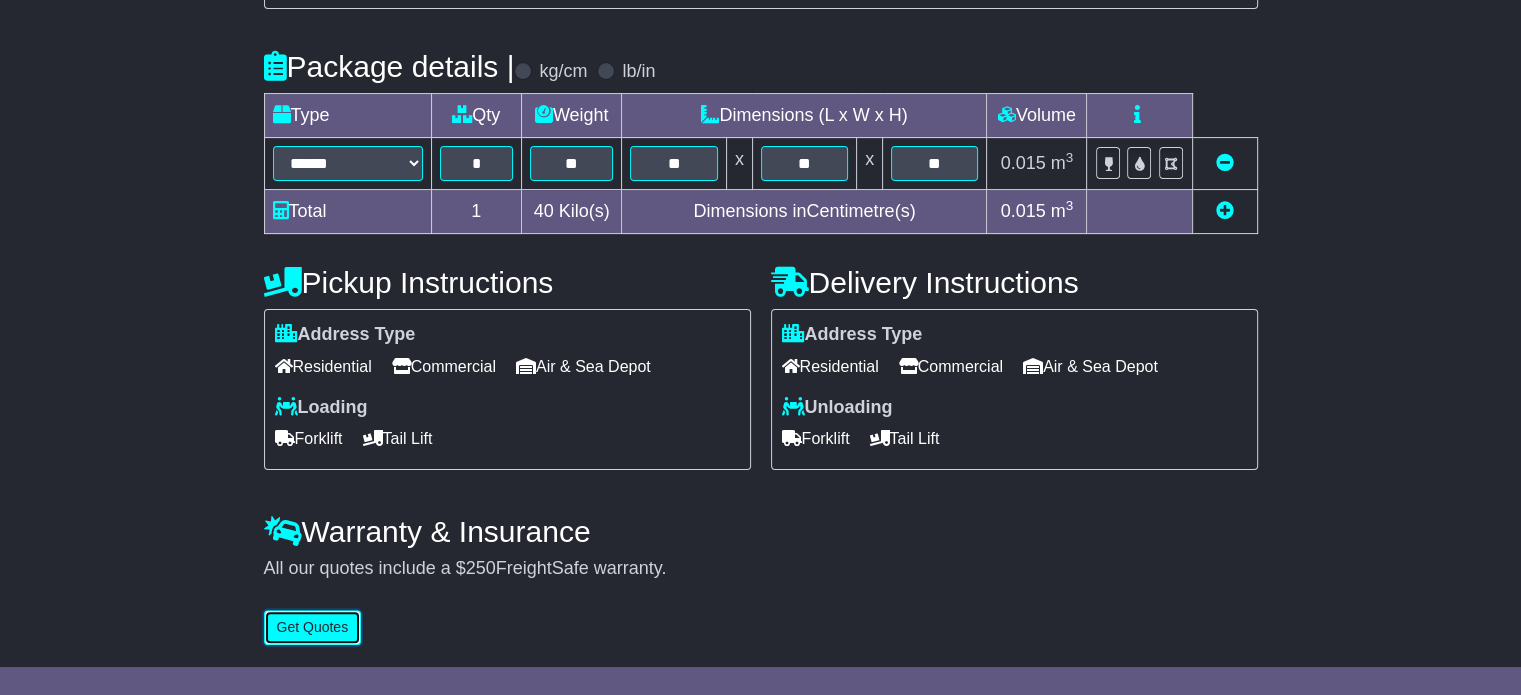 click on "Get Quotes" at bounding box center (313, 627) 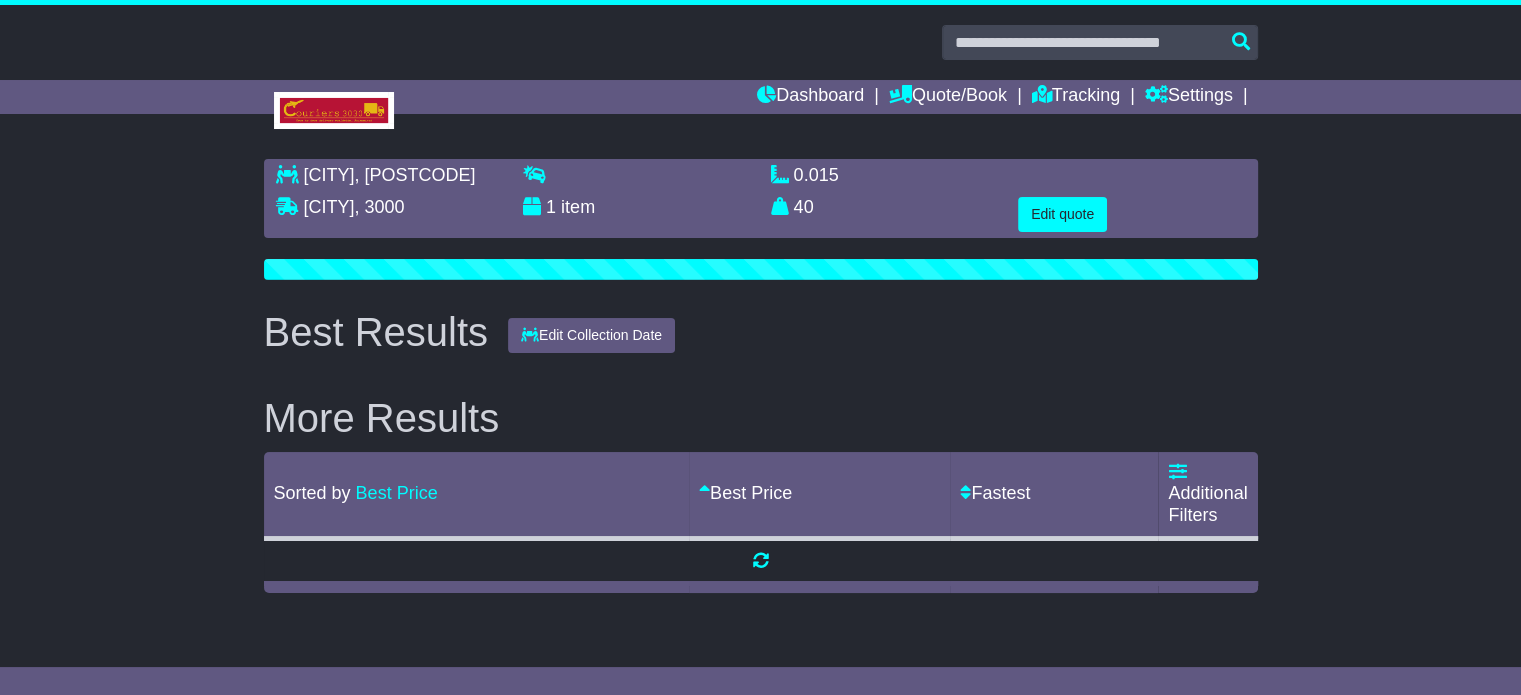 scroll, scrollTop: 0, scrollLeft: 0, axis: both 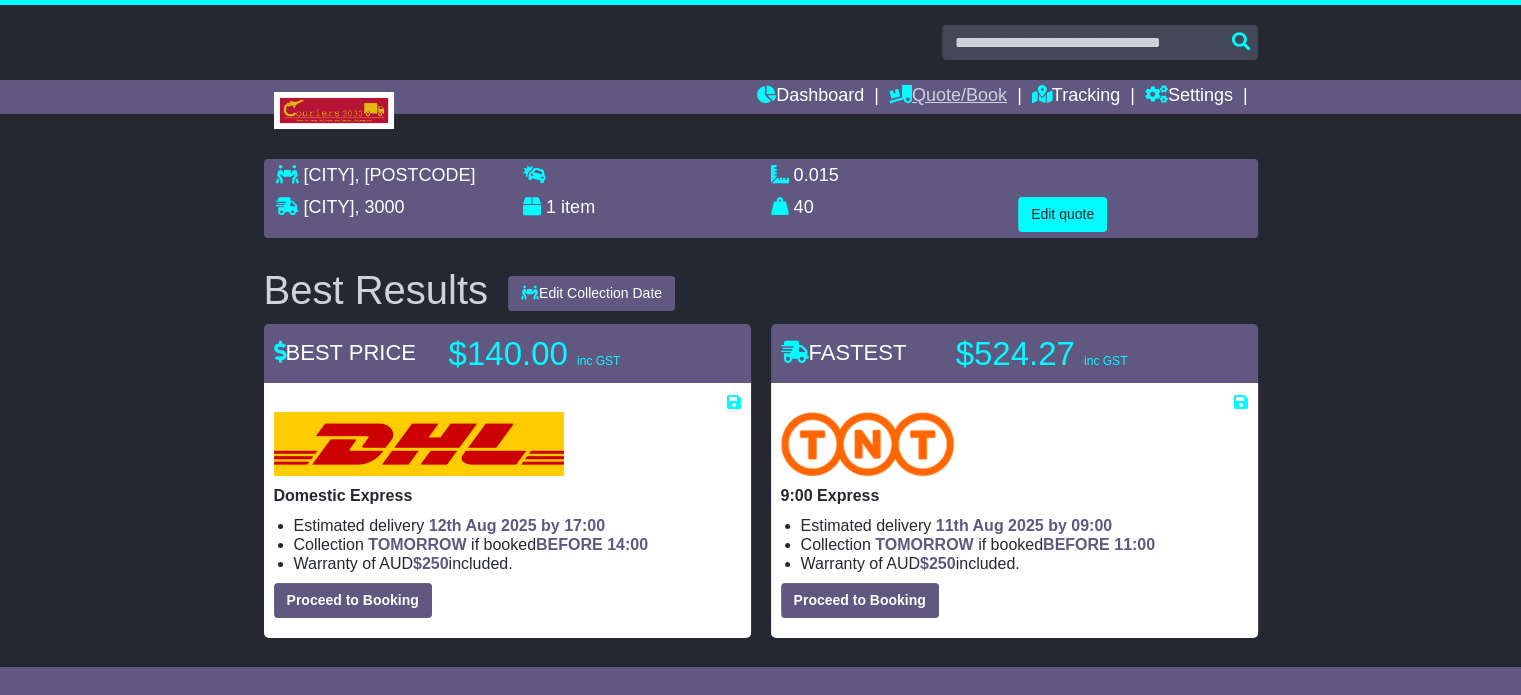 click on "Quote/Book" at bounding box center (948, 97) 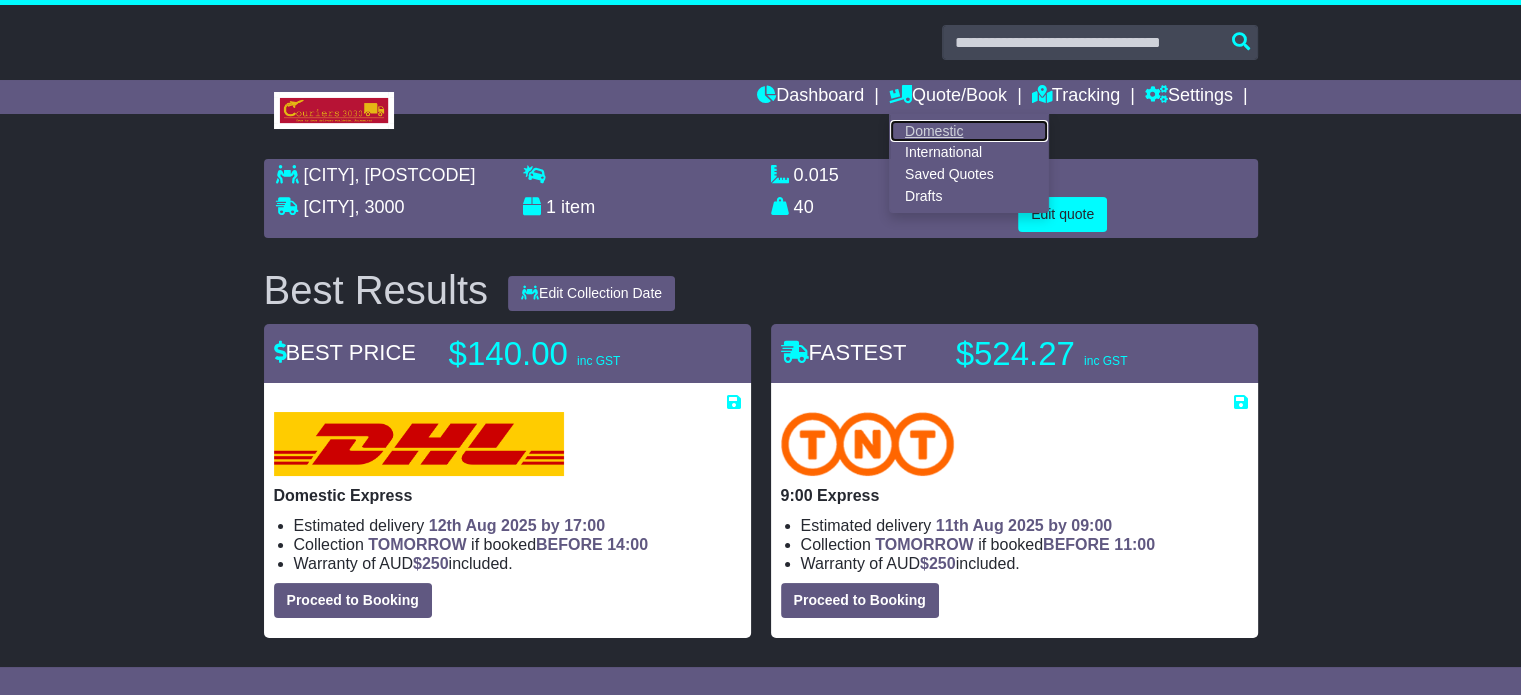 click on "Domestic" at bounding box center (969, 131) 